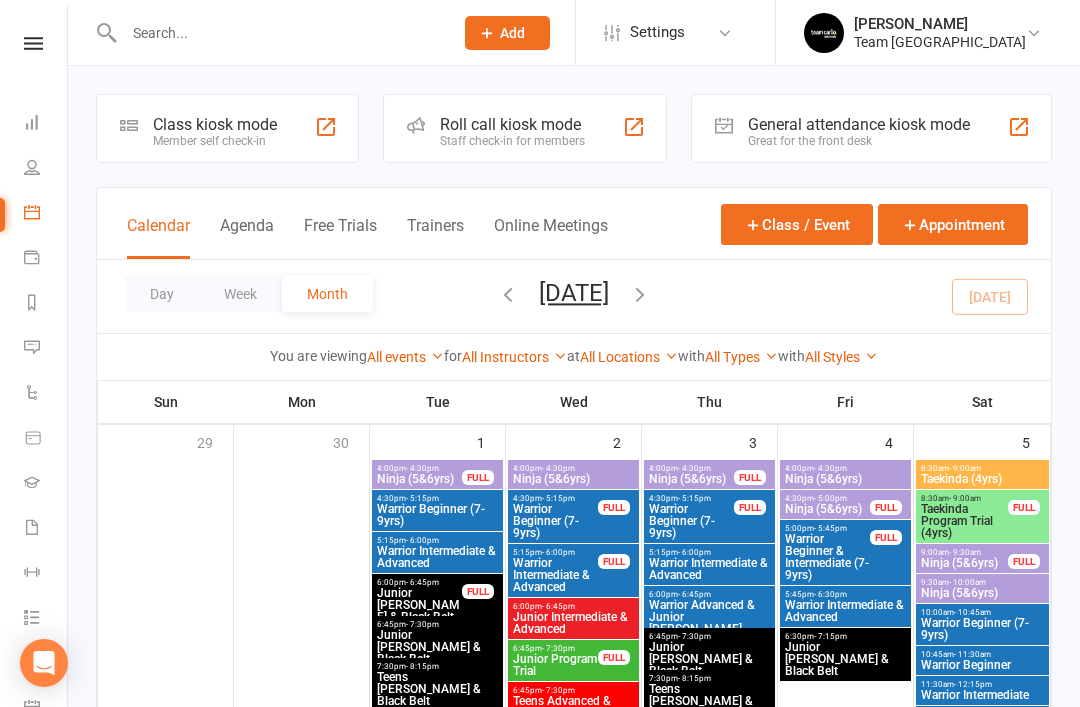 scroll, scrollTop: 1255, scrollLeft: 0, axis: vertical 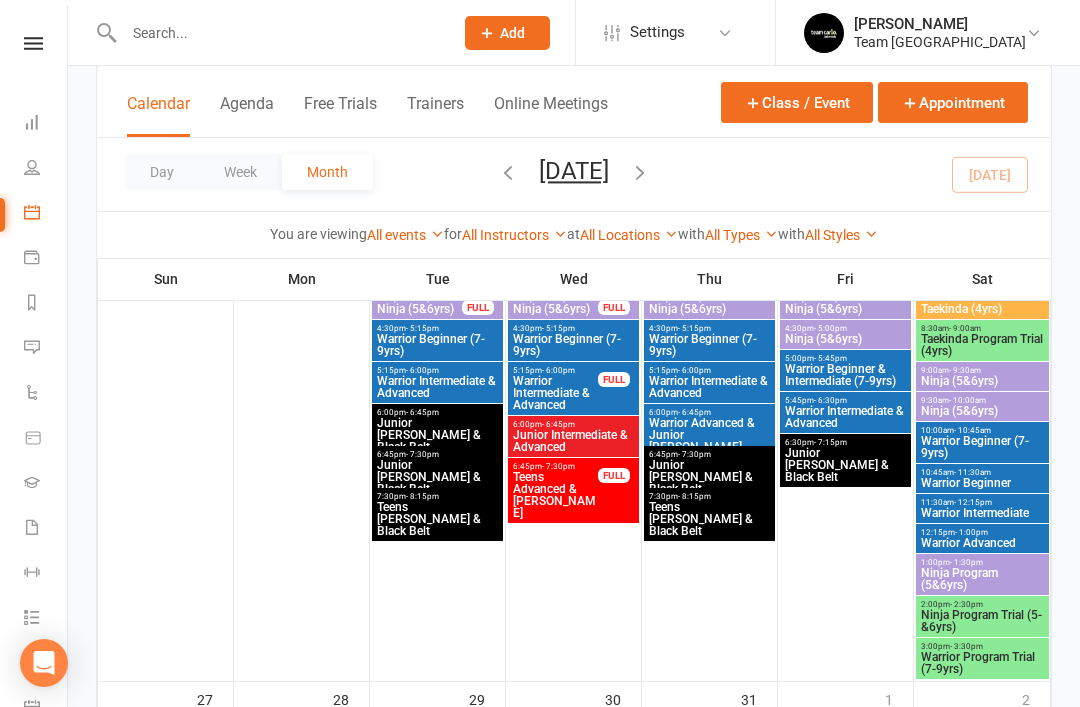click at bounding box center (32, 302) 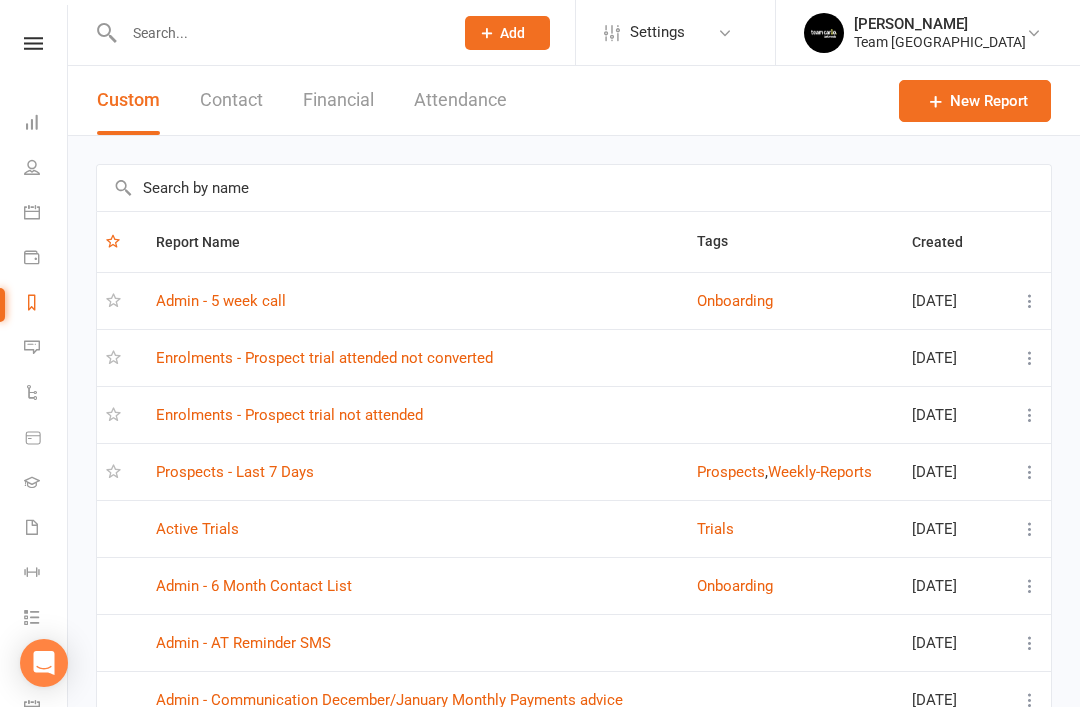 click on "Prospects - Last 7 Days" at bounding box center (235, 472) 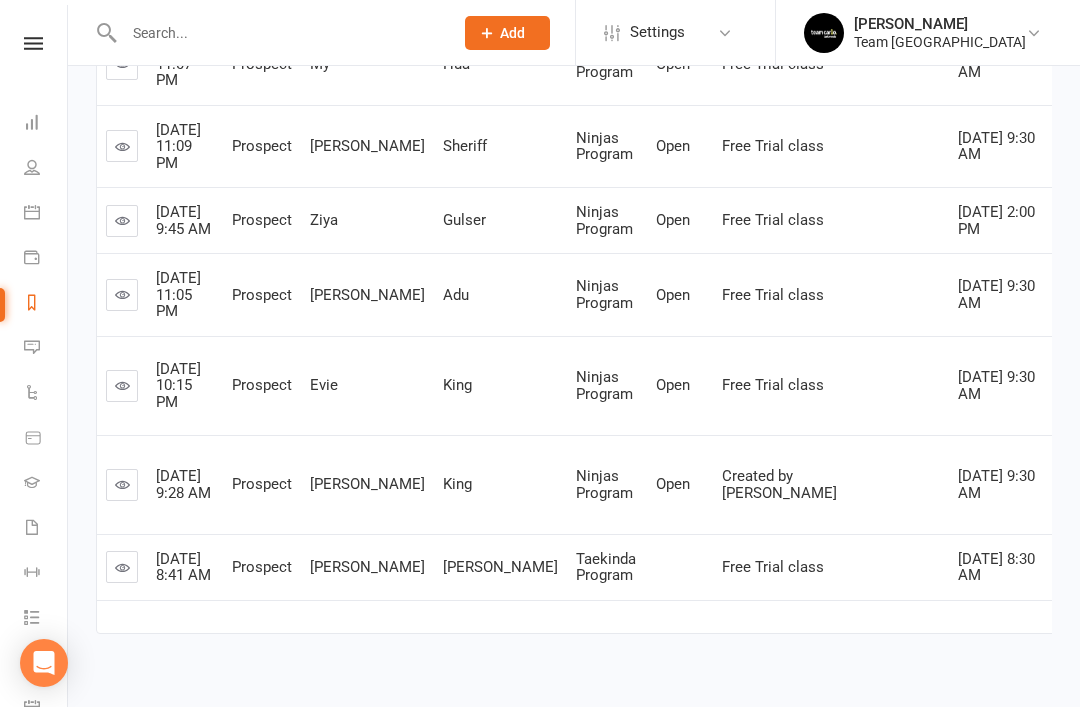 scroll, scrollTop: 515, scrollLeft: 0, axis: vertical 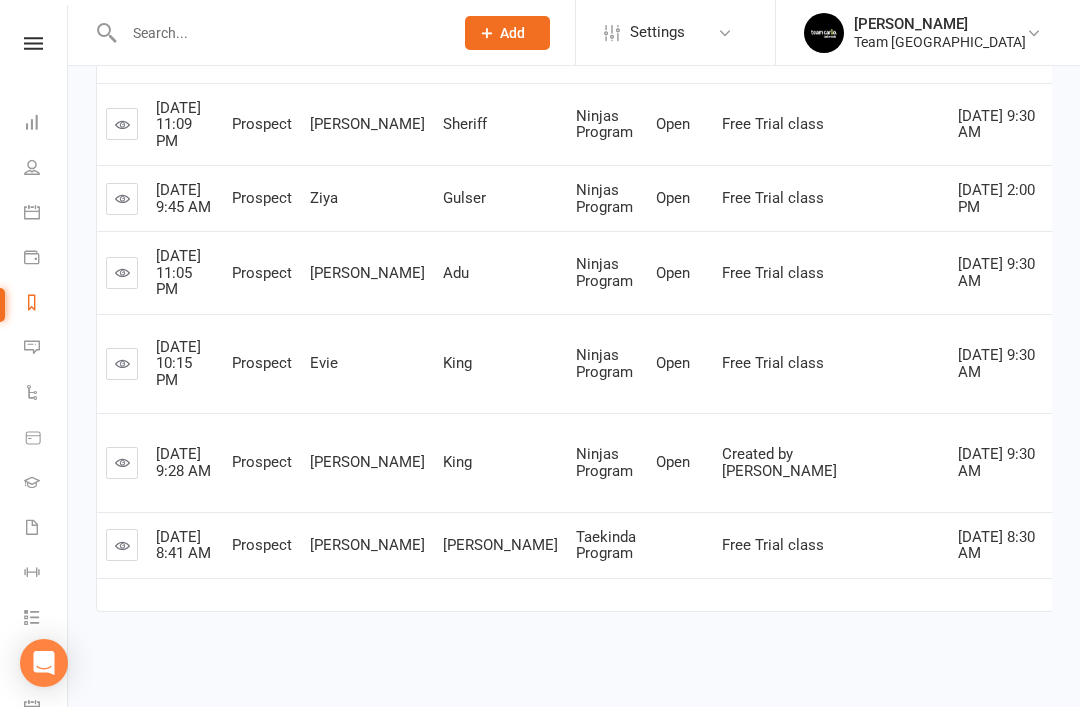 click at bounding box center (122, 545) 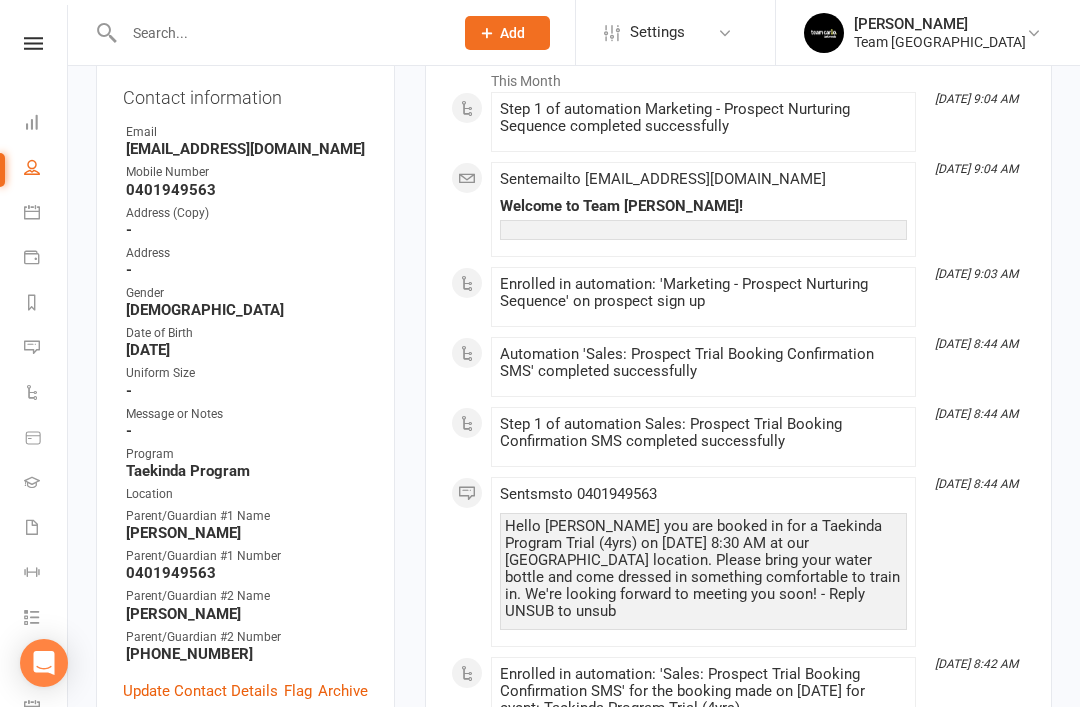 scroll, scrollTop: 329, scrollLeft: 0, axis: vertical 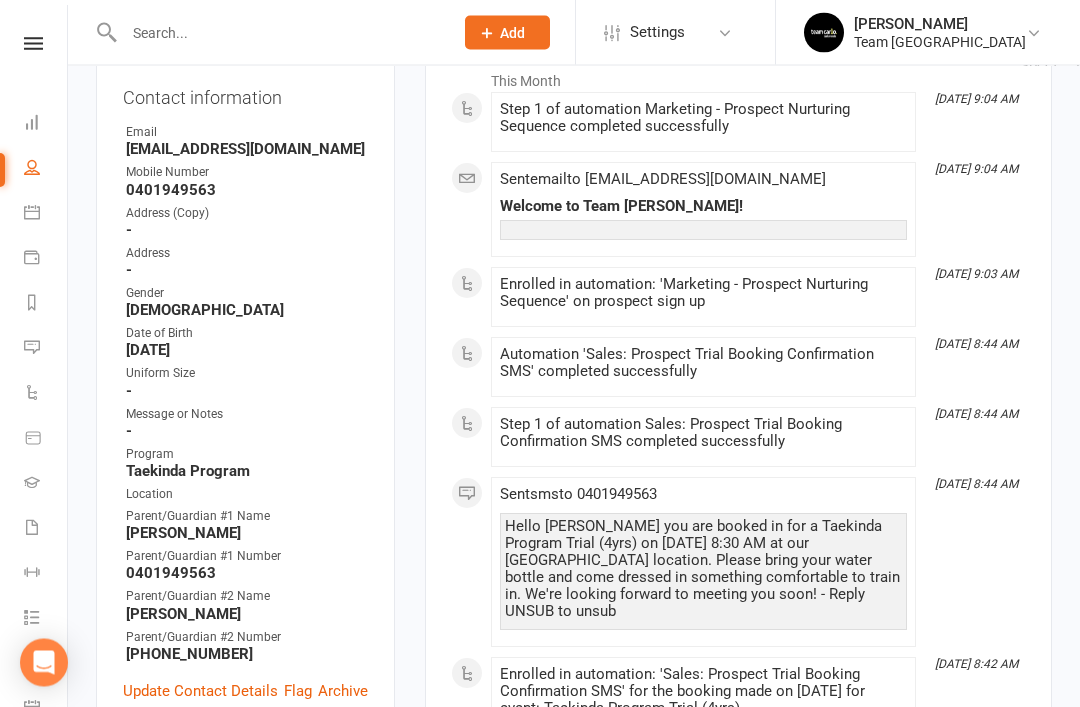 click on "Update Contact Details" at bounding box center [200, 692] 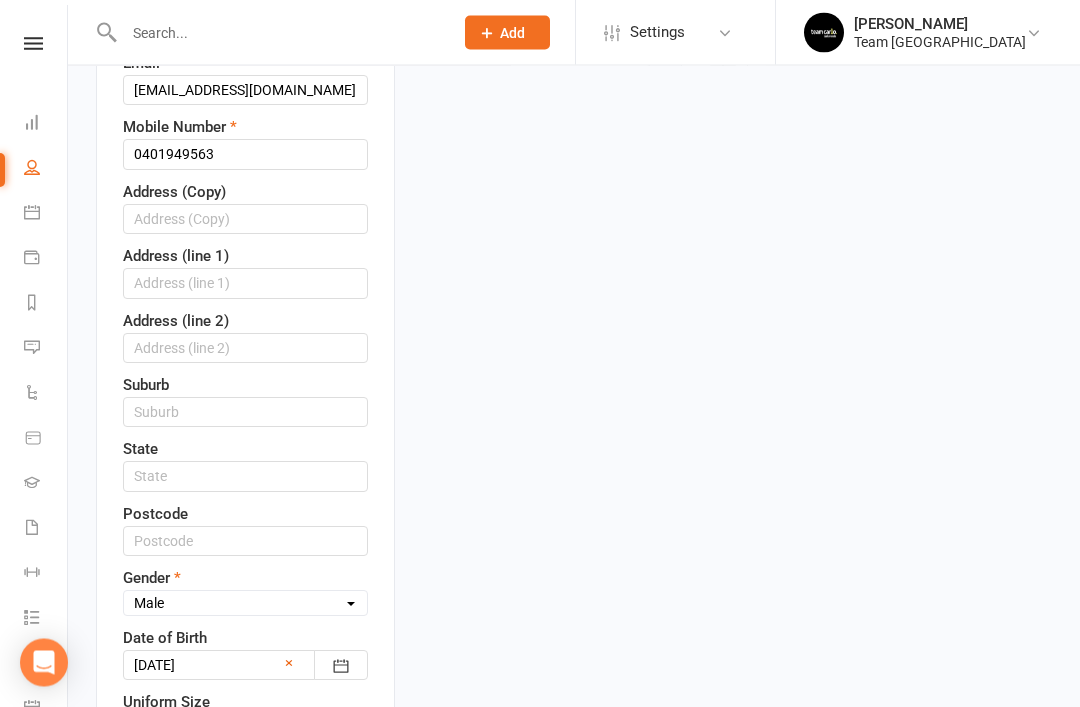 scroll, scrollTop: 540, scrollLeft: 0, axis: vertical 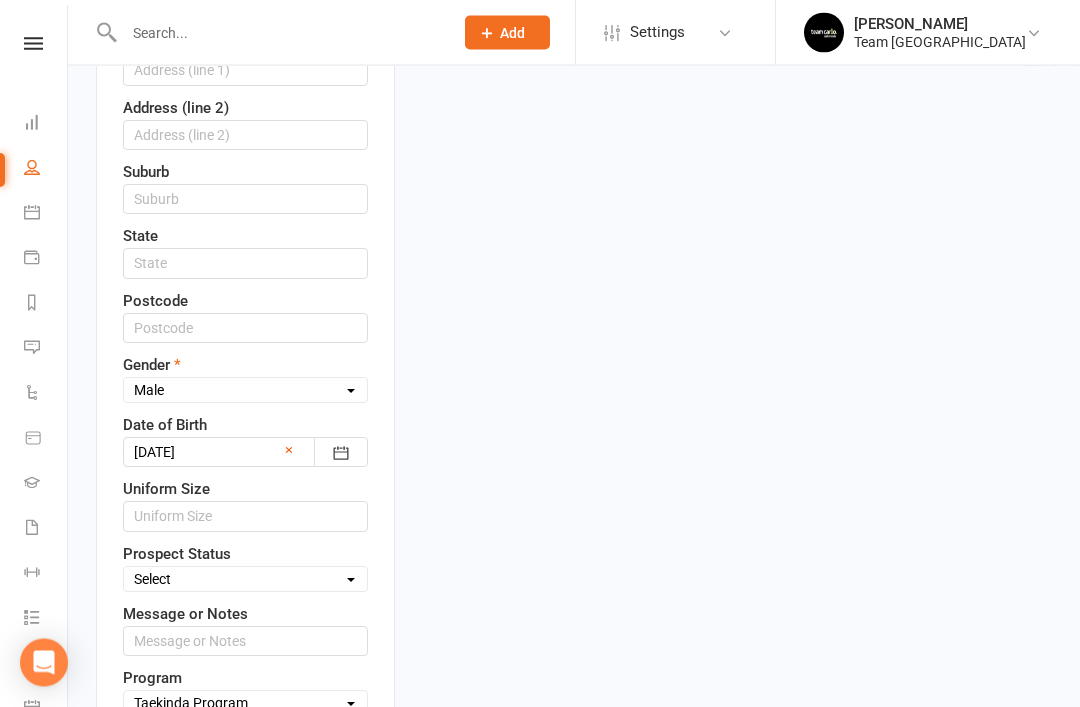 click on "Select Open Closed Website Lead Term Follow Up Waiting List Facebook Lead Re-Target Funnel 1st contact attempt complete 2nd contact attempt complete 3rd contact attempt complete Bring A Buddy Prospect Joining 2023" at bounding box center [245, 580] 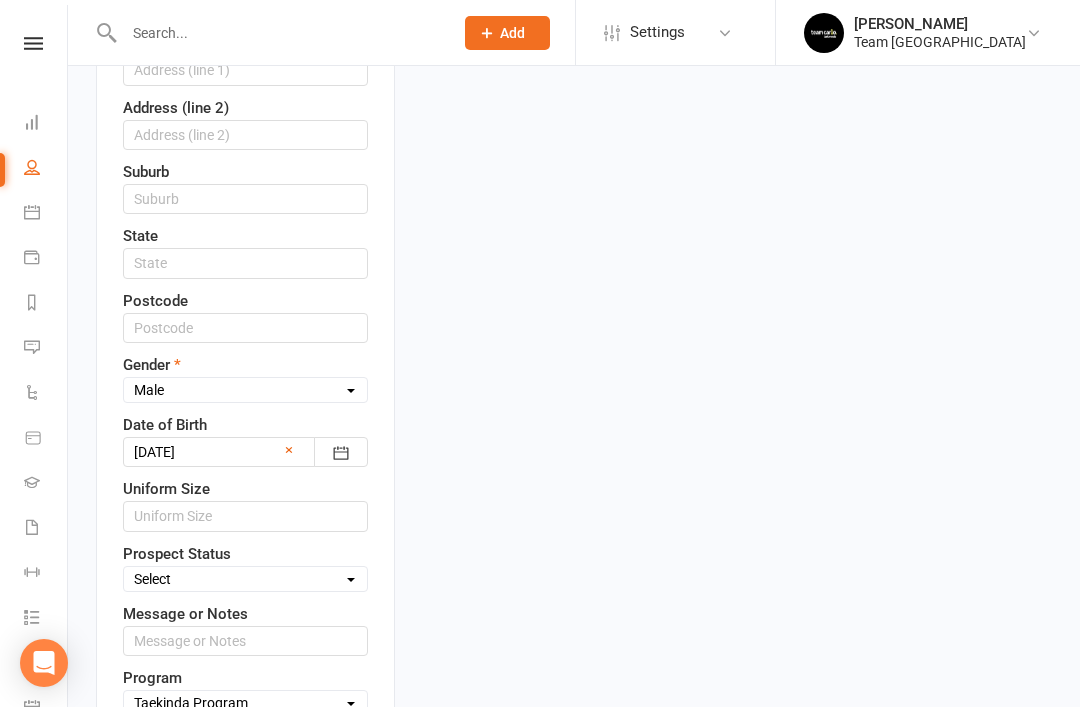 select on "Open" 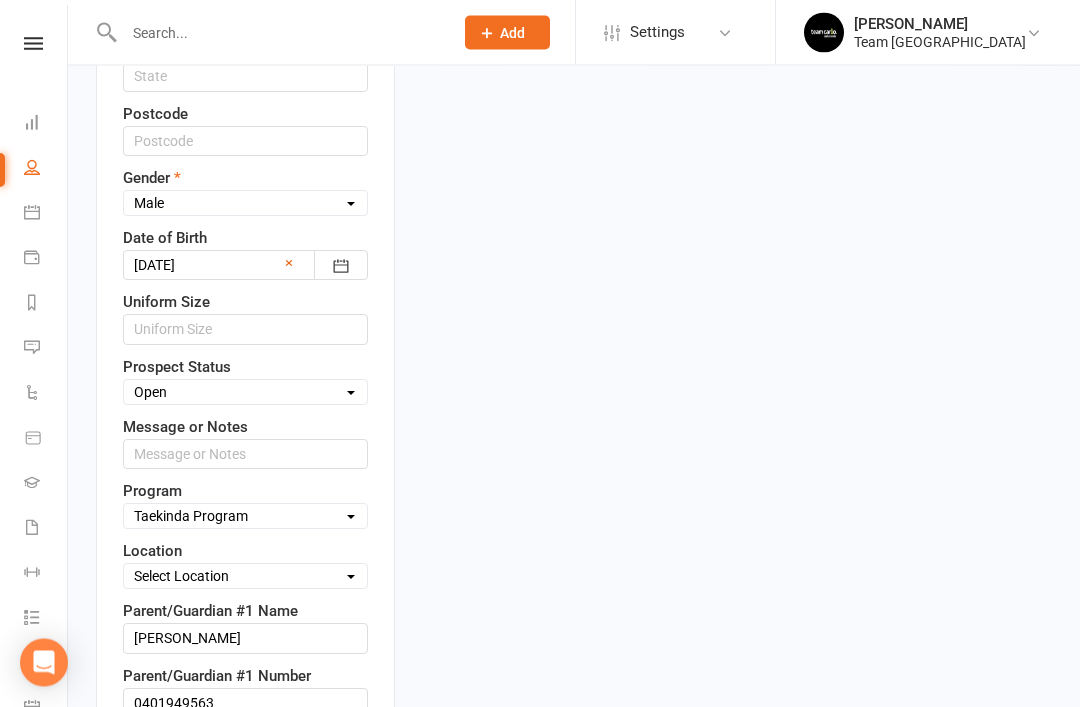 click on "Select Location Taekwondo Room" at bounding box center (245, 577) 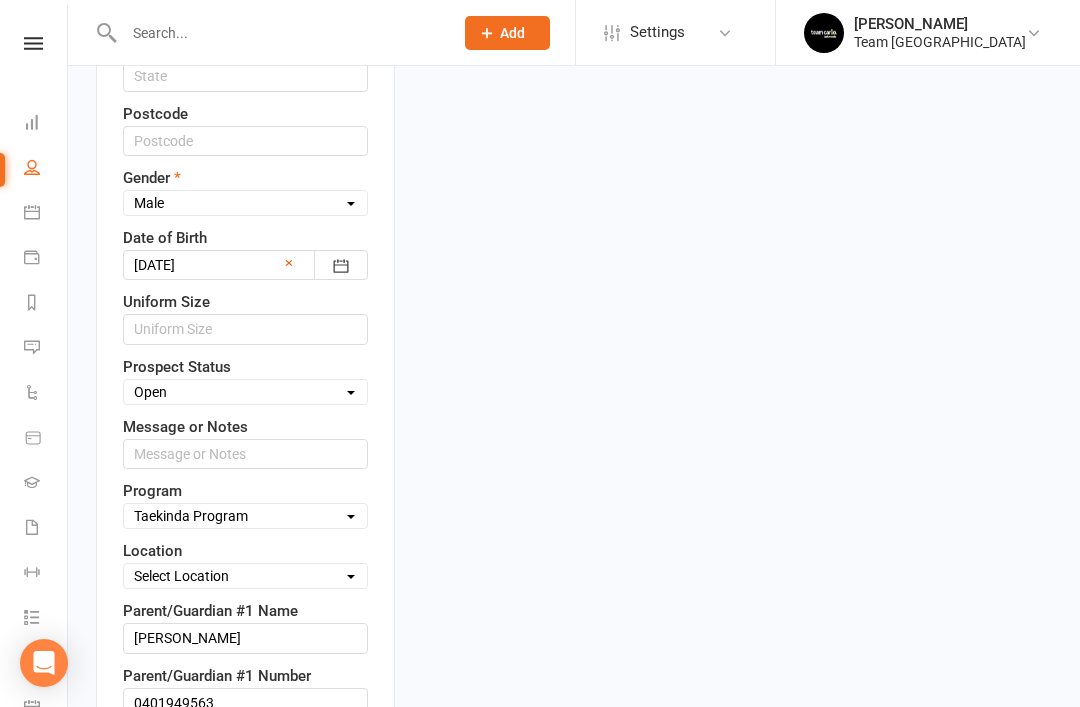 select on "0" 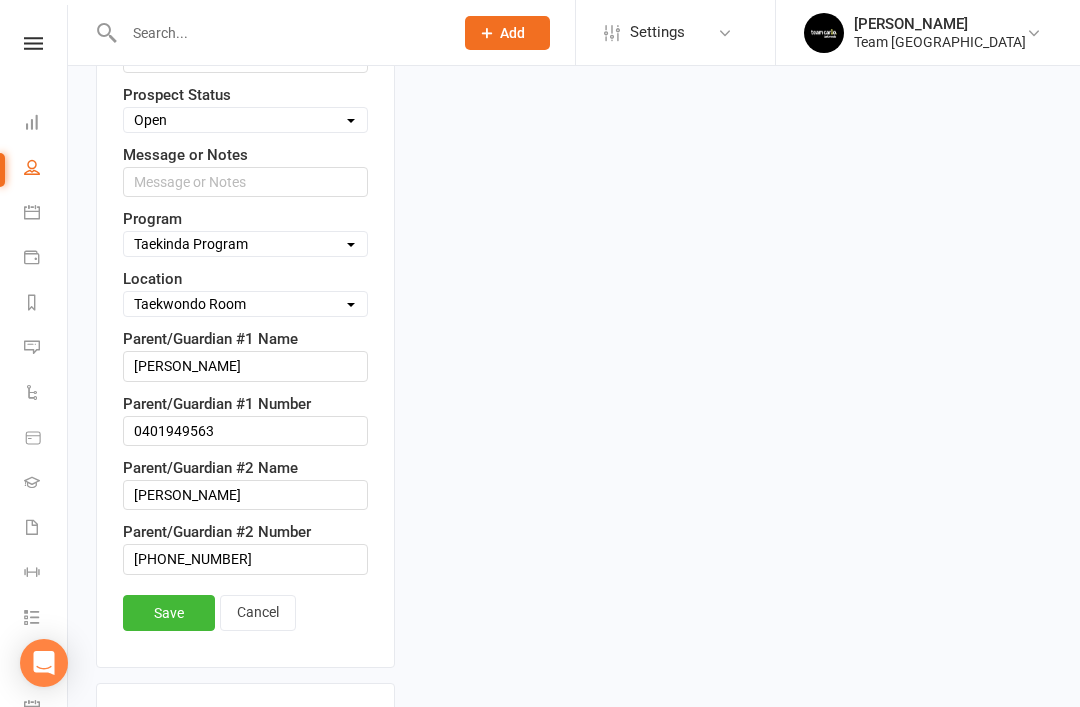 click on "Save" at bounding box center [169, 613] 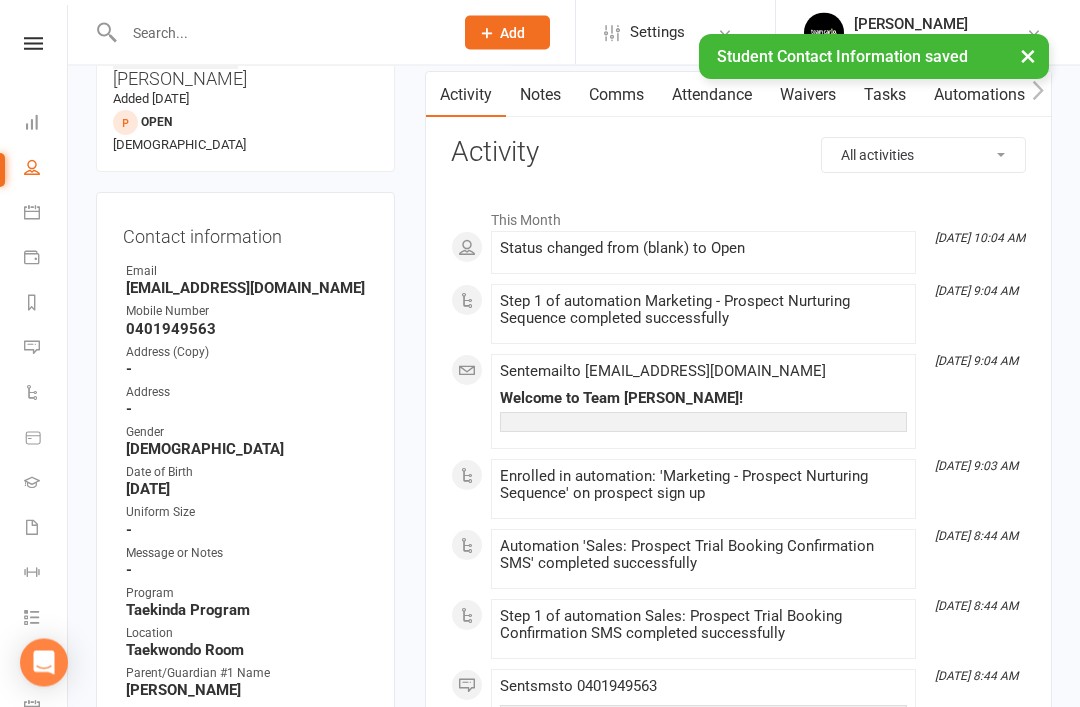 scroll, scrollTop: 0, scrollLeft: 0, axis: both 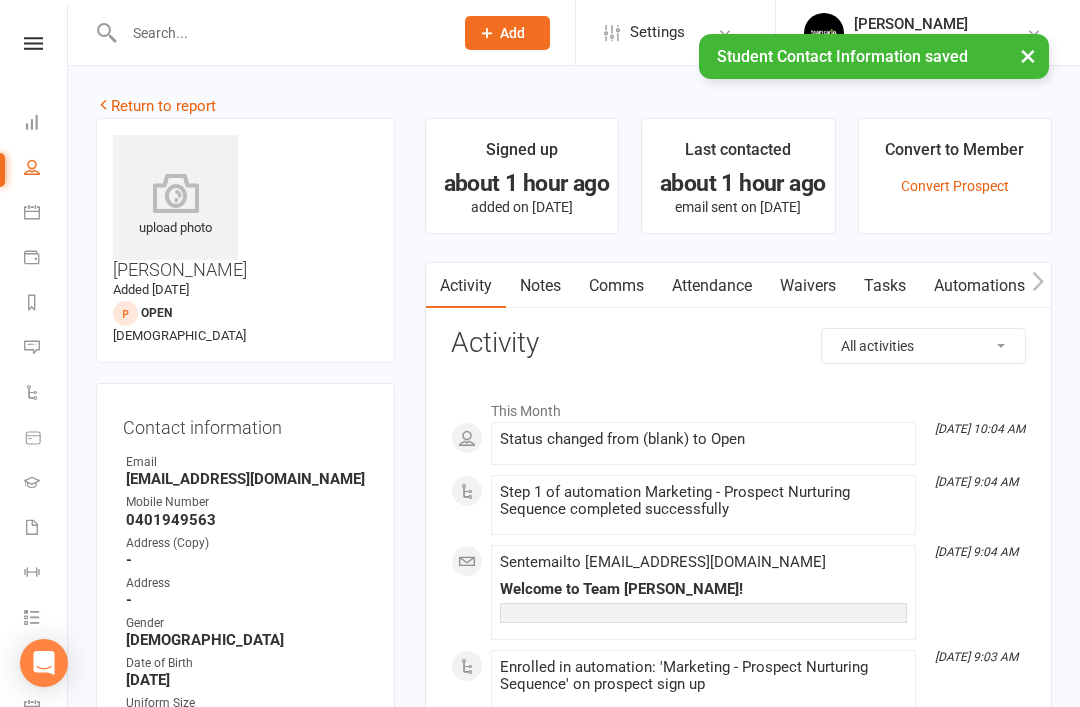 click on "Return to report" at bounding box center [156, 106] 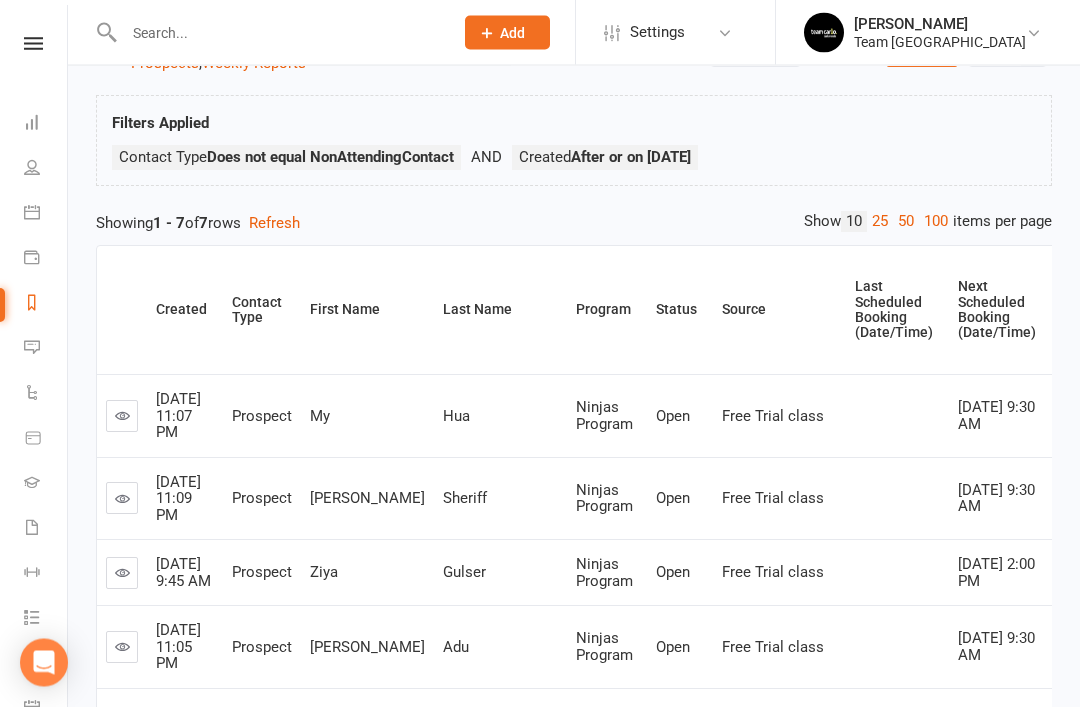 scroll, scrollTop: 0, scrollLeft: 0, axis: both 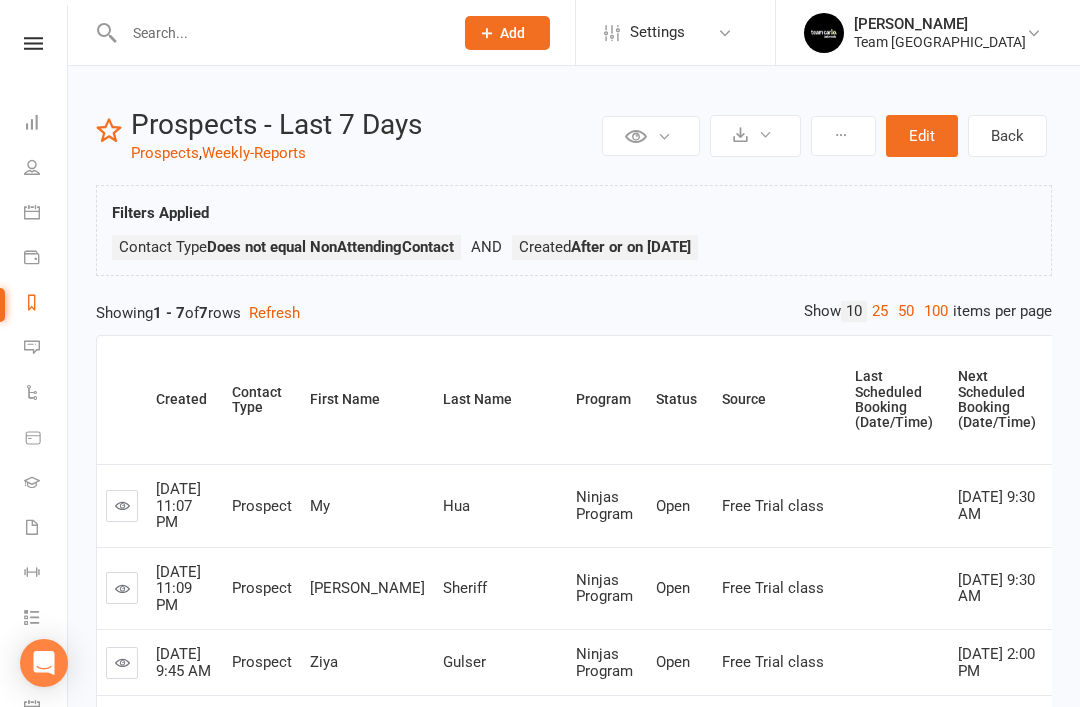 click on "Calendar" at bounding box center (46, 214) 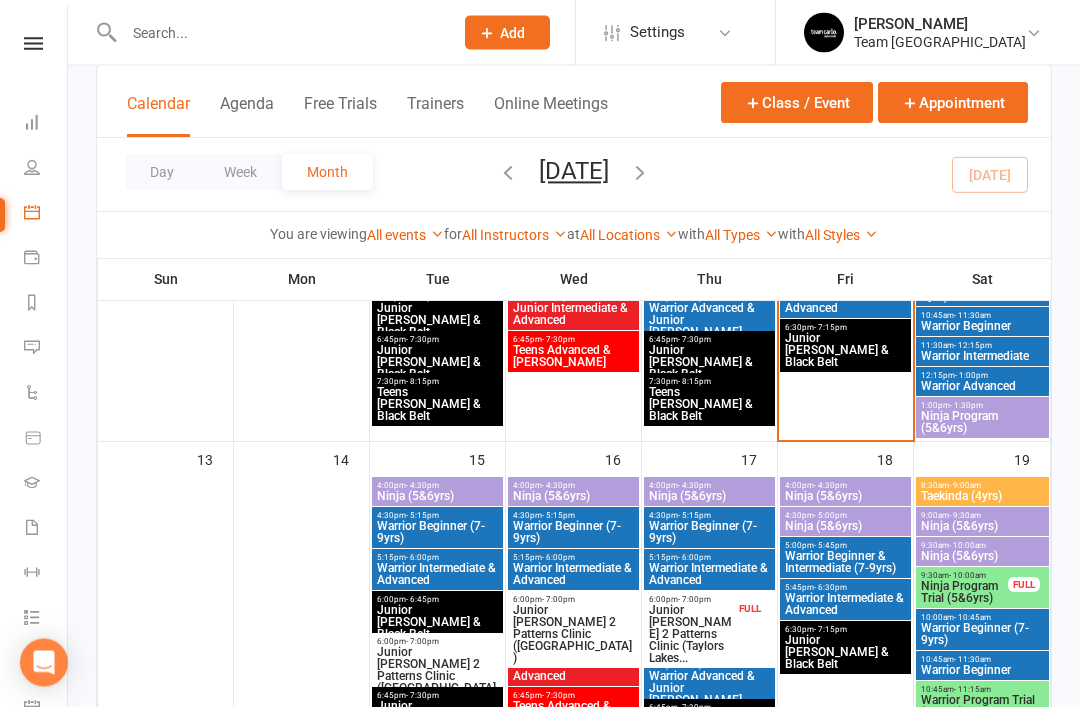 scroll, scrollTop: 646, scrollLeft: 0, axis: vertical 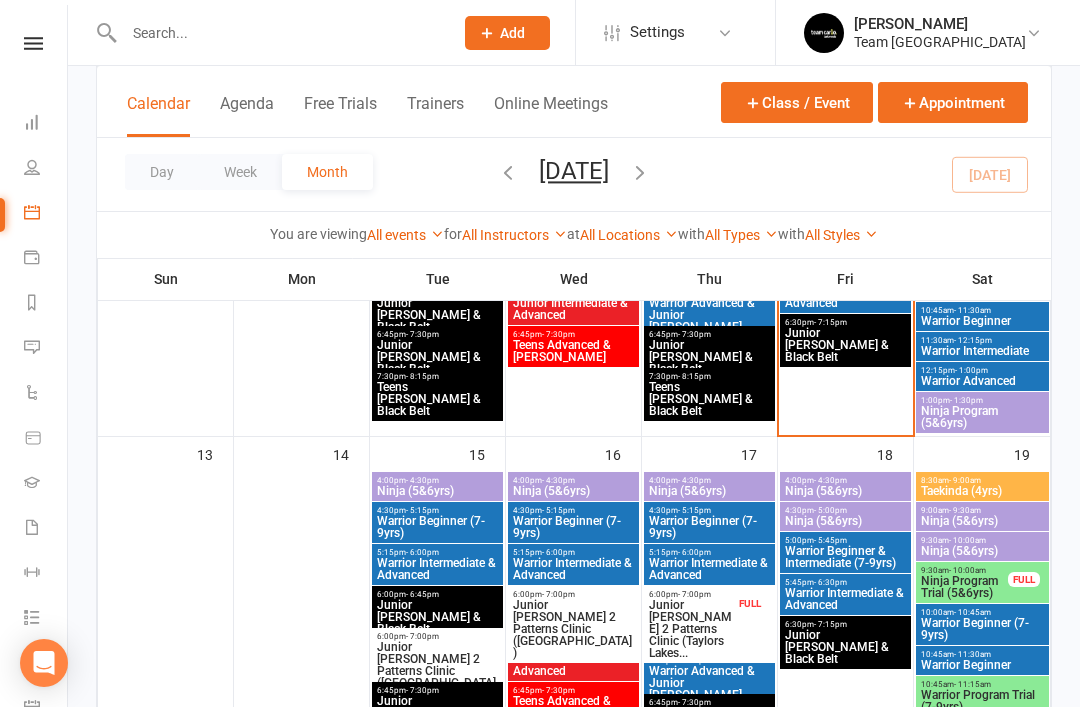 click on "Ninja Program Trial (5&6yrs)" at bounding box center [964, 587] 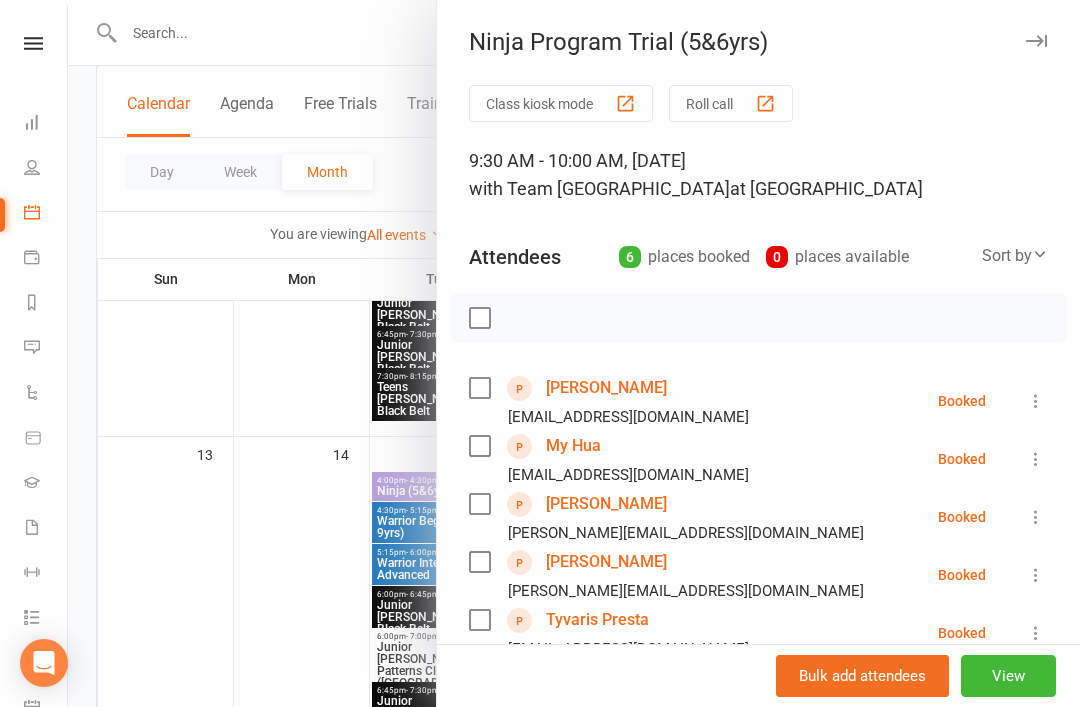 click at bounding box center [1036, 41] 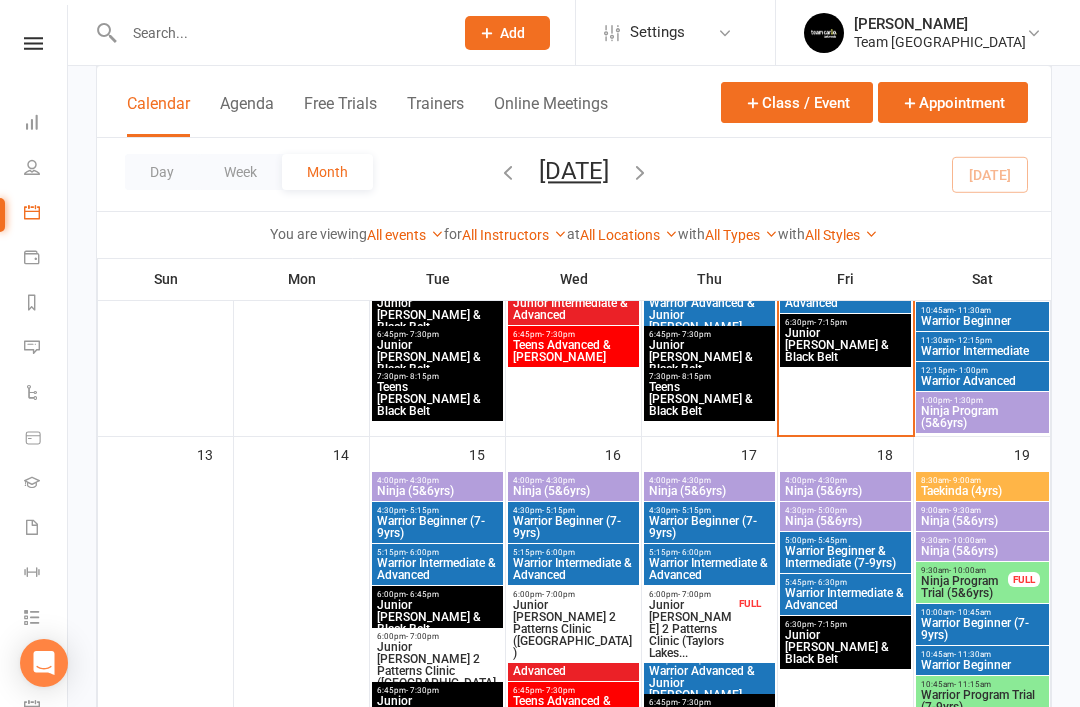 click on "Ninja (5&6yrs)" at bounding box center [437, 491] 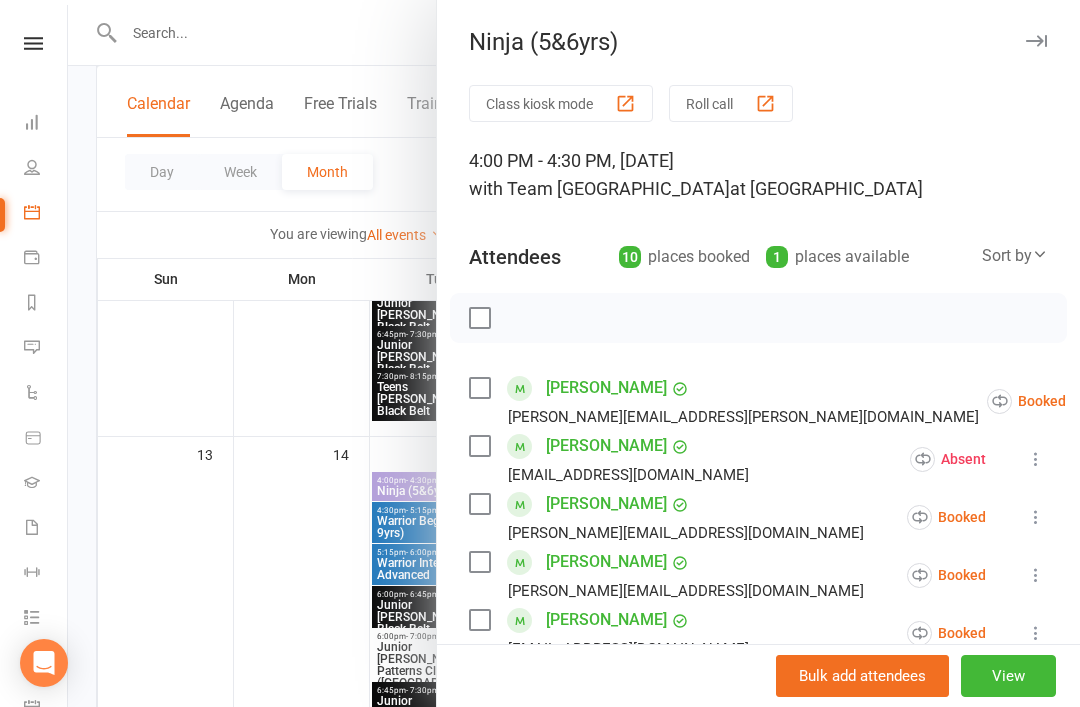 click at bounding box center (1036, 41) 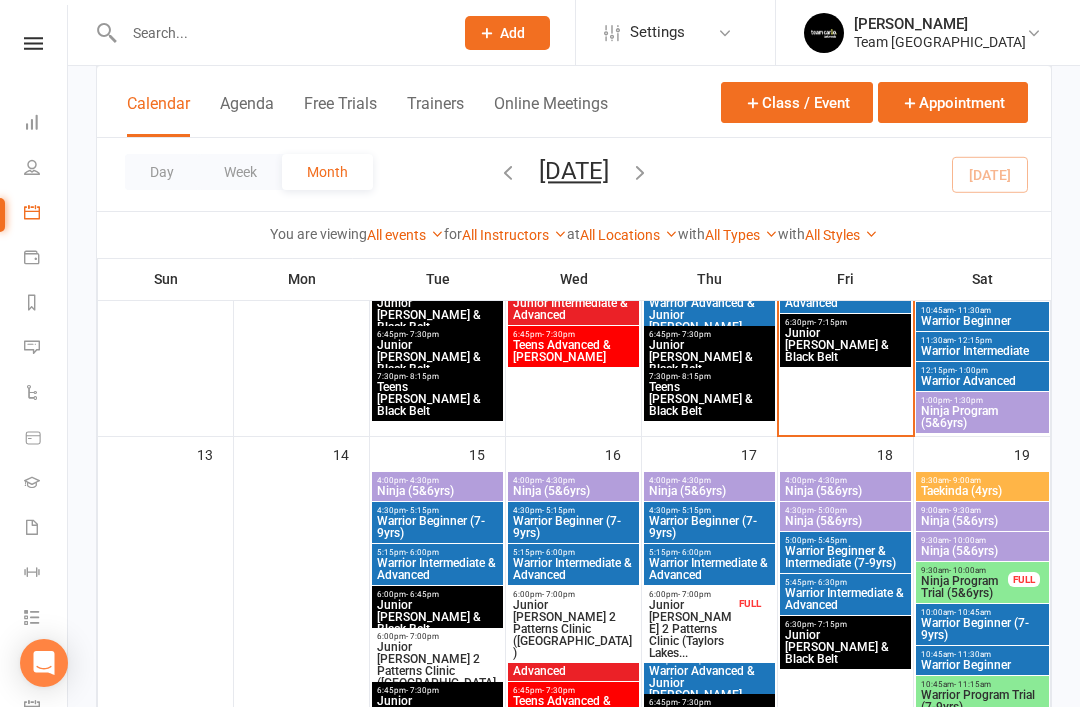 click on "4:00pm  - 4:30pm" at bounding box center (573, 480) 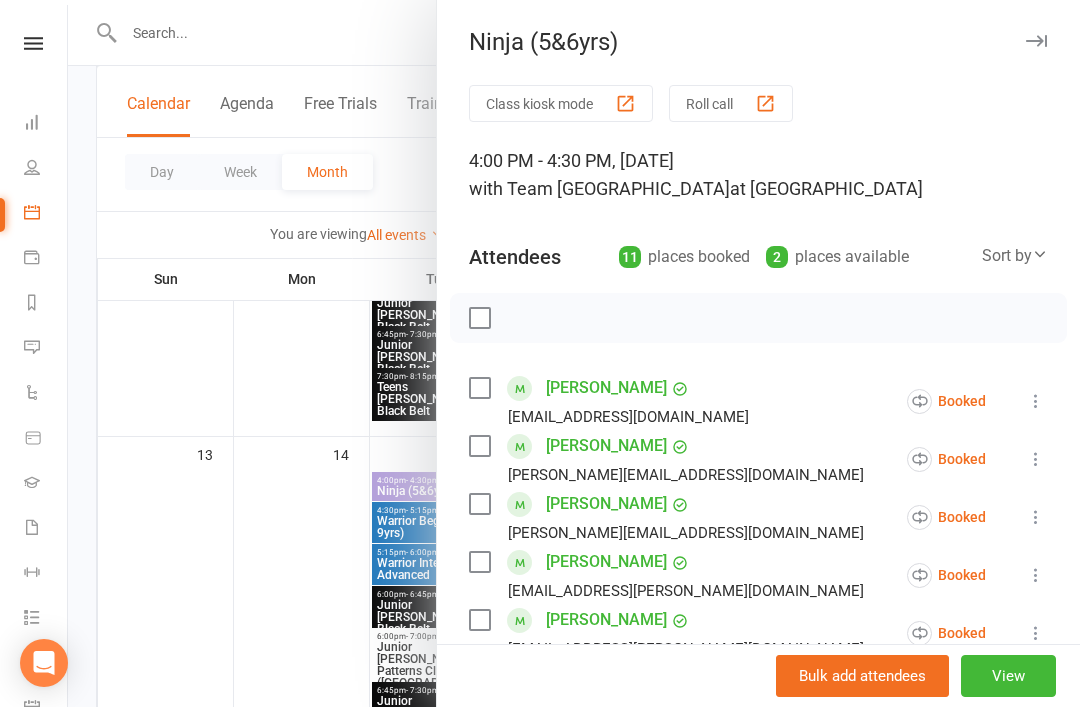 click at bounding box center [1036, 41] 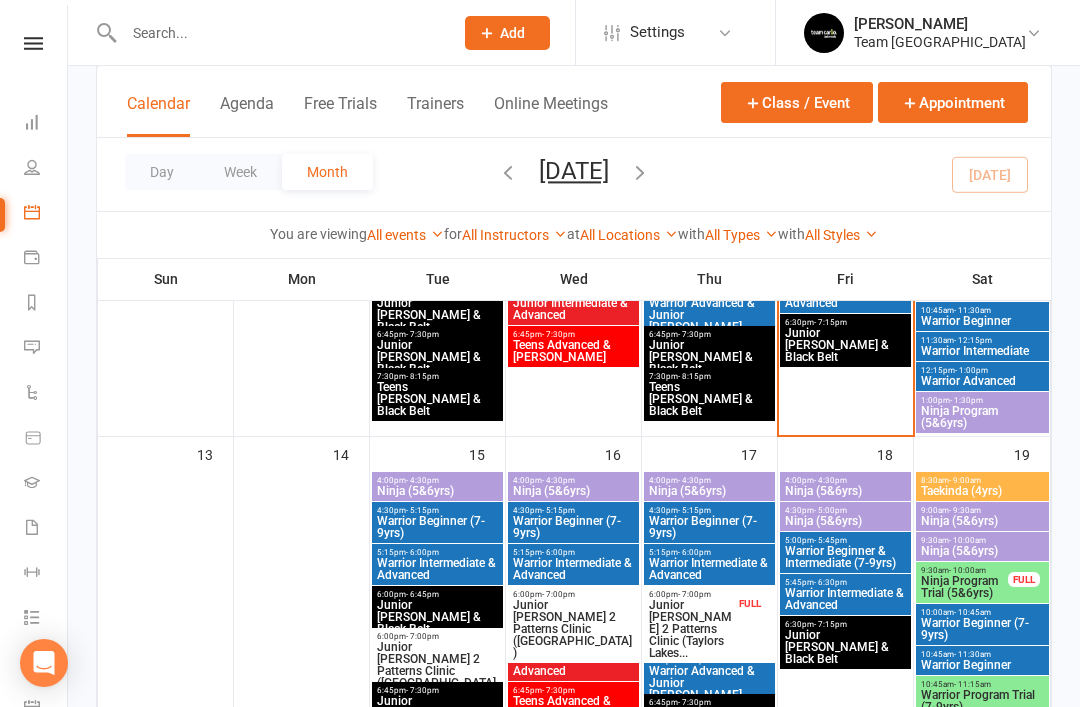 click on "Ninja (5&6yrs)" at bounding box center [709, 491] 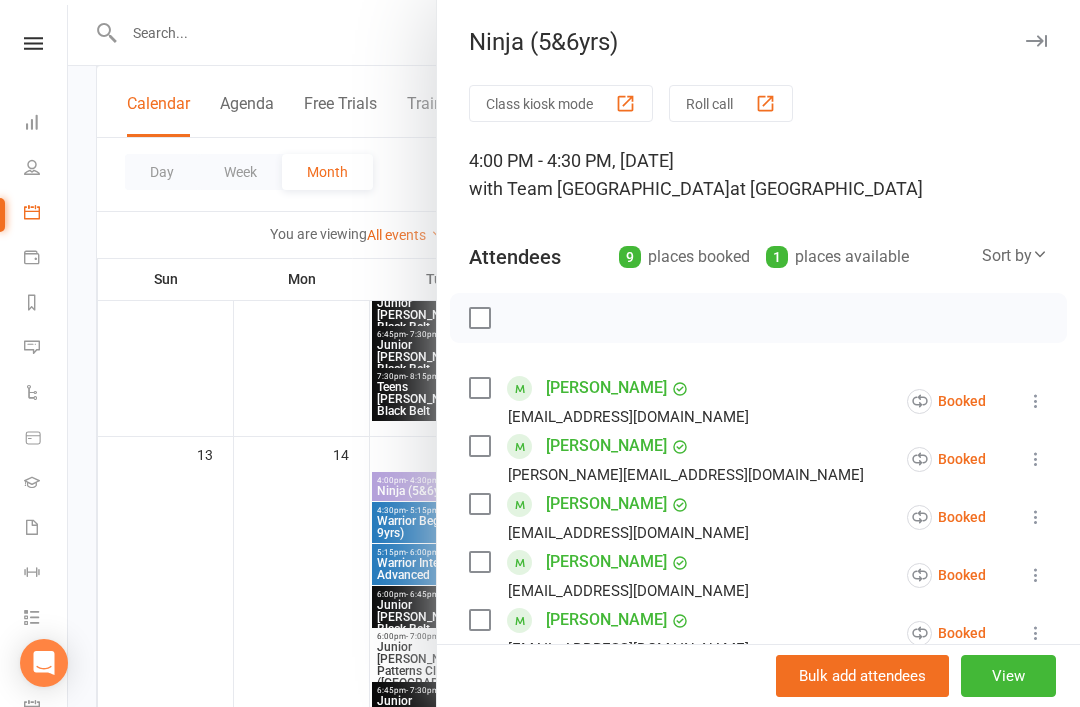 click at bounding box center (1036, 41) 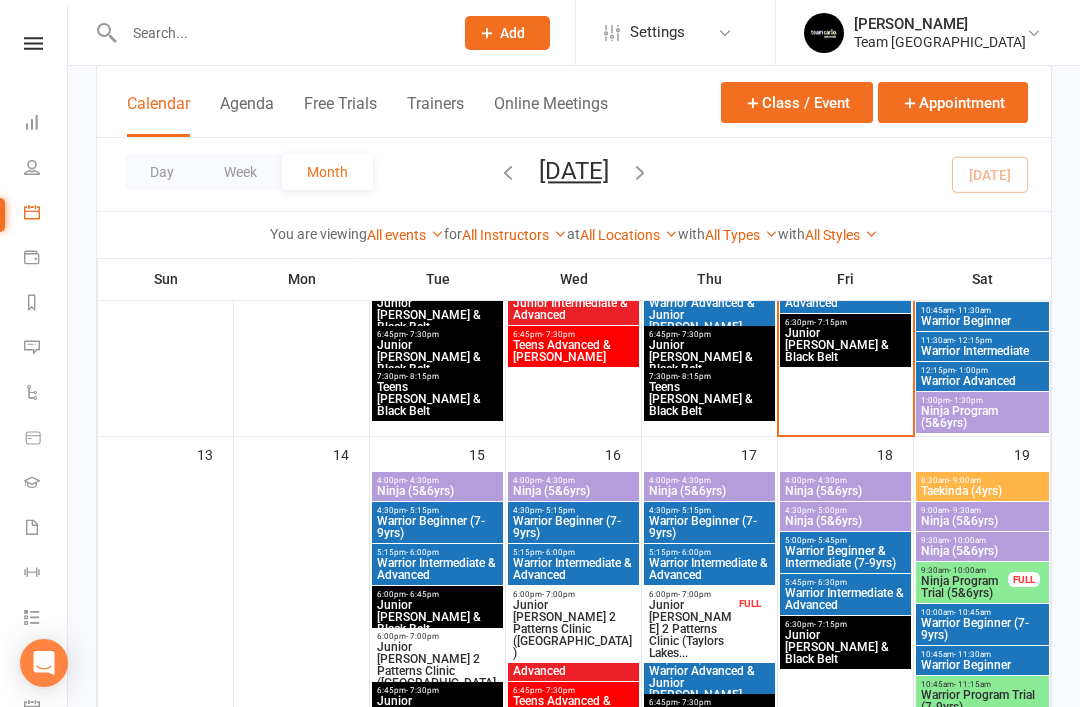 click on "Ninja (5&6yrs)" at bounding box center (845, 491) 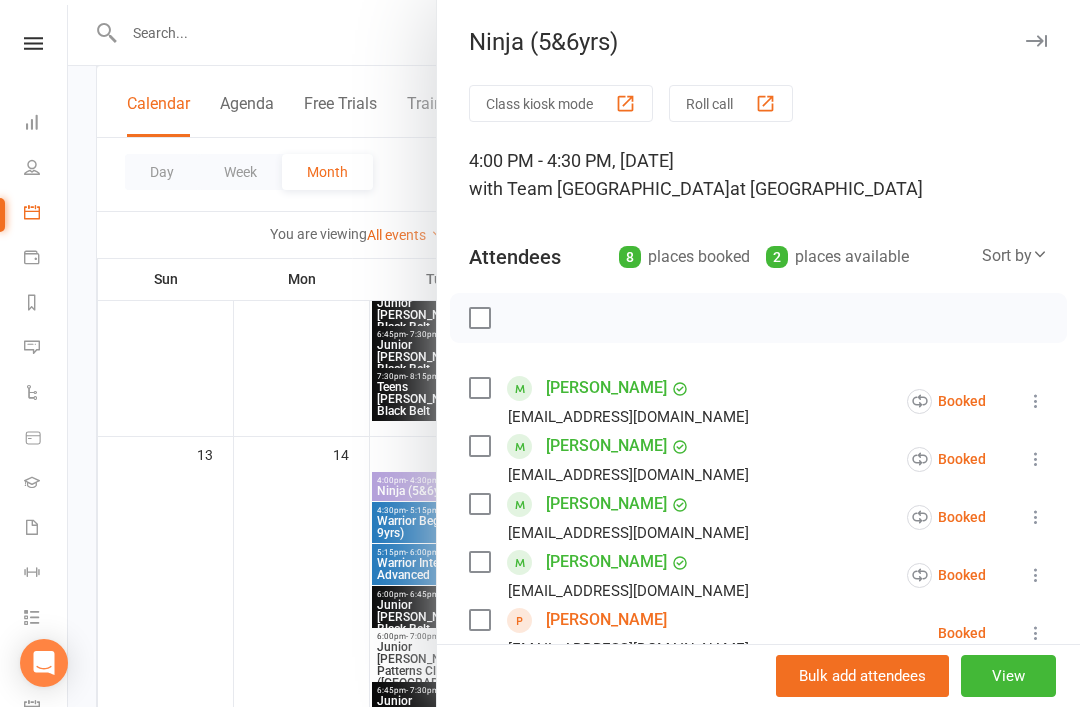 click on "Ninja (5&6yrs)" at bounding box center (758, 42) 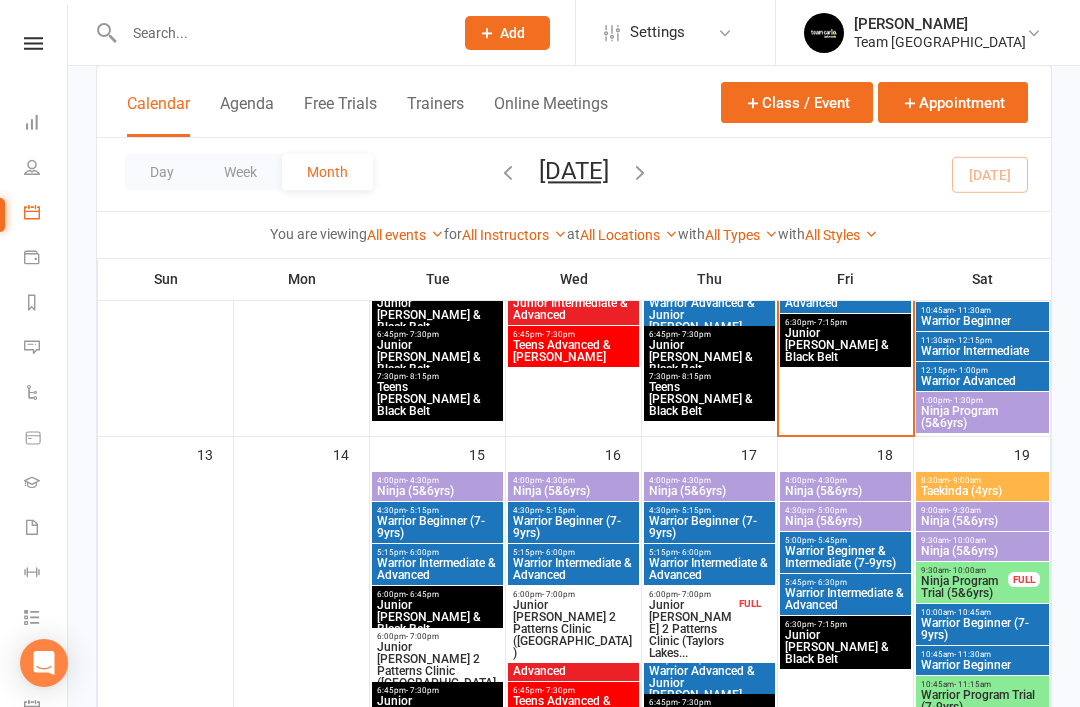 click on "Ninja (5&6yrs)" at bounding box center (845, 521) 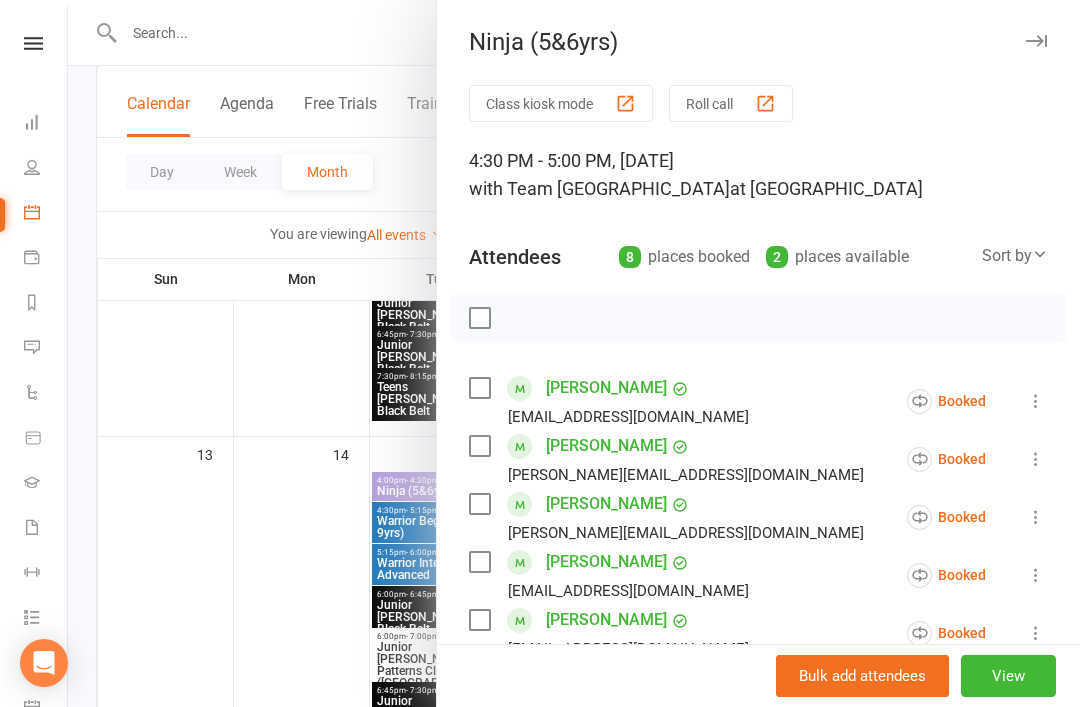 click at bounding box center [1036, 41] 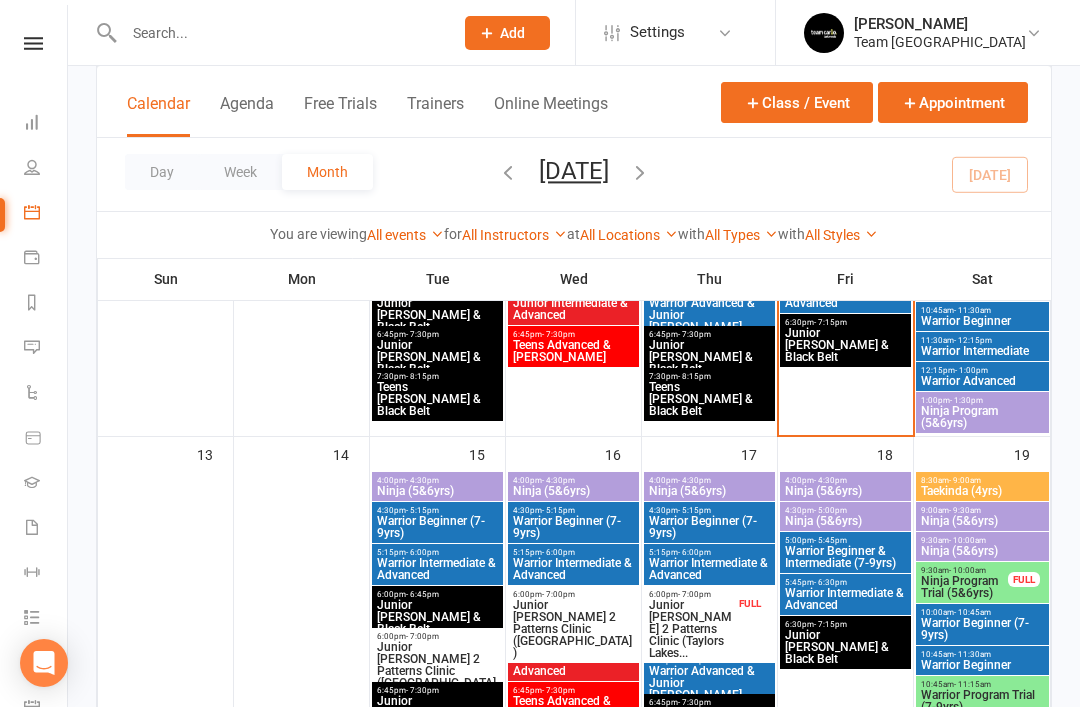click on "Ninja (5&6yrs)" at bounding box center [982, 521] 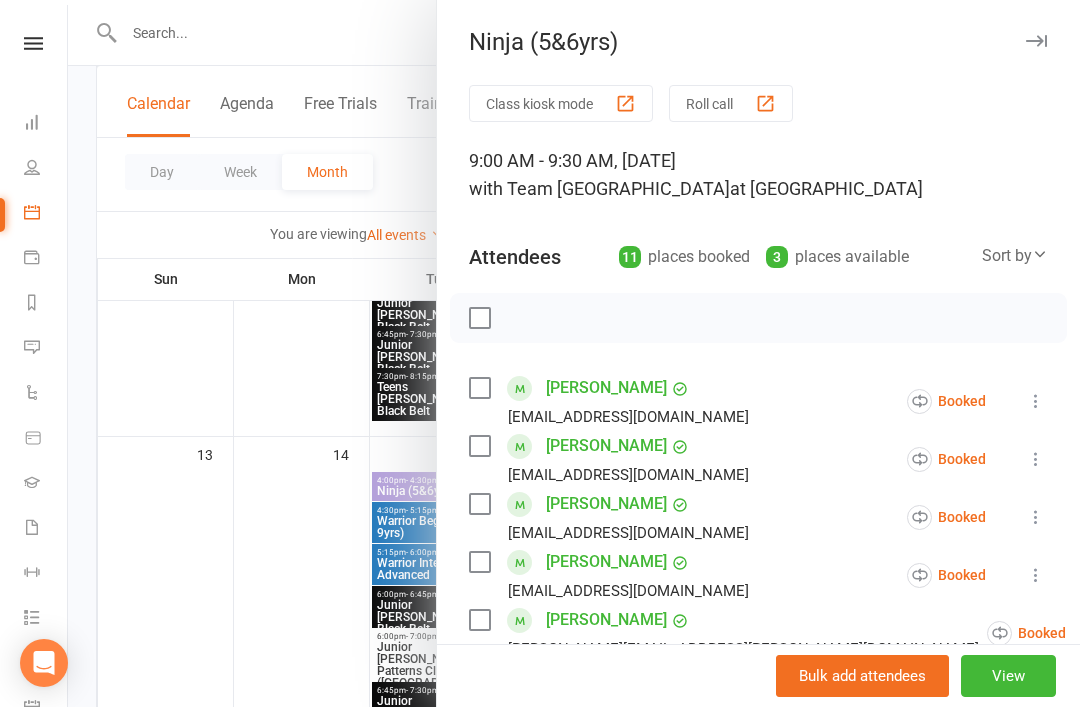 click at bounding box center [1036, 41] 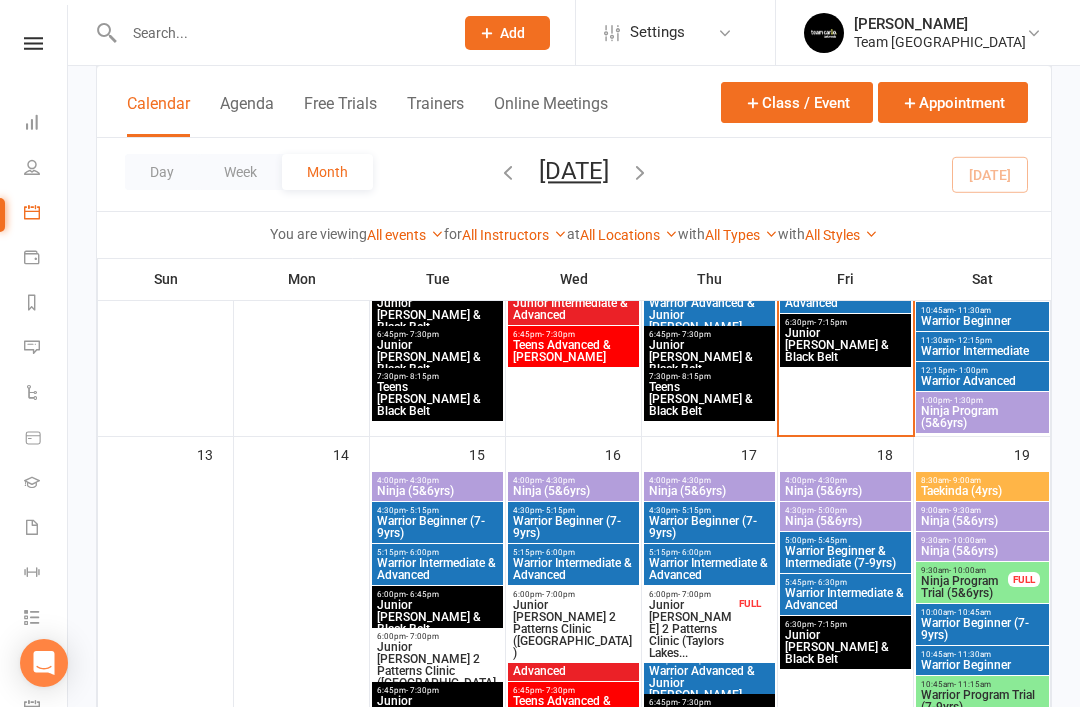 click on "Ninja (5&6yrs)" at bounding box center [982, 551] 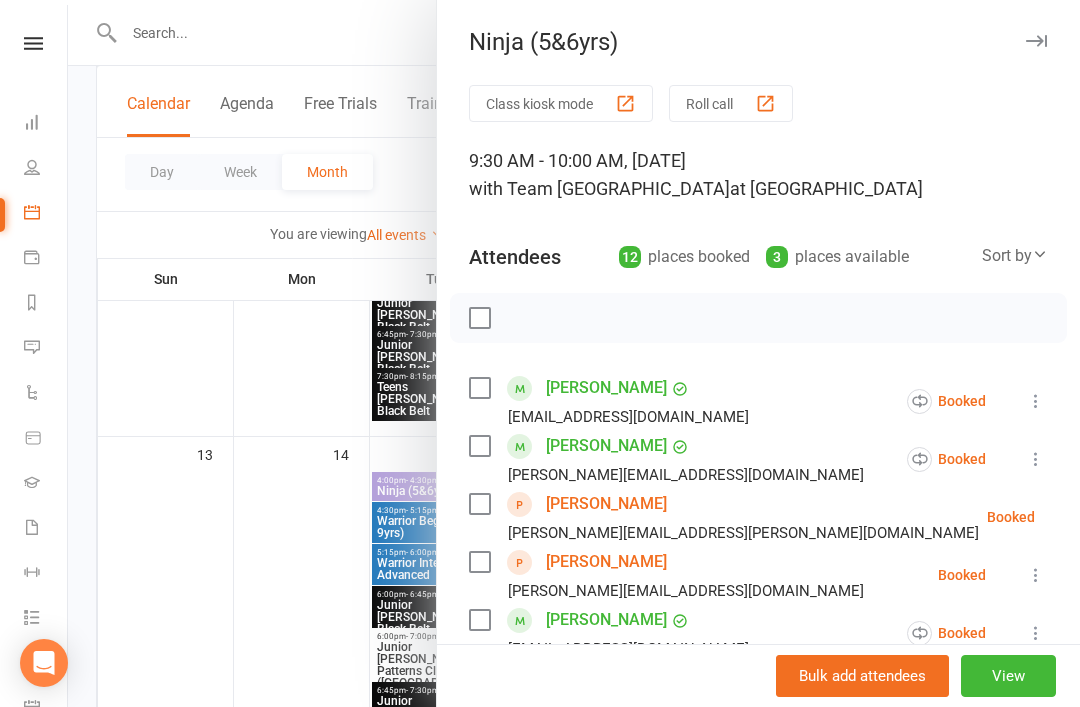 click at bounding box center (1036, 41) 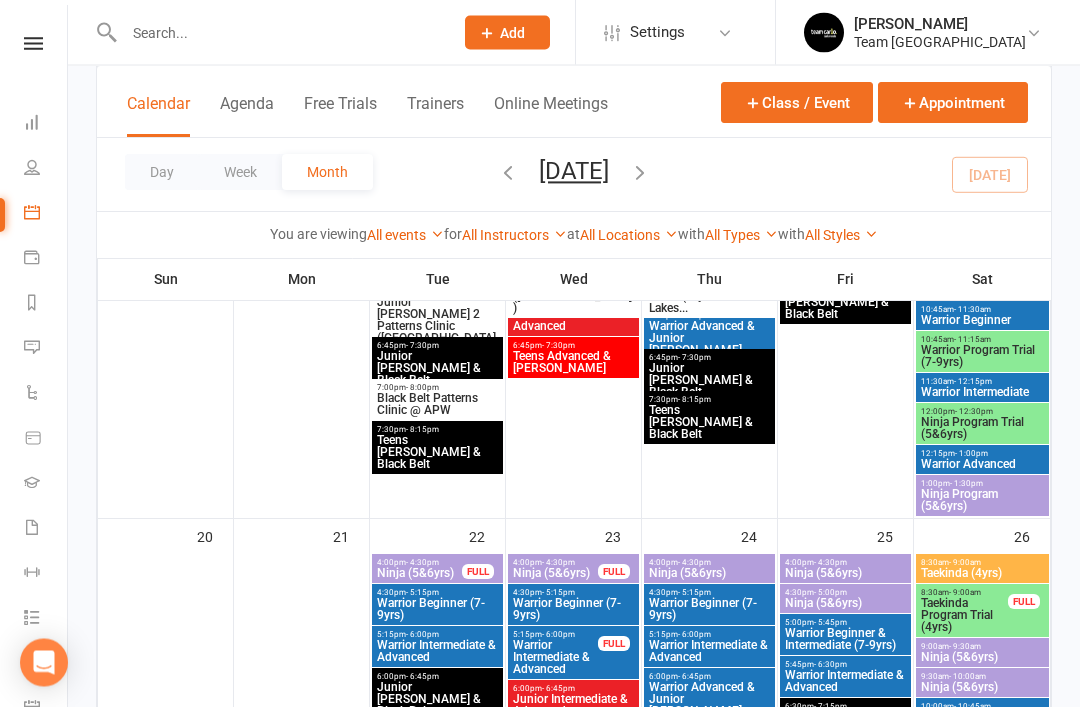 click on "Ninja Program (5&6yrs)" at bounding box center (982, 501) 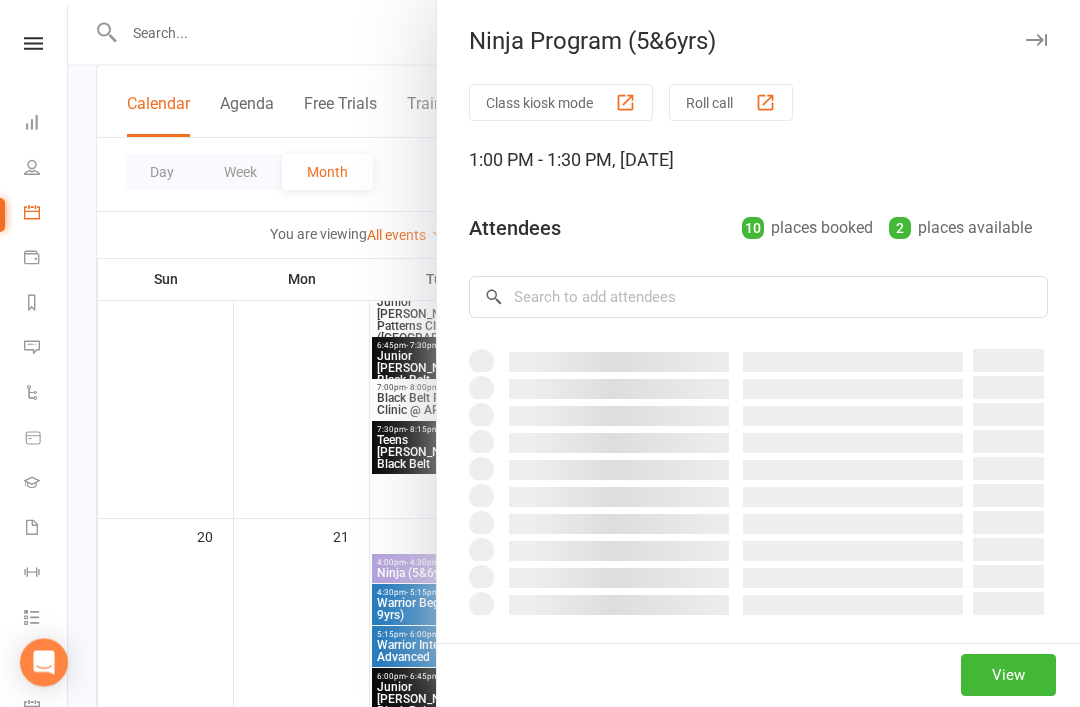 scroll, scrollTop: 991, scrollLeft: 0, axis: vertical 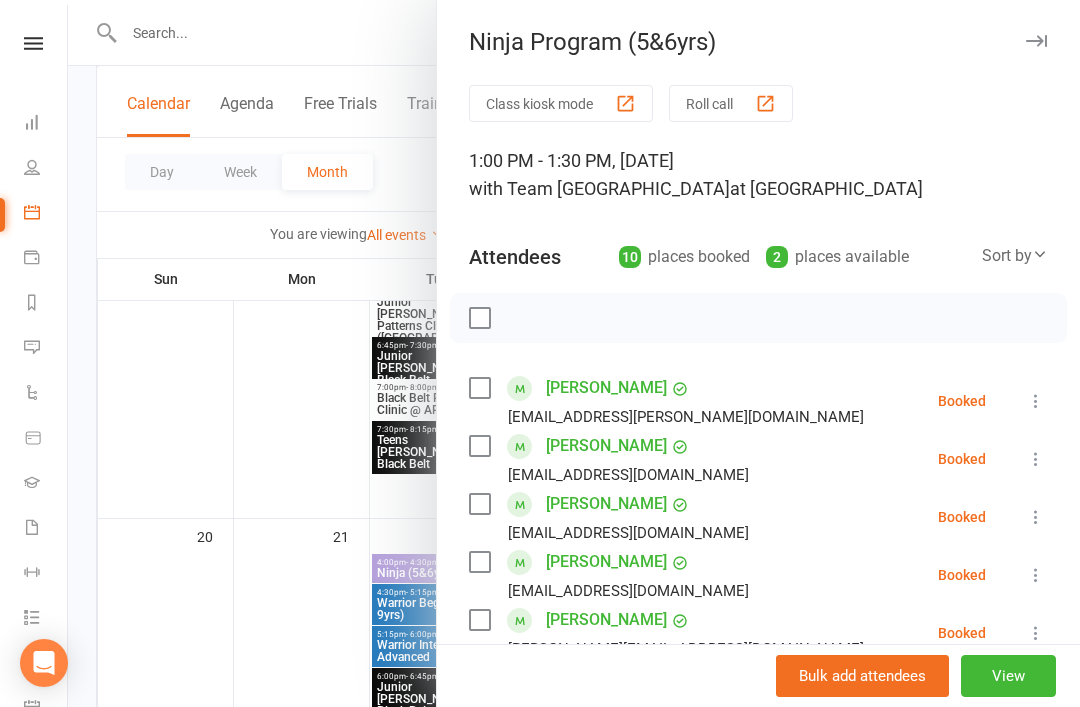 click at bounding box center (1036, 41) 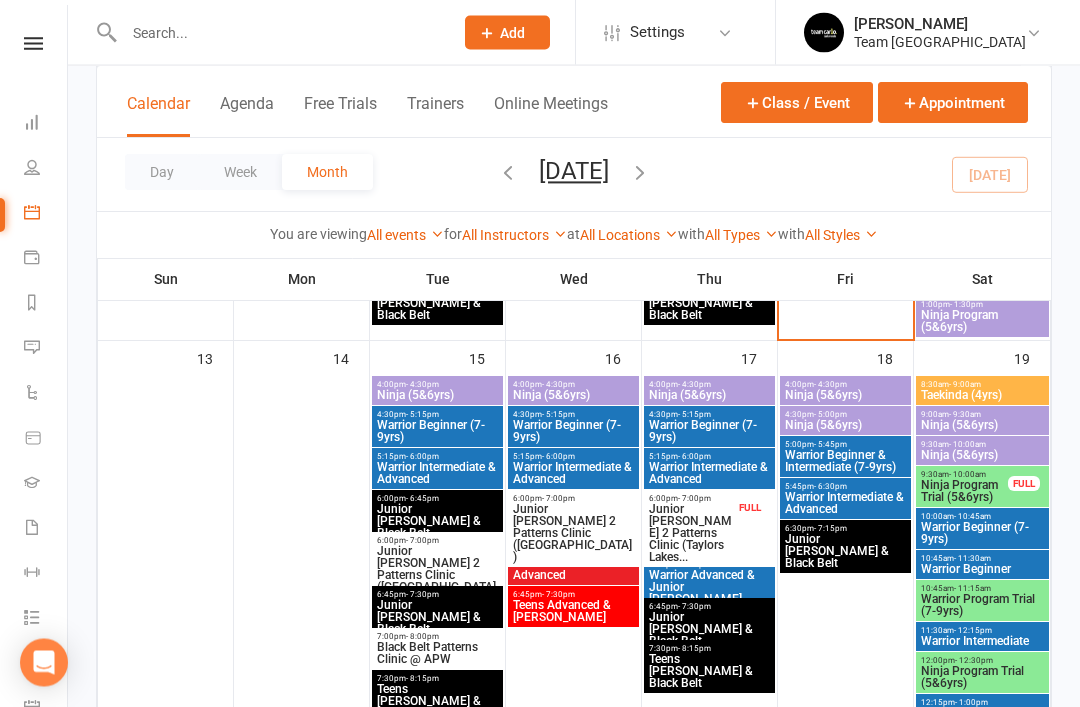 scroll, scrollTop: 745, scrollLeft: 0, axis: vertical 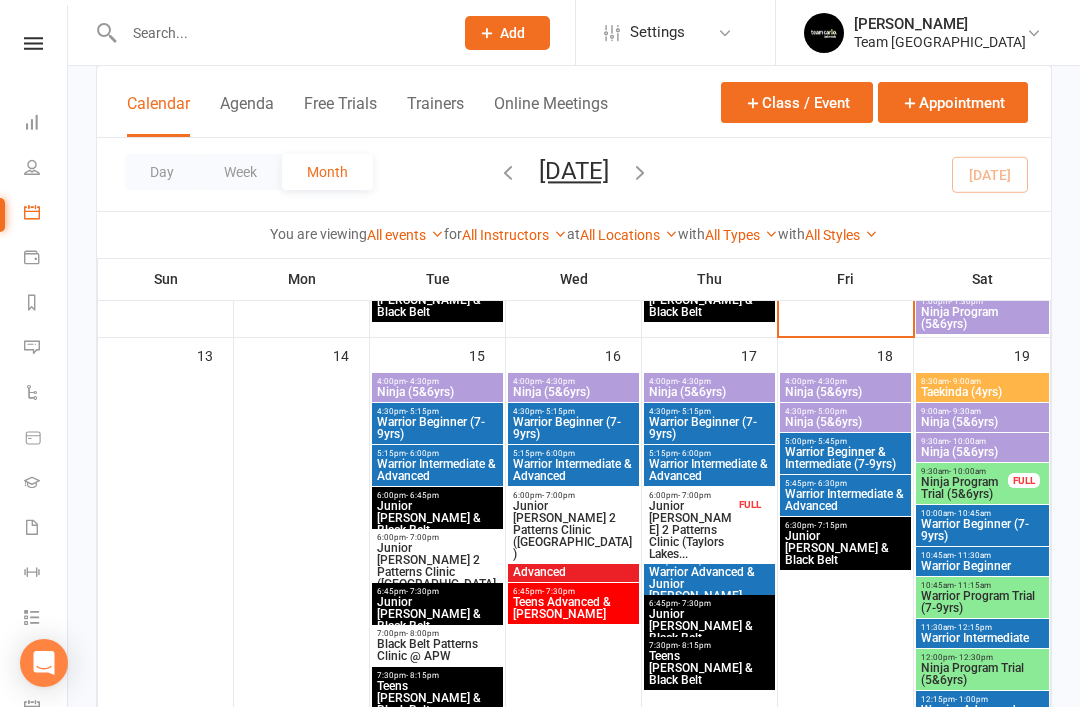 click on "Junior Cho Dan Bo 2 Patterns Clinic (Taylors Lakes..." at bounding box center [691, 530] 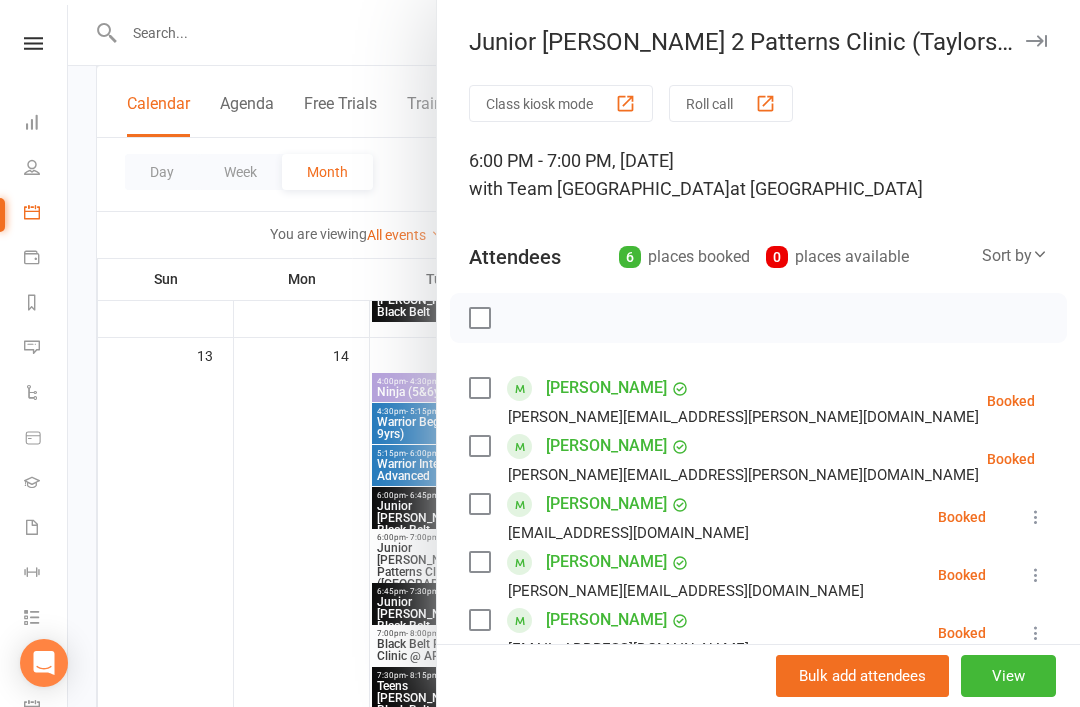 scroll, scrollTop: 0, scrollLeft: 0, axis: both 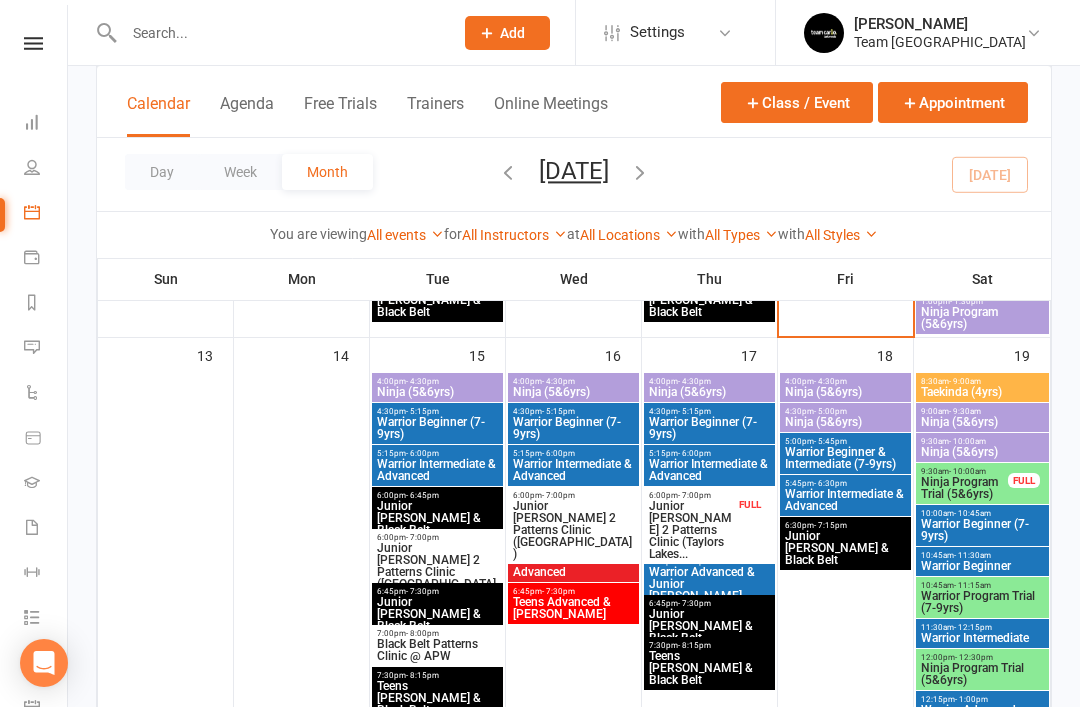click on "Junior Cho Dan Bo 2 Patterns Clinic (Preston)" at bounding box center [573, 530] 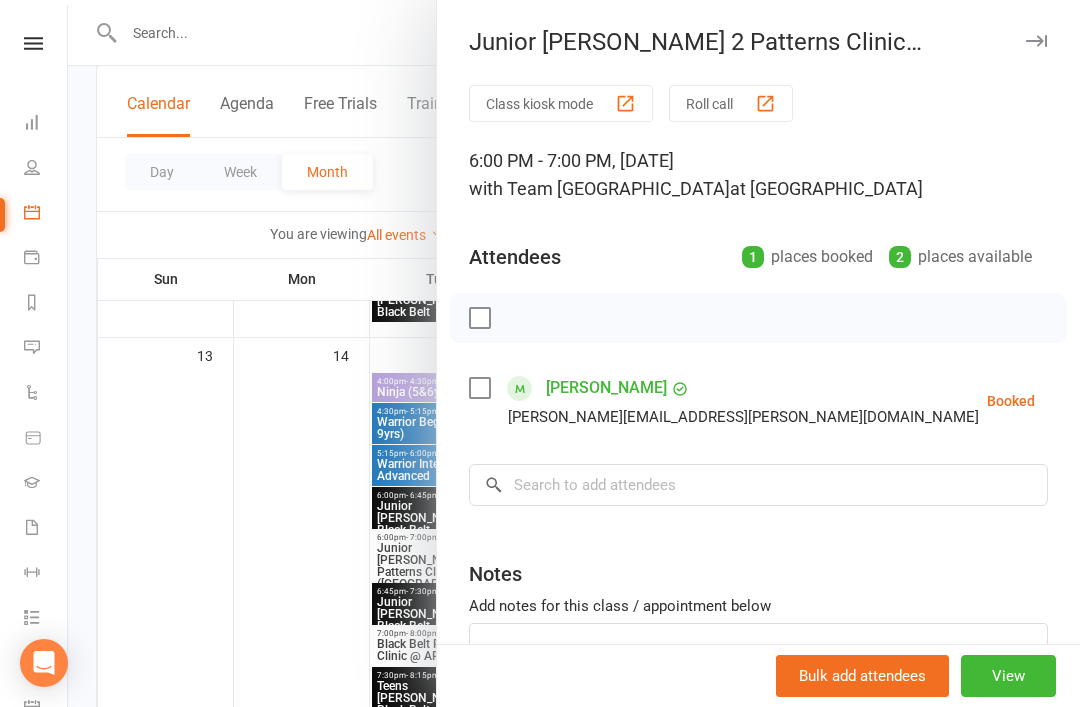 click at bounding box center (1036, 41) 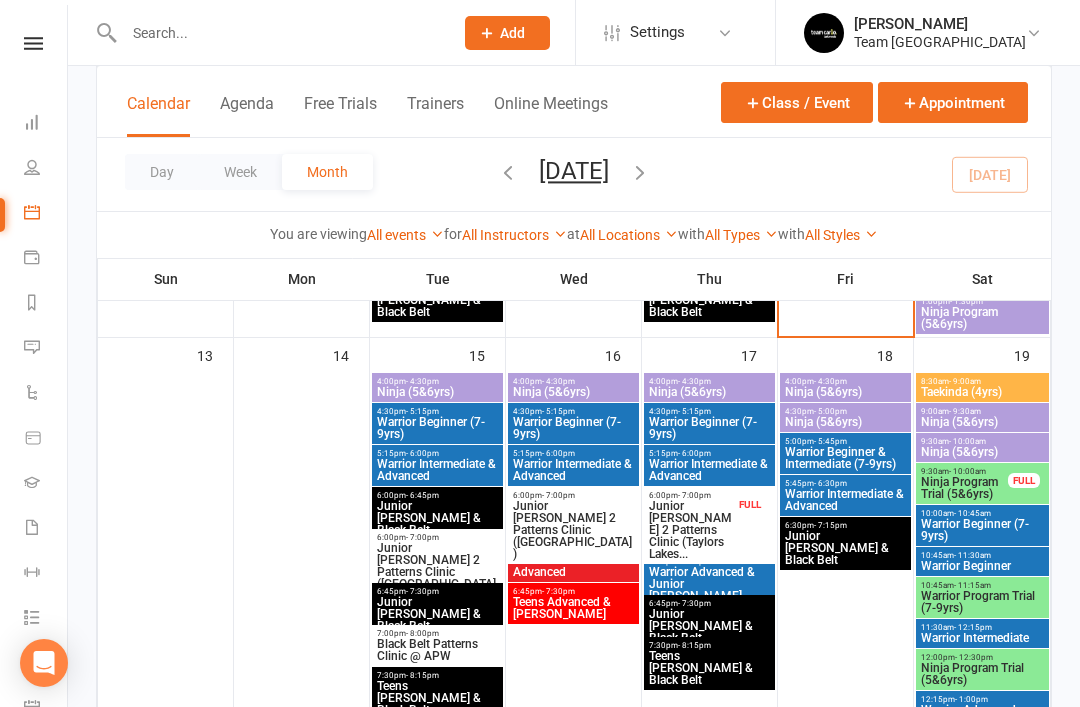 click on "Junior Cho Dan Bo 2 Patterns Clinic (Airport West)" at bounding box center [437, 572] 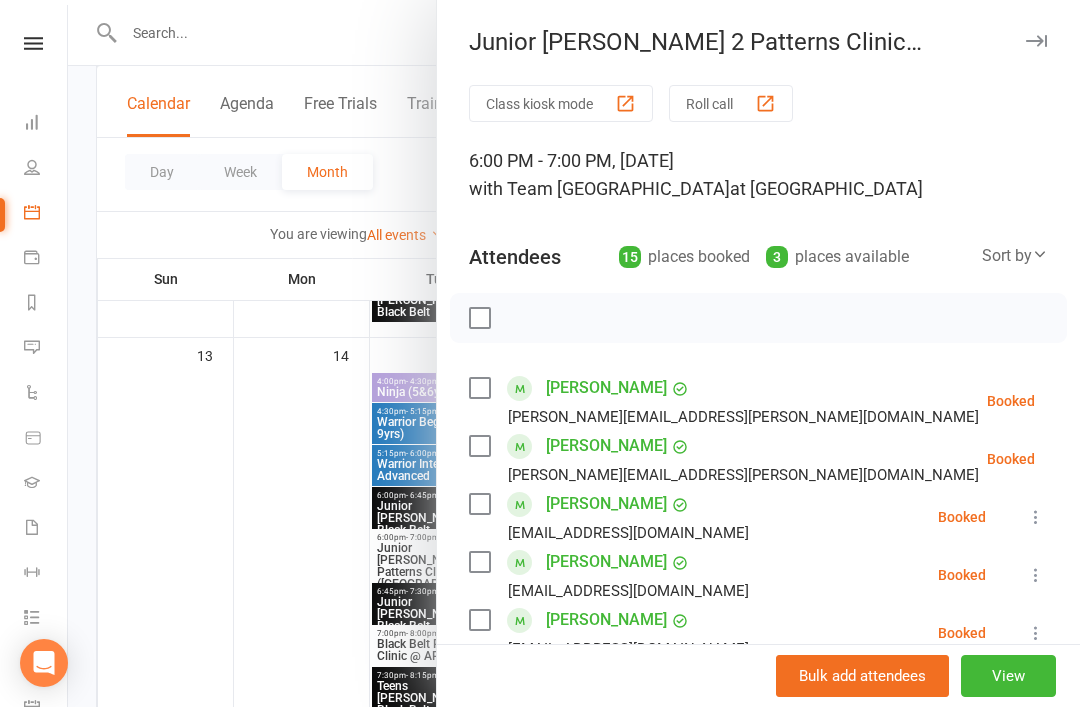 click at bounding box center (1036, 41) 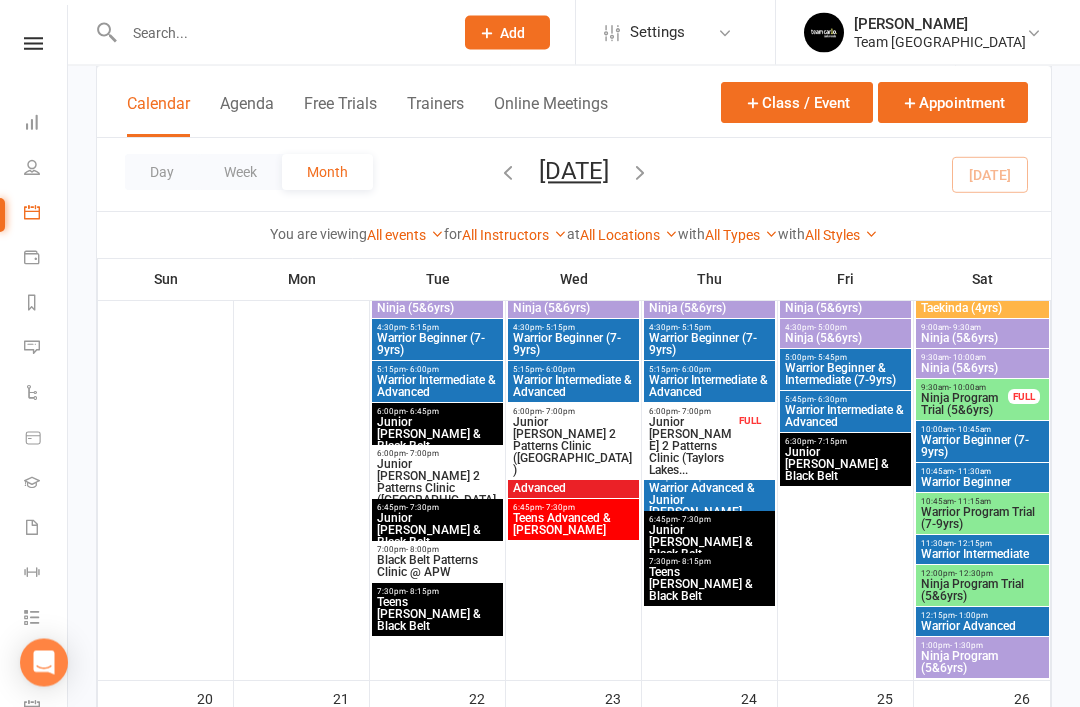 scroll, scrollTop: 829, scrollLeft: 0, axis: vertical 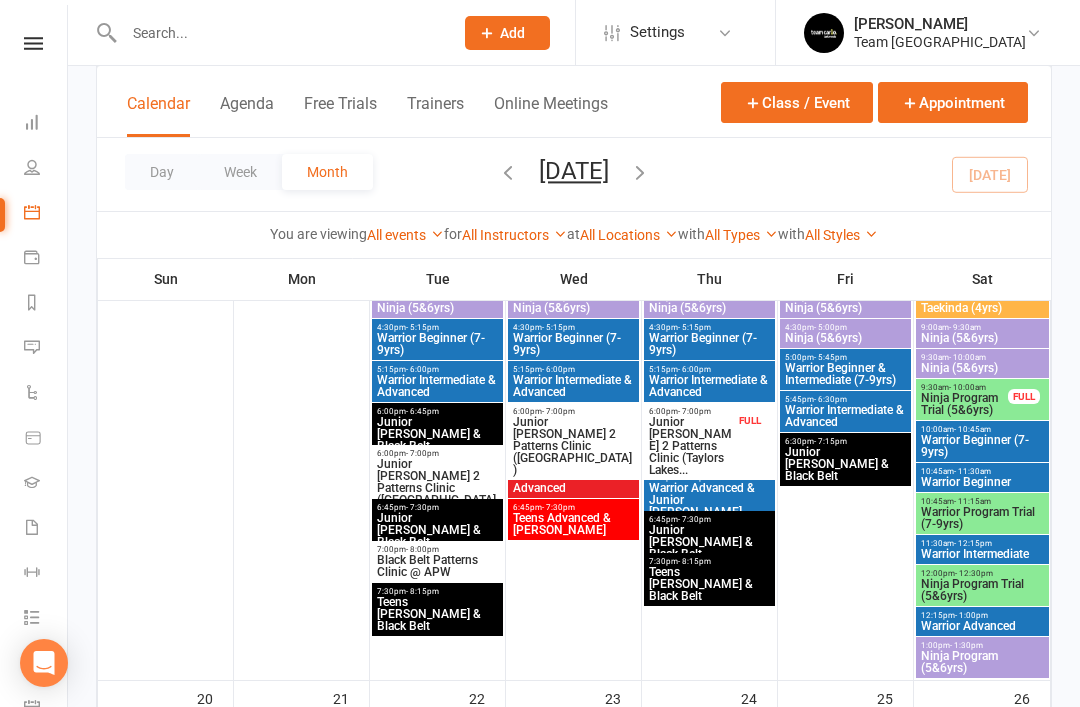 click on "Black Belt Patterns Clinic @ APW" at bounding box center (437, 566) 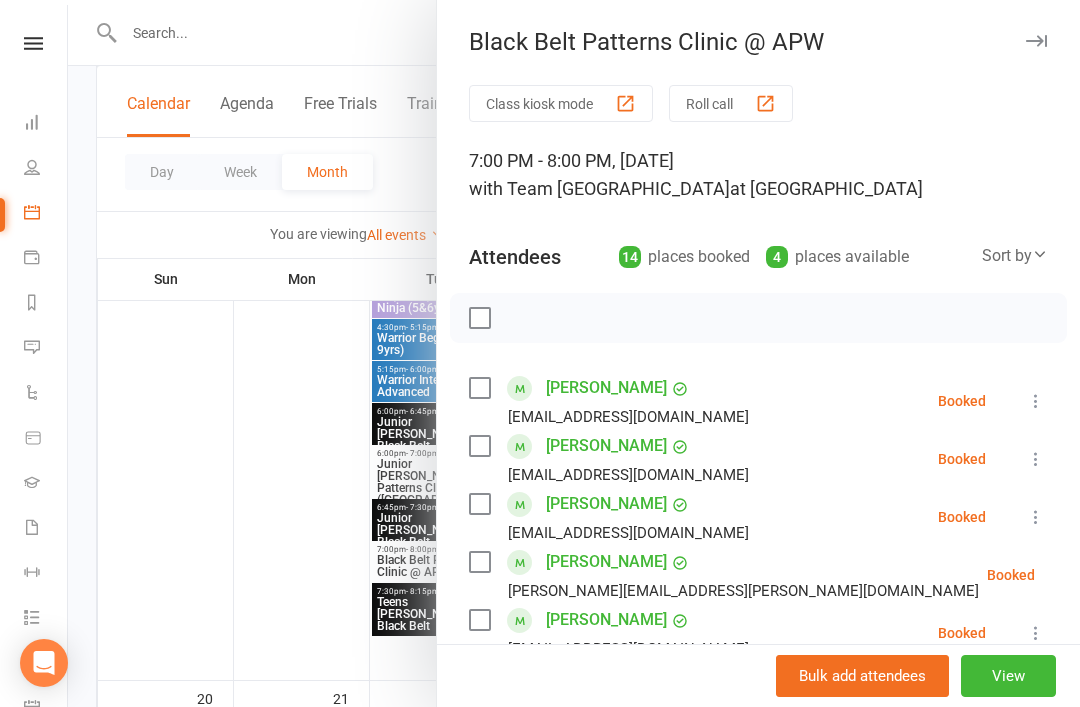 scroll, scrollTop: 0, scrollLeft: 0, axis: both 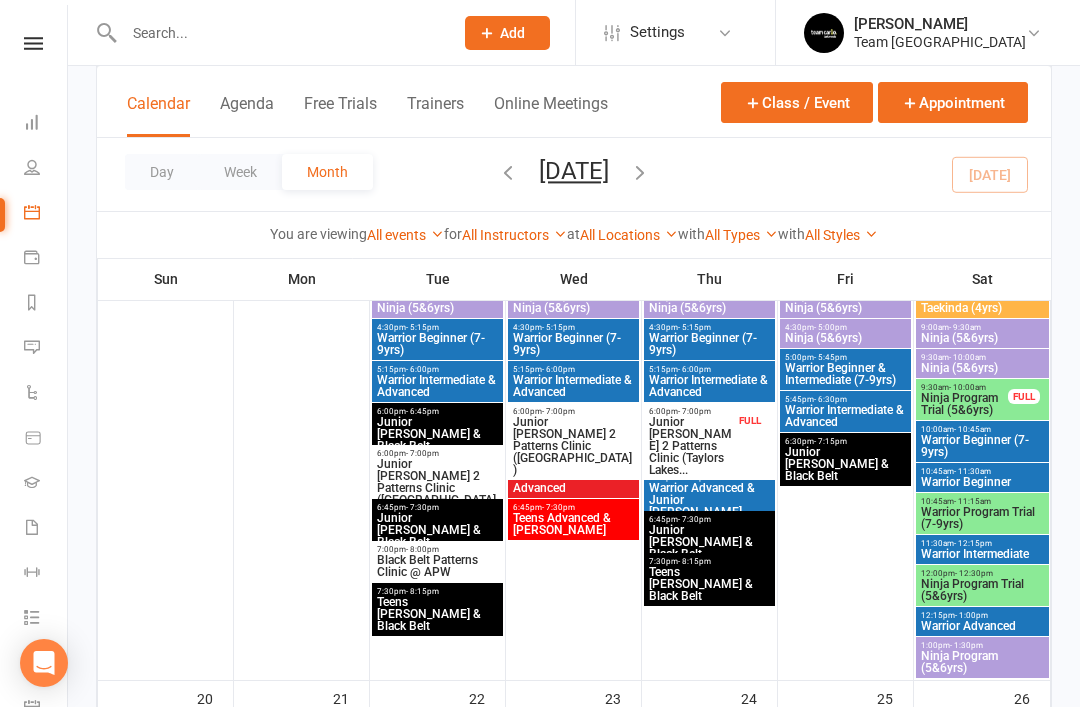 click on "Black Belt Patterns Clinic @ APW" at bounding box center (437, 566) 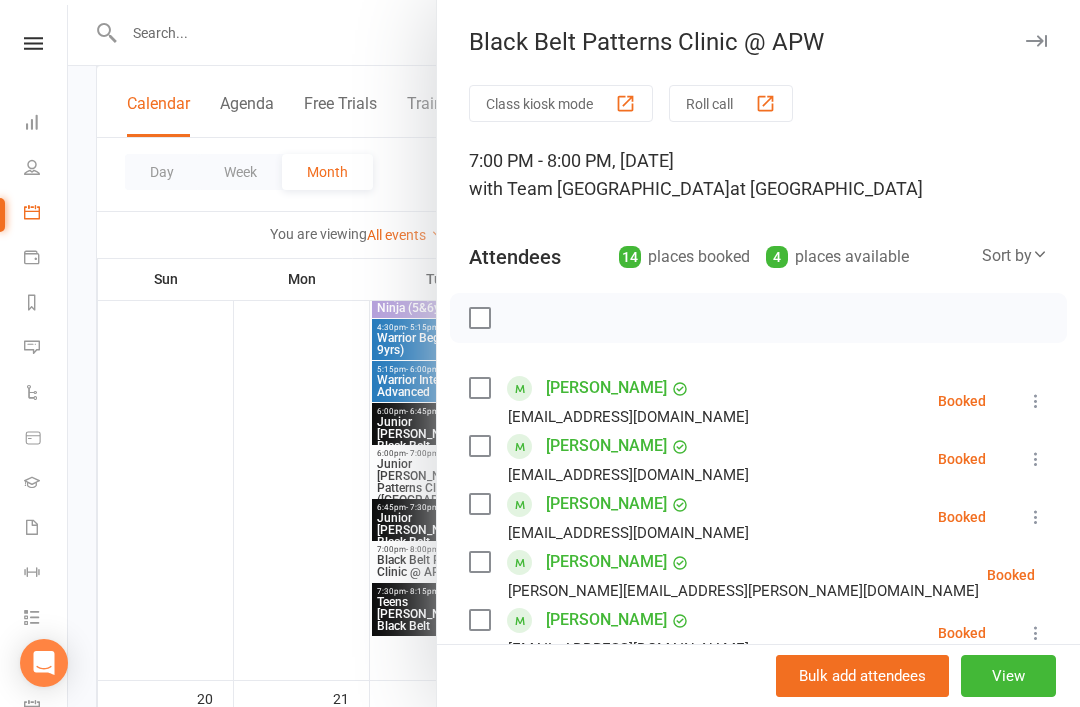 scroll, scrollTop: 0, scrollLeft: 0, axis: both 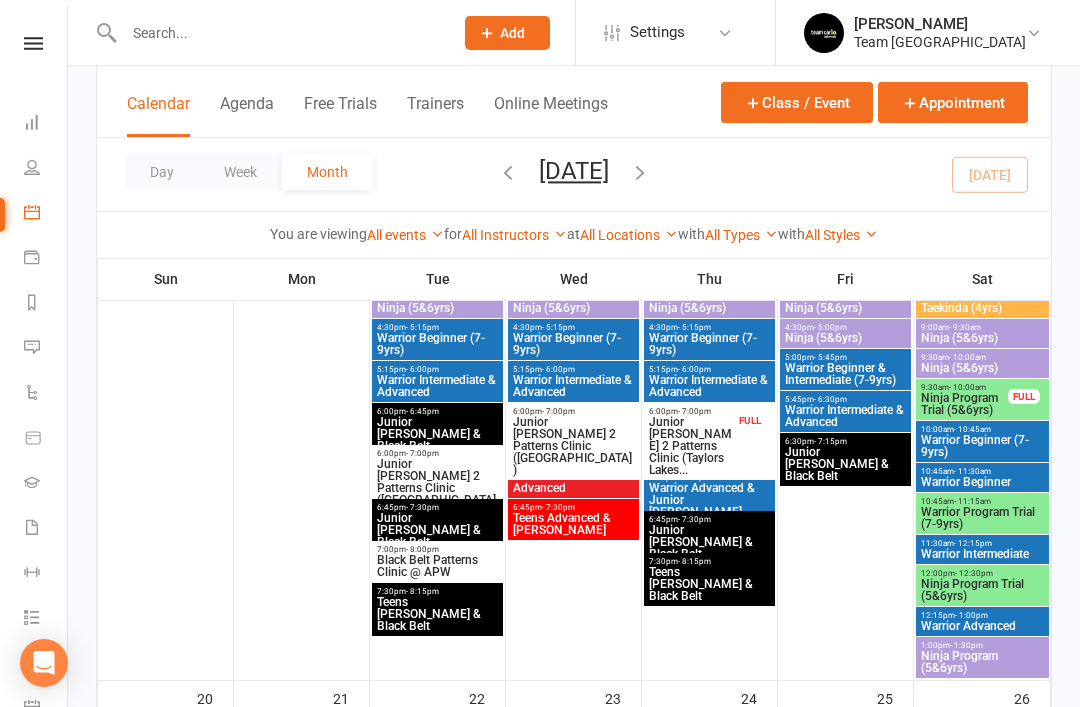 click on "Junior Cho Dan Bo 2 Patterns Clinic (Preston)" at bounding box center [573, 446] 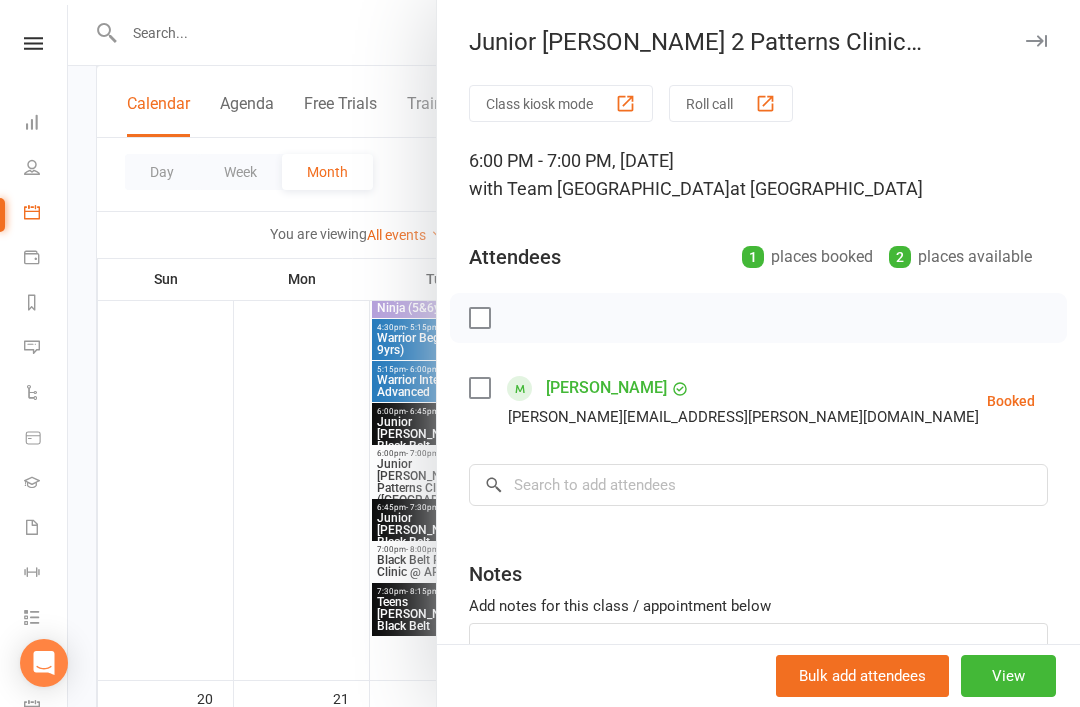 click at bounding box center (1036, 41) 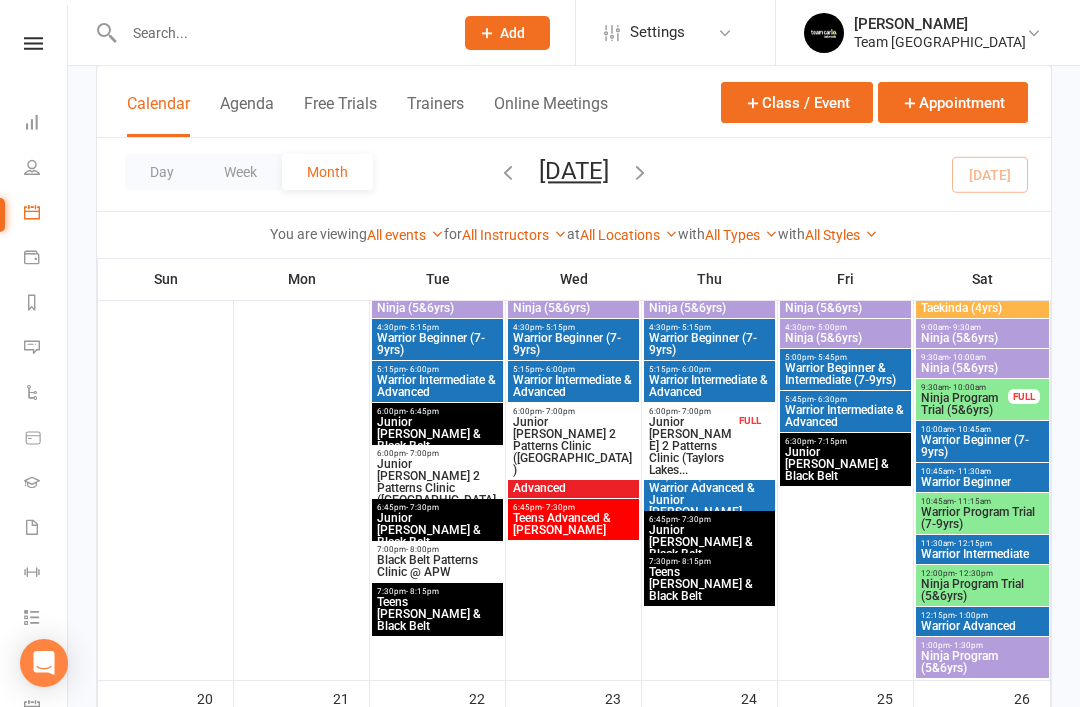 click on "Junior Cho Dan Bo 2 Patterns Clinic (Taylors Lakes..." at bounding box center [691, 446] 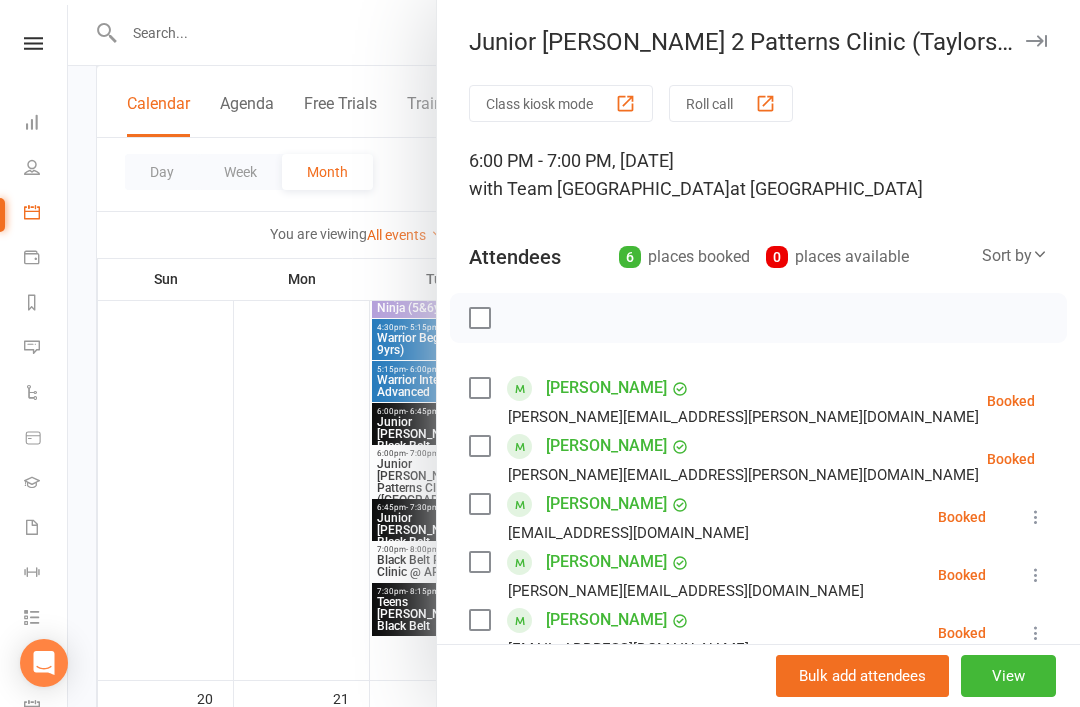 scroll, scrollTop: 0, scrollLeft: 0, axis: both 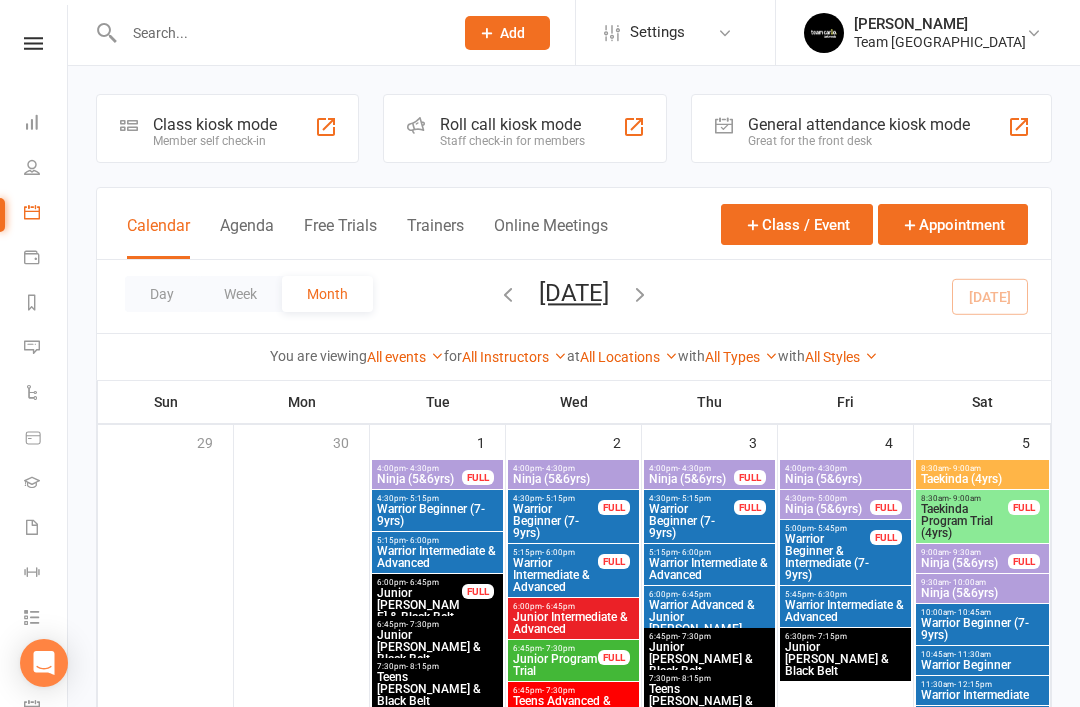 click at bounding box center [32, 347] 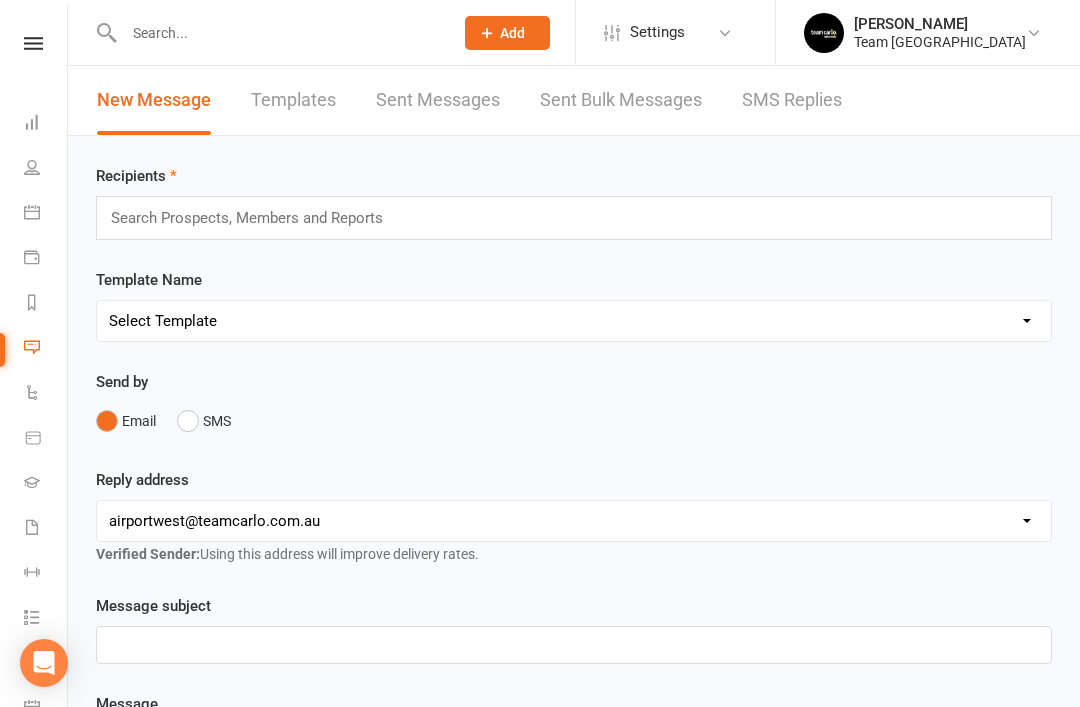click on "SMS Replies" at bounding box center (792, 100) 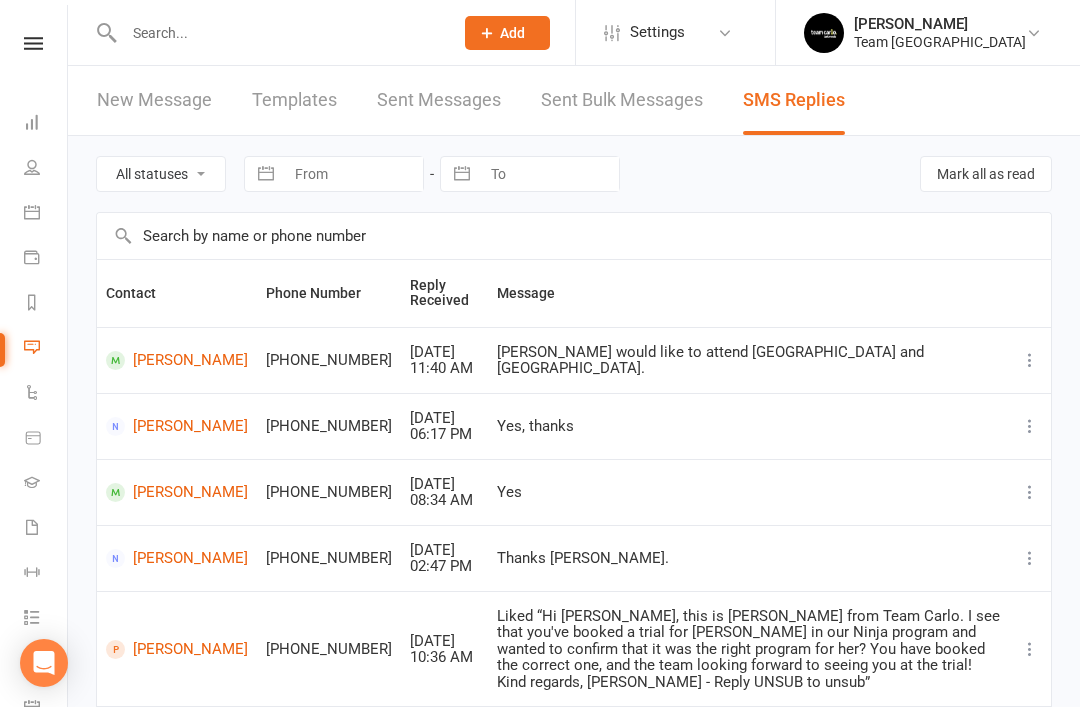 click at bounding box center (32, 212) 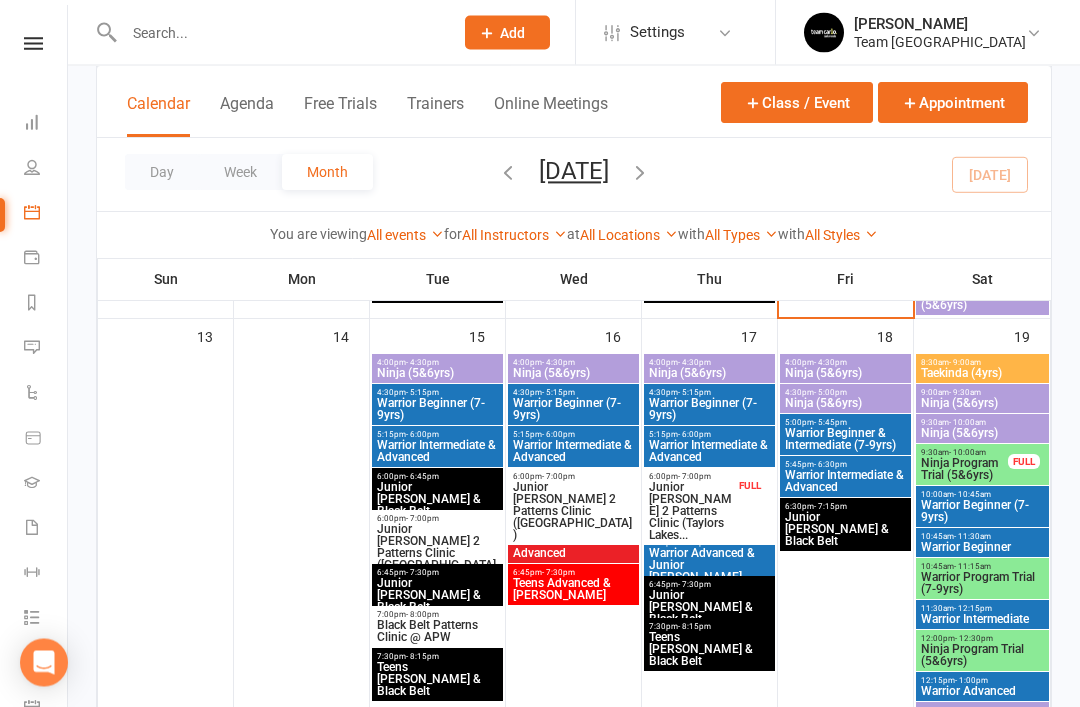 scroll, scrollTop: 765, scrollLeft: 0, axis: vertical 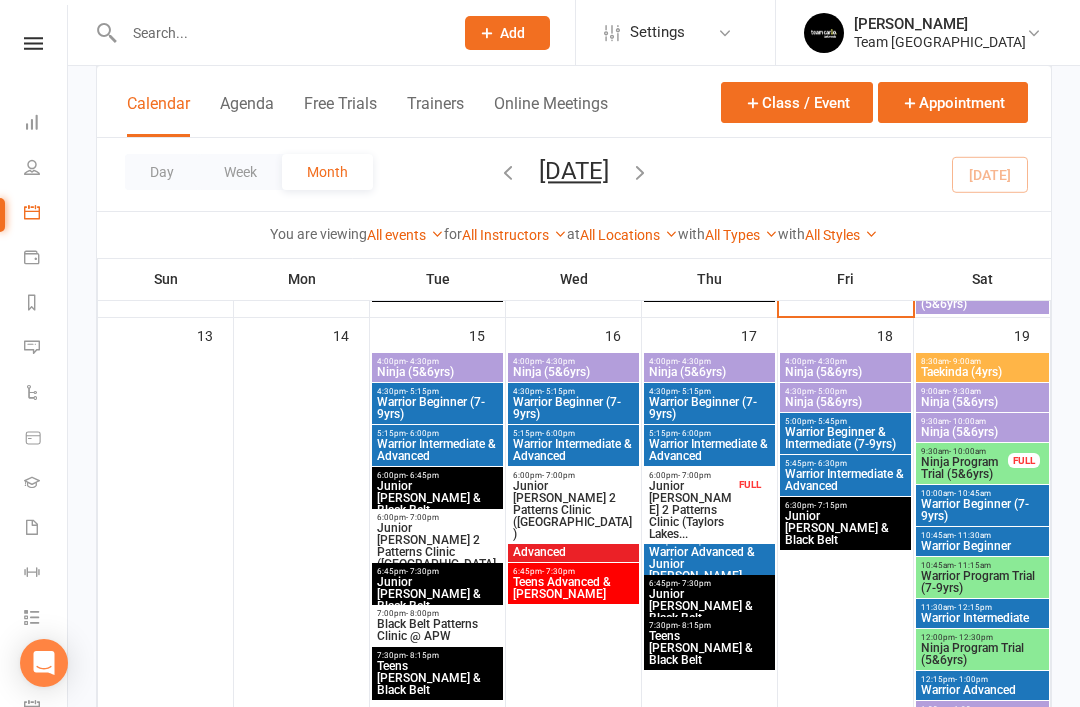 click on "Ninja Program Trial (5&6yrs)" at bounding box center (964, 468) 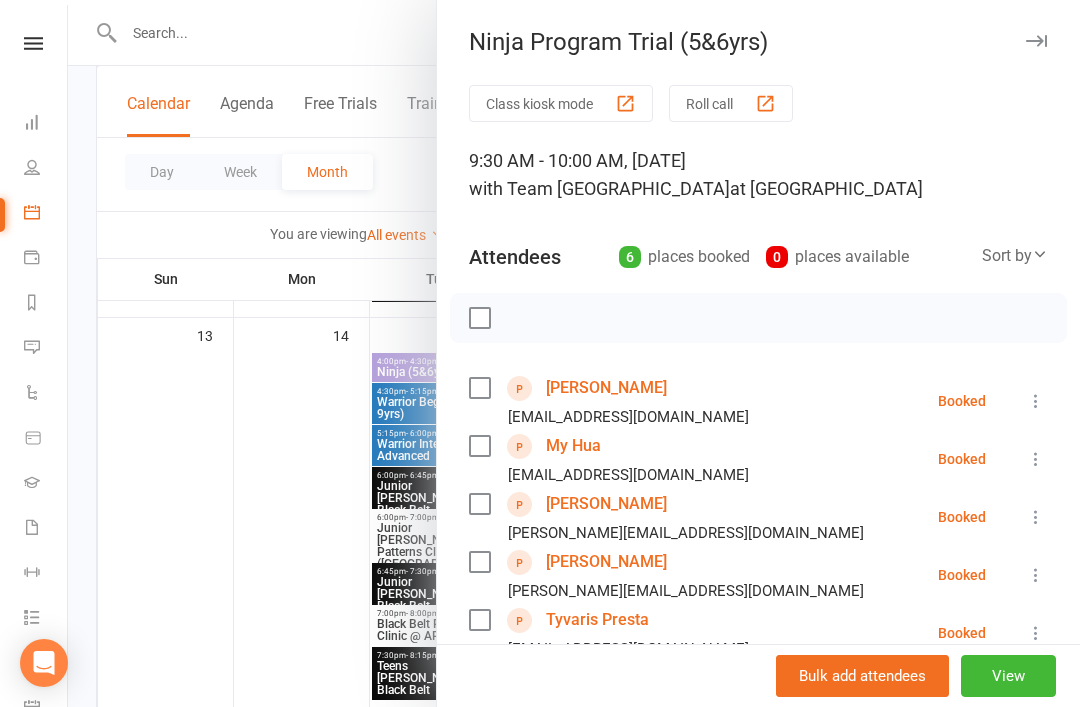 scroll, scrollTop: 0, scrollLeft: 0, axis: both 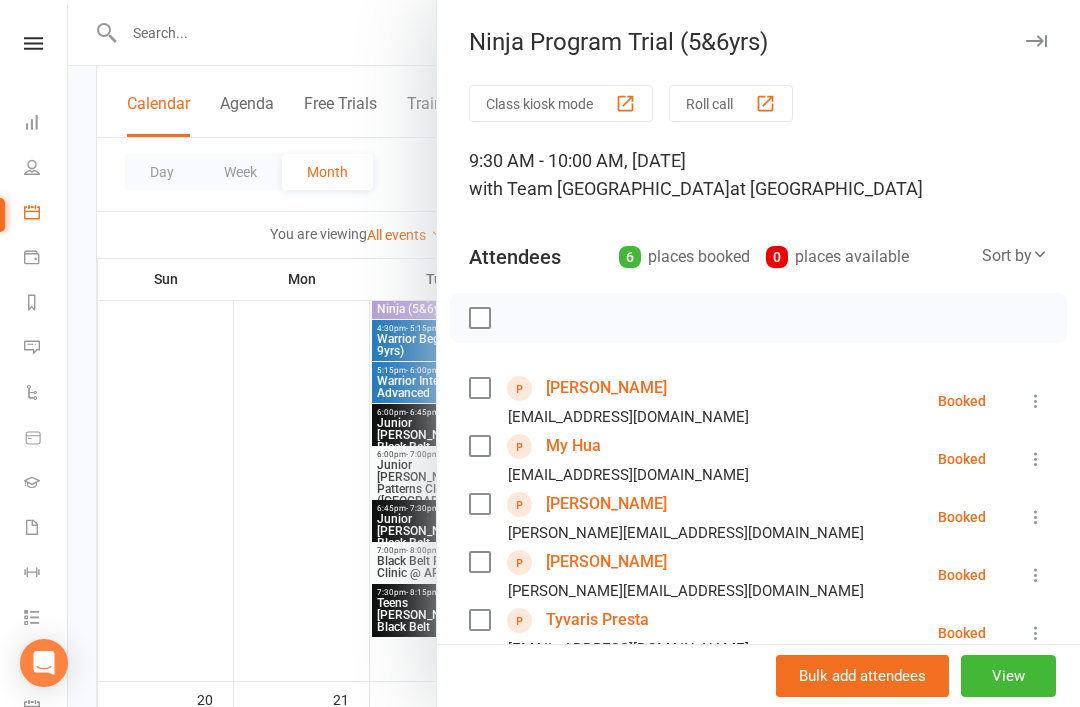 click at bounding box center [1036, 41] 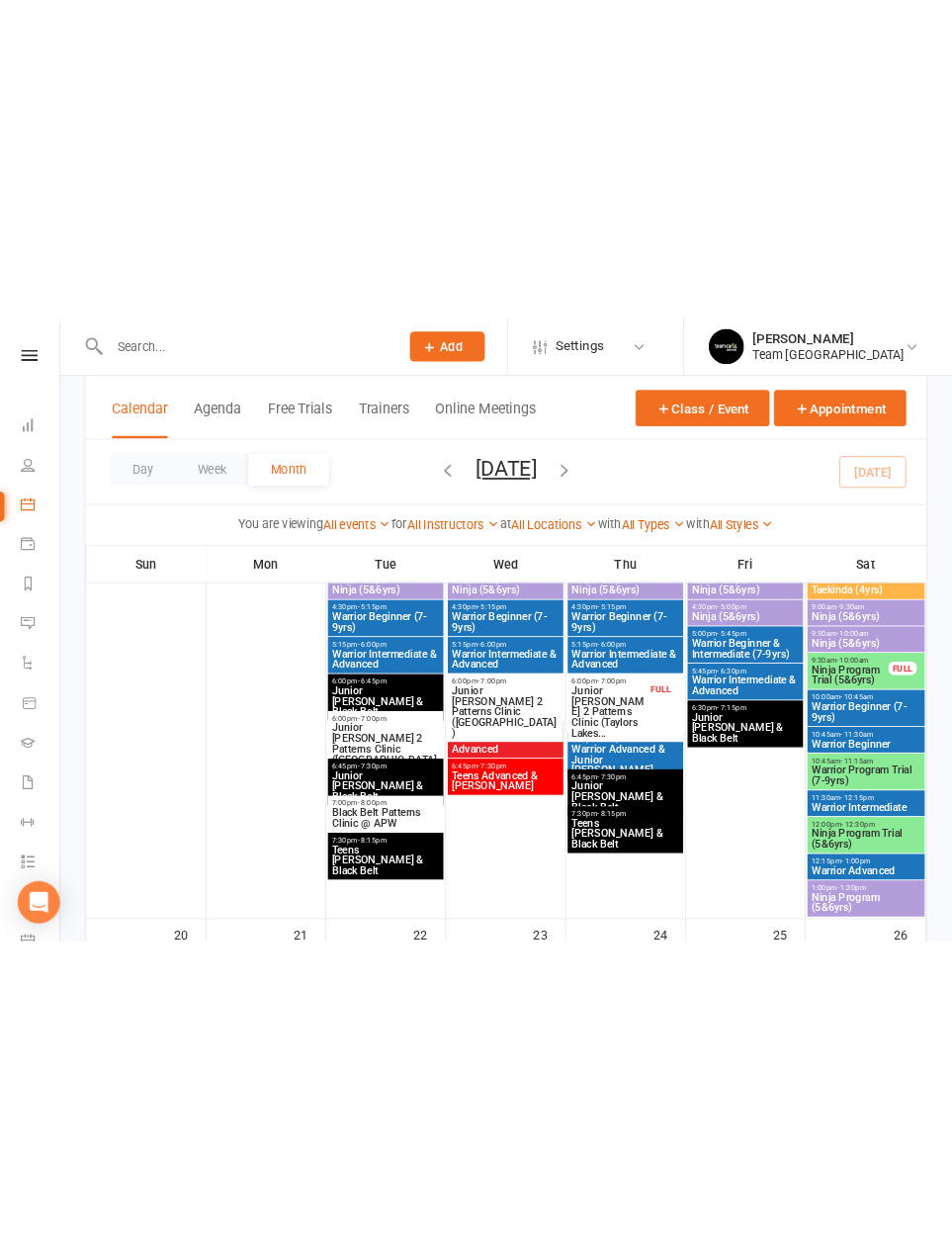 scroll, scrollTop: 826, scrollLeft: 0, axis: vertical 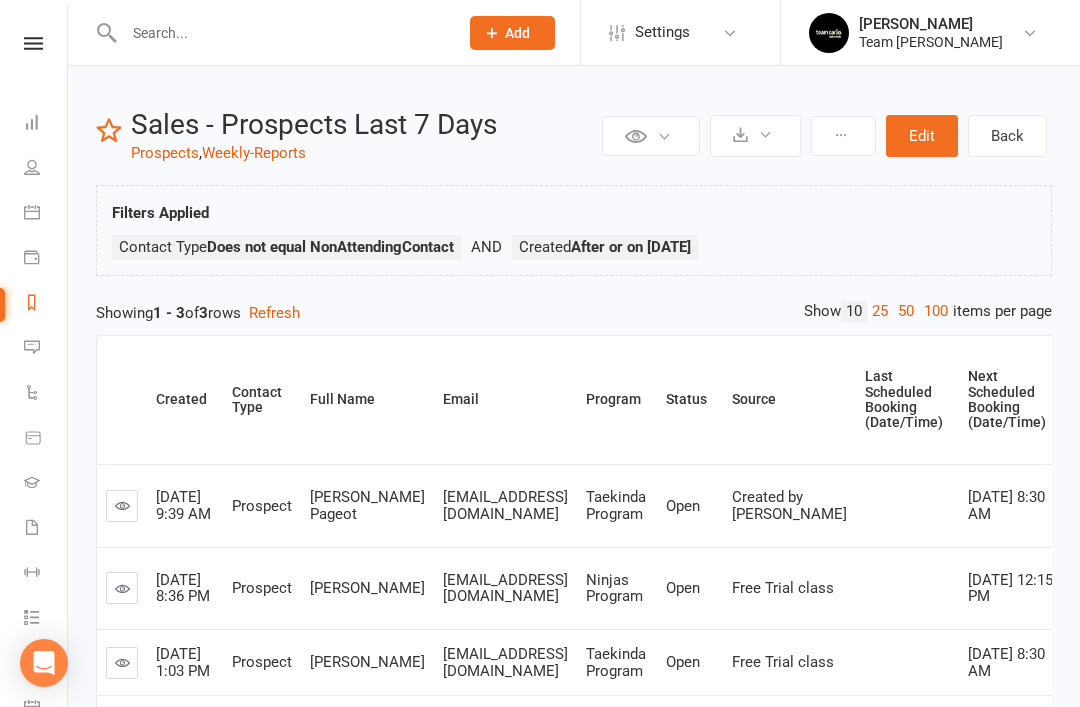 click at bounding box center (32, 302) 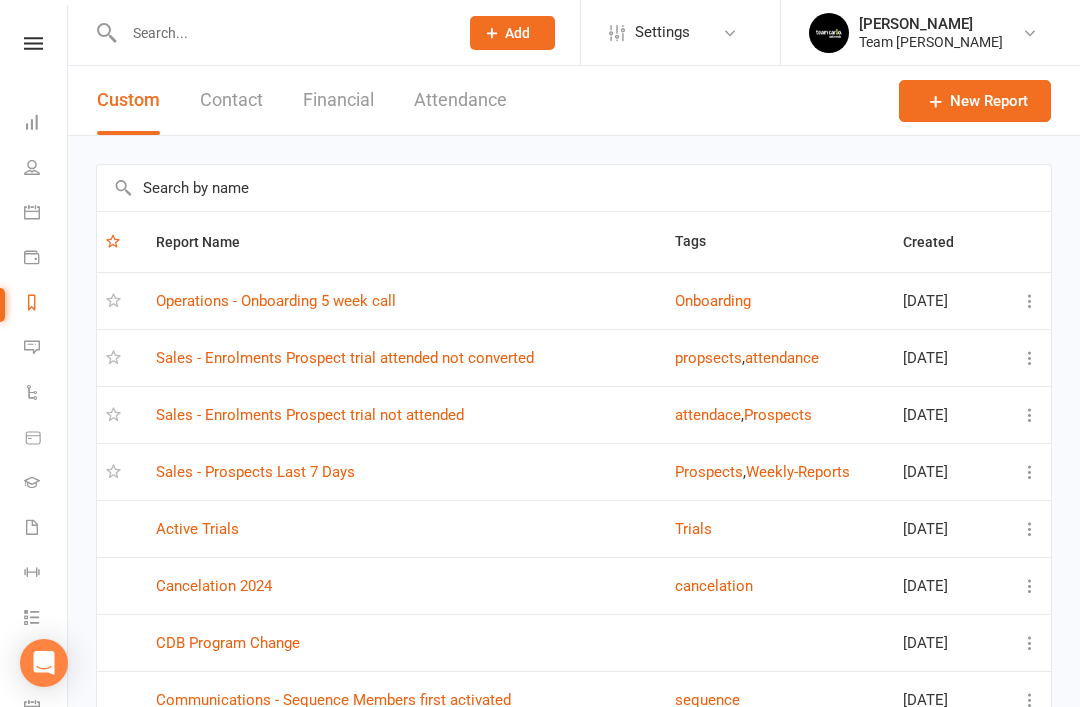 click on "Sales - Prospects Last 7 Days" at bounding box center (255, 472) 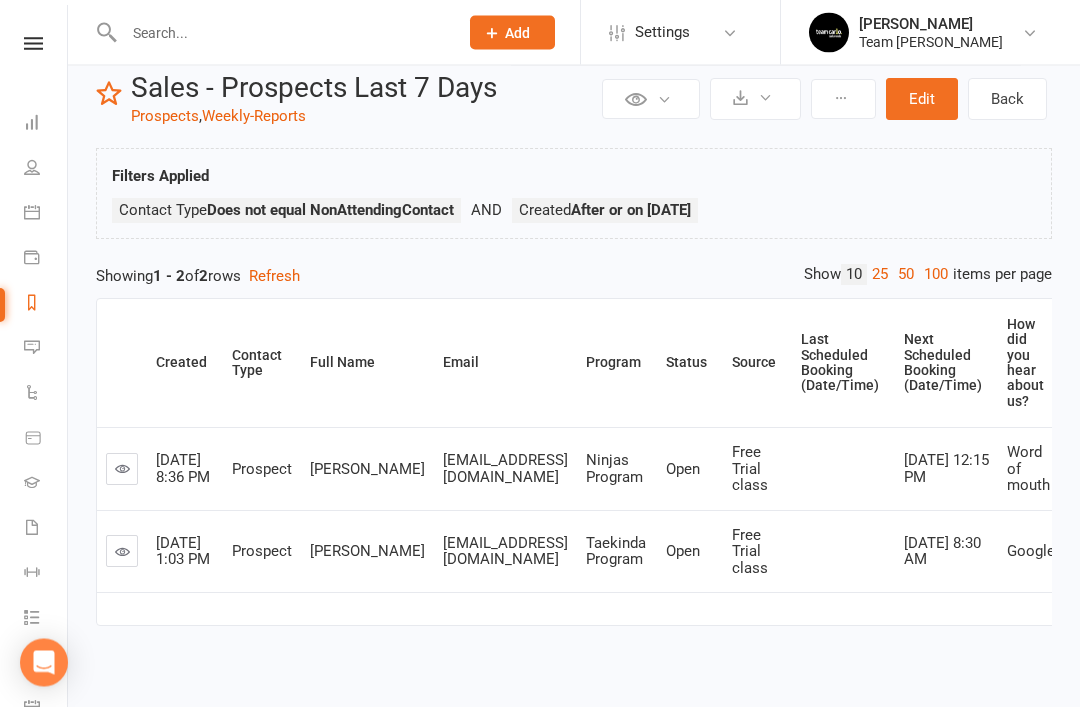 scroll, scrollTop: 0, scrollLeft: 0, axis: both 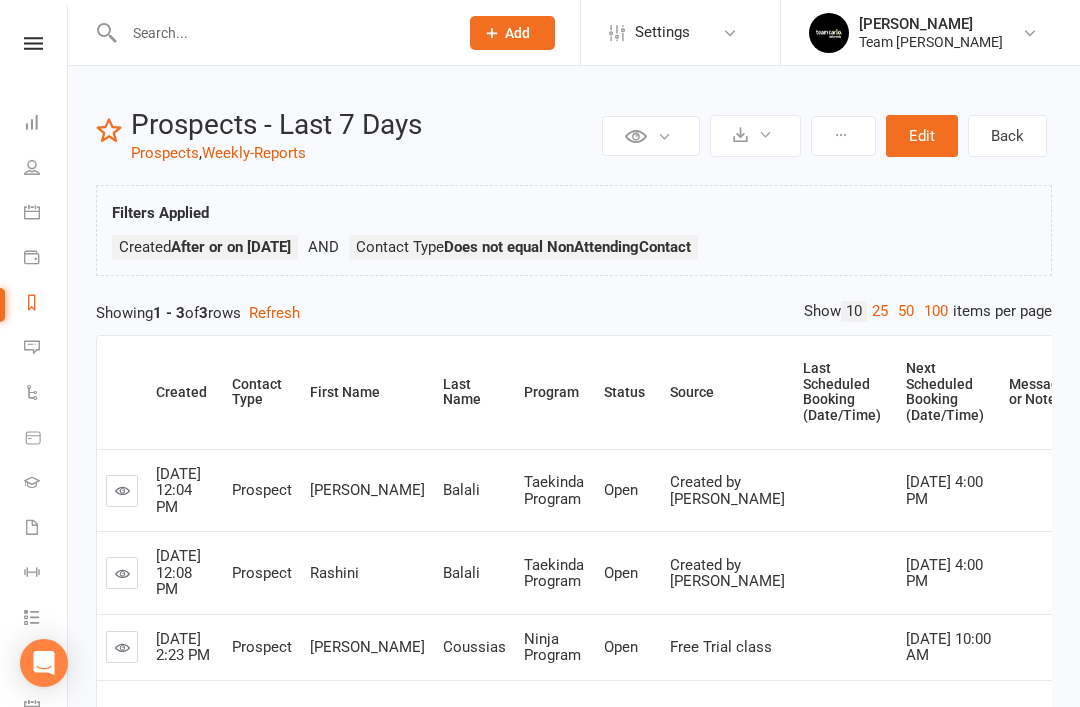 click at bounding box center [32, 302] 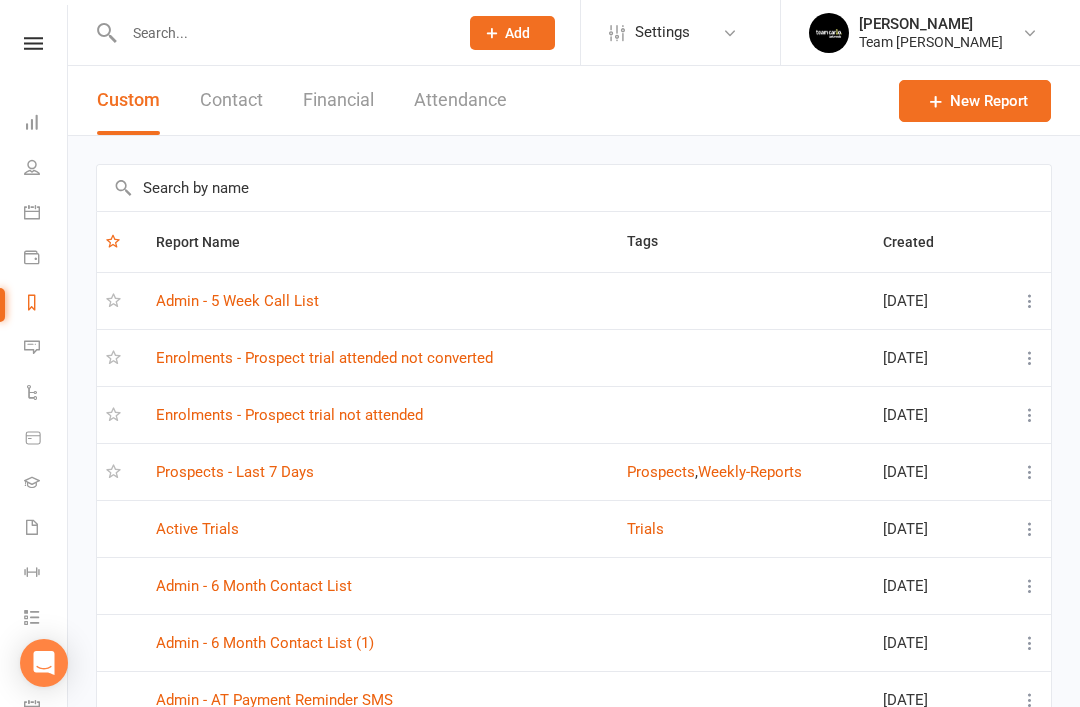 click on "Prospects - Last 7 Days" at bounding box center [235, 472] 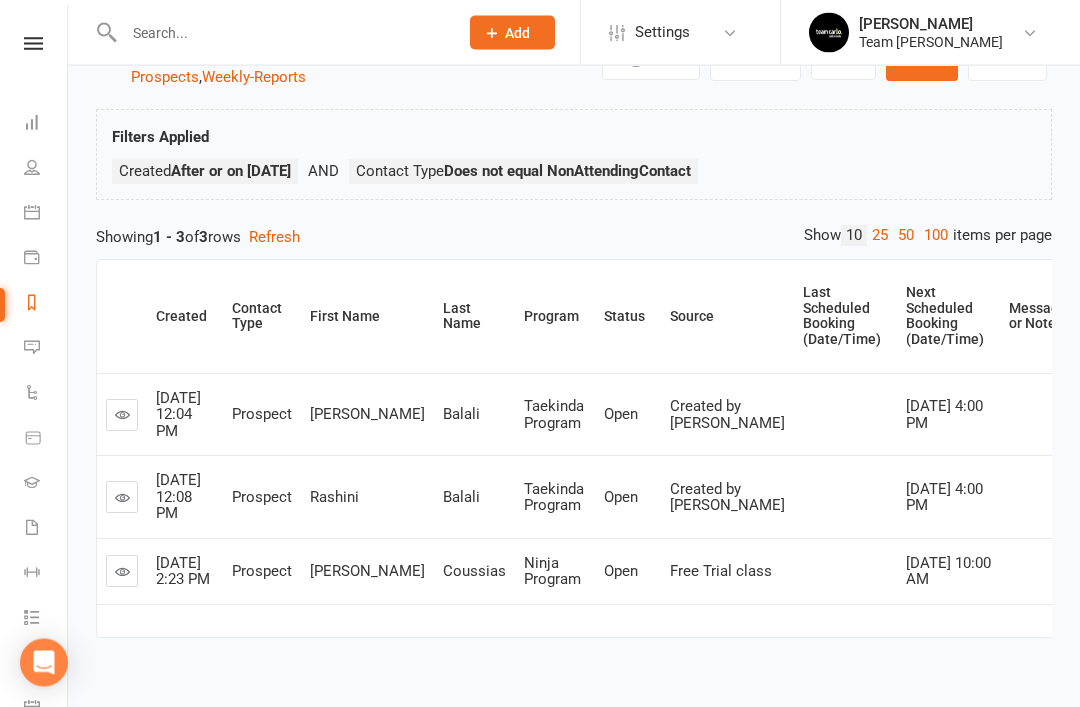 scroll, scrollTop: 96, scrollLeft: 0, axis: vertical 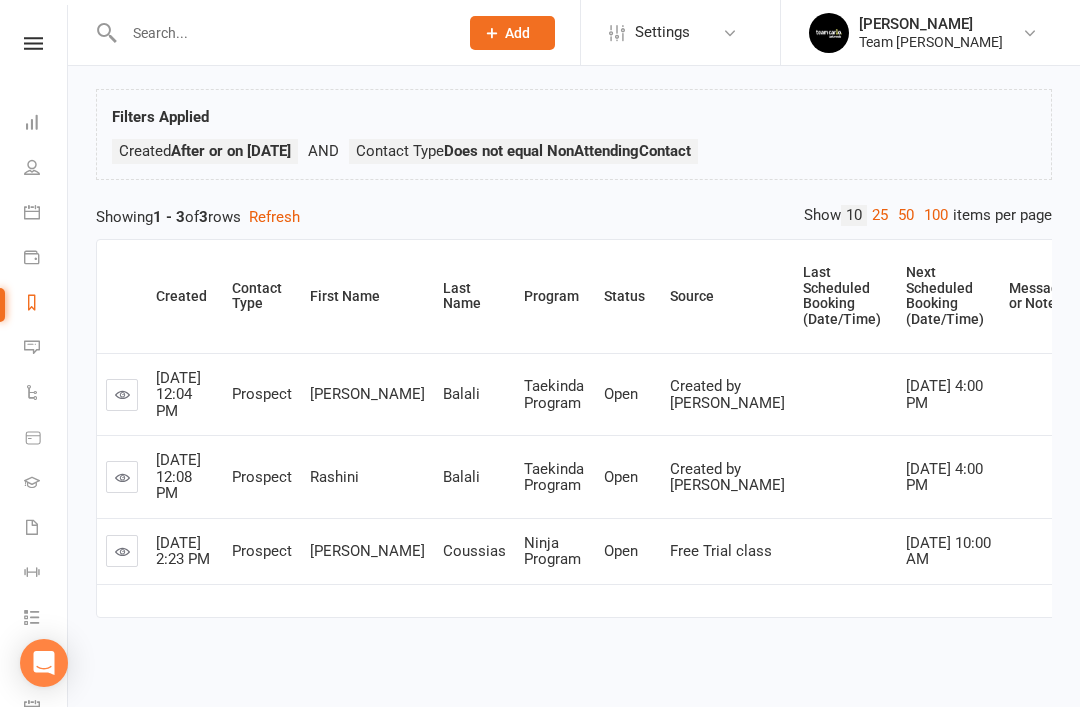 click at bounding box center (122, 551) 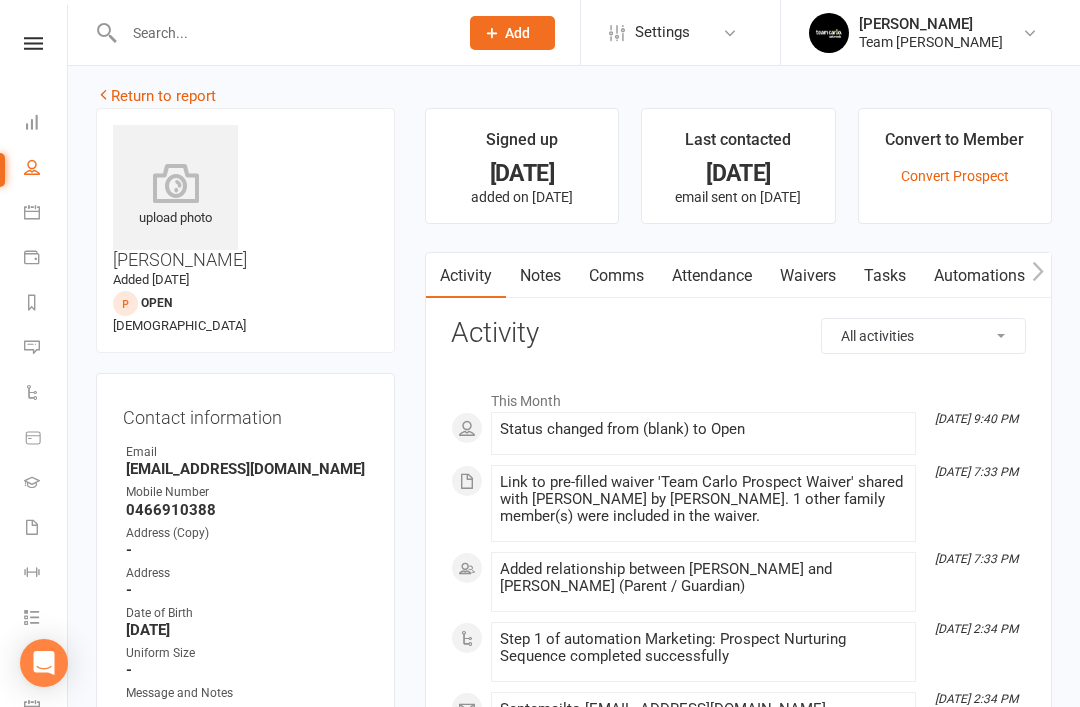 scroll, scrollTop: 0, scrollLeft: 0, axis: both 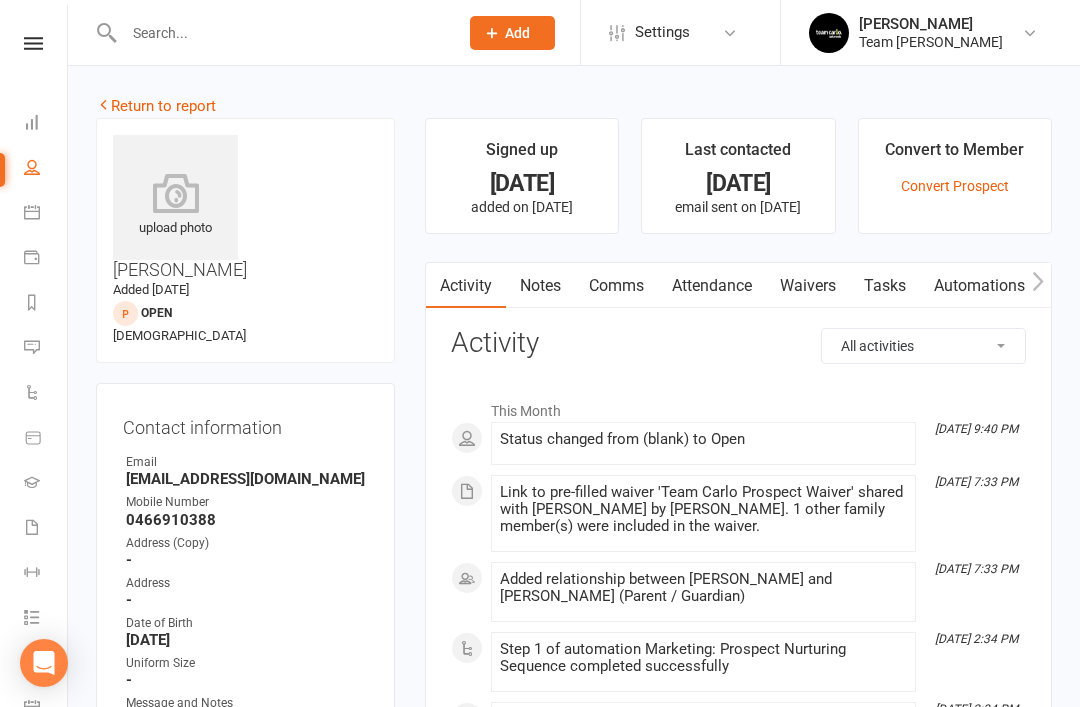 click on "Return to report" at bounding box center (156, 106) 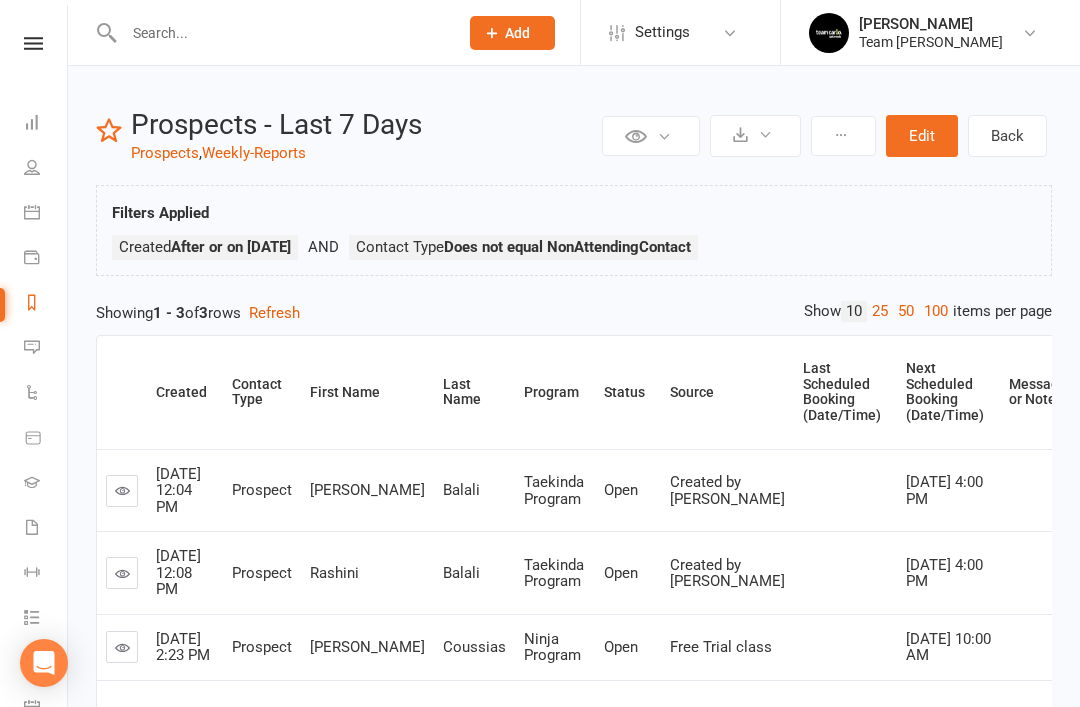 click on "Prospect
Member
Non-attending contact
Class / event
Appointment
Grading event
Task
Membership plan
Bulk message
Add" 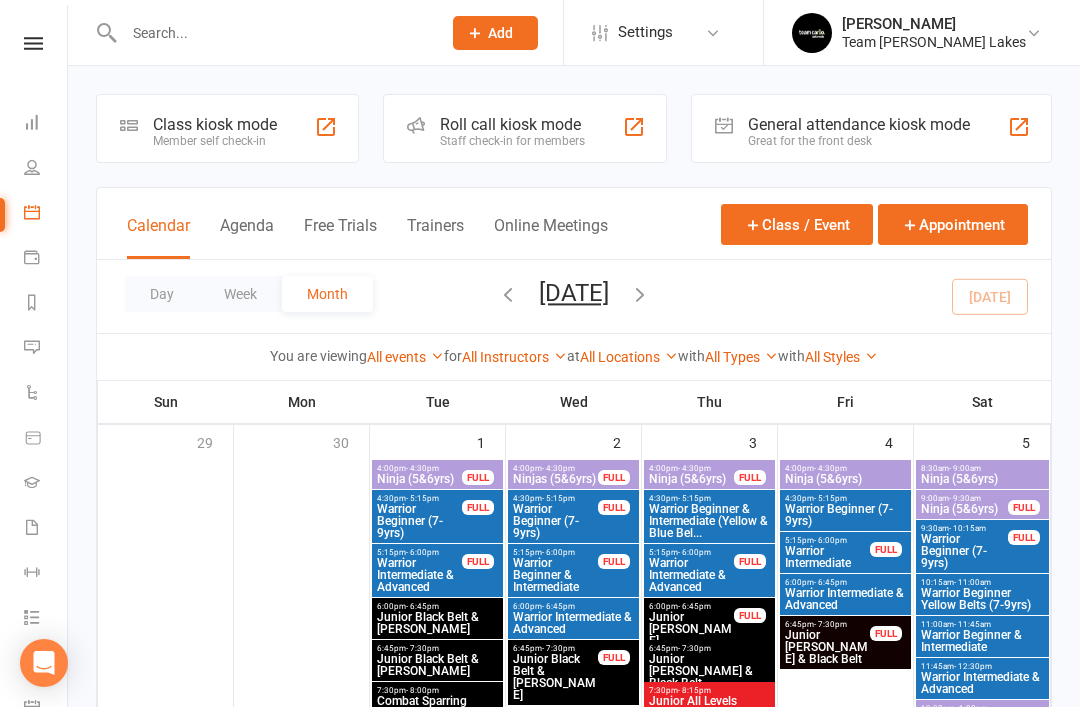 scroll, scrollTop: 1725, scrollLeft: 0, axis: vertical 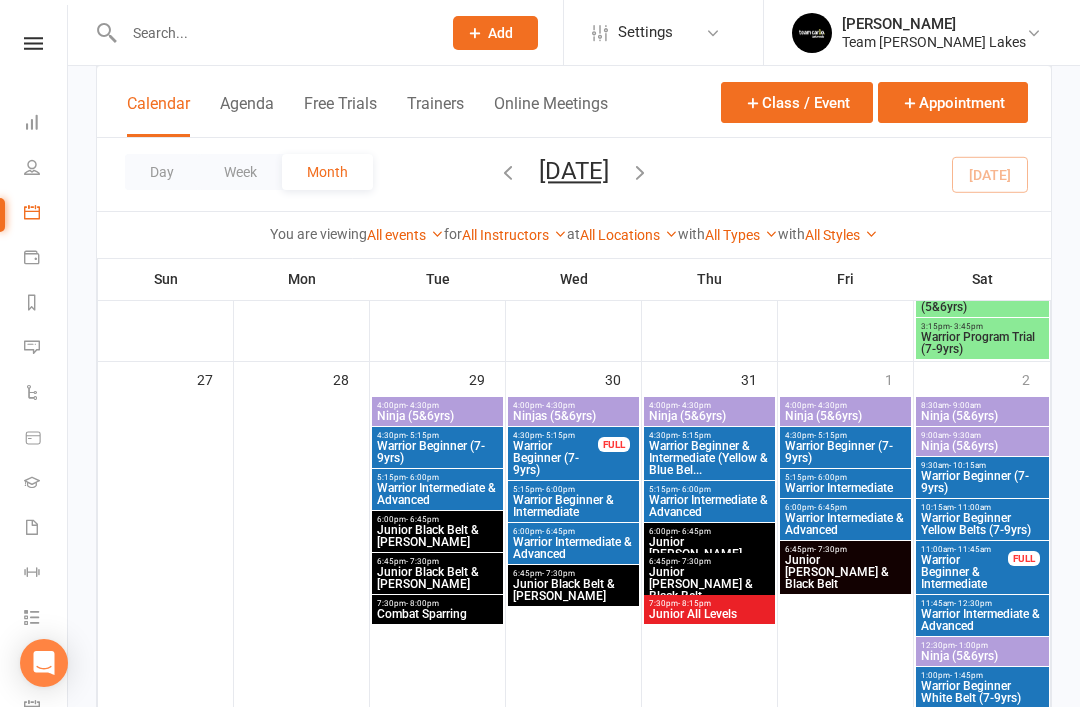 click on "Reports" at bounding box center (46, 304) 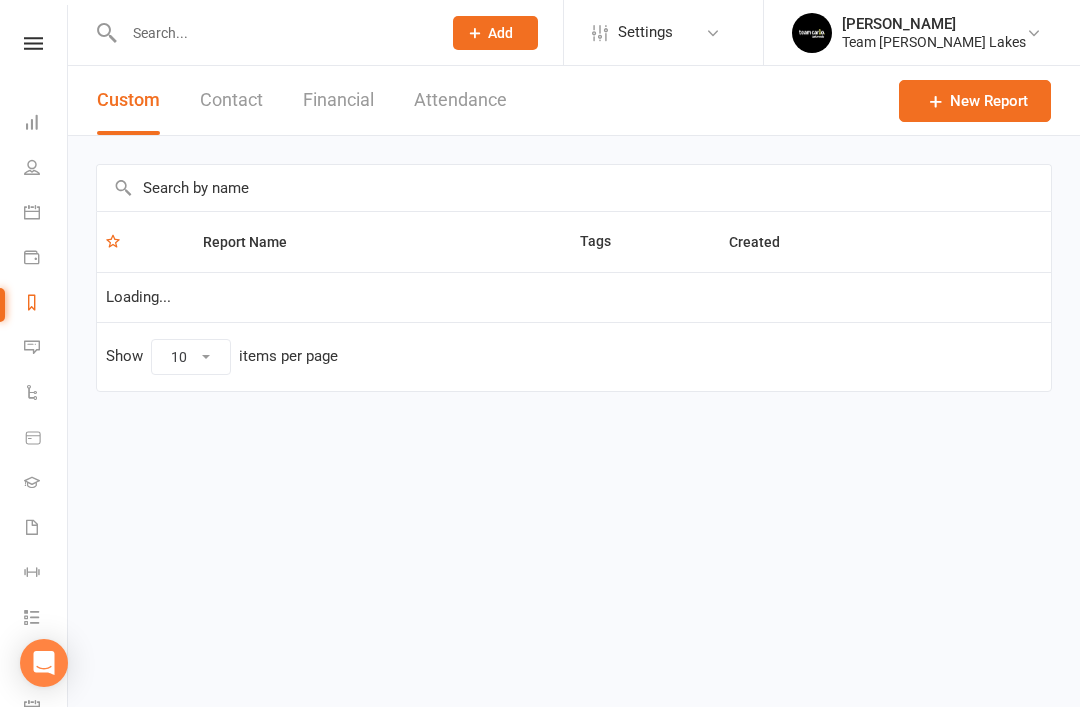 scroll, scrollTop: 0, scrollLeft: 0, axis: both 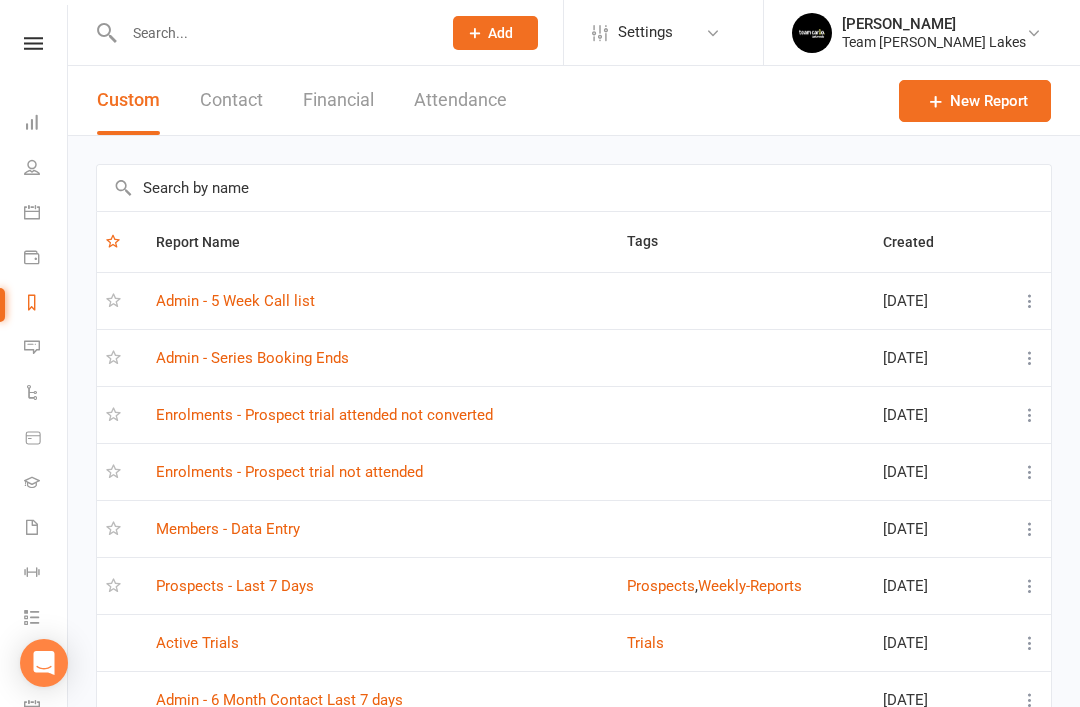 click on "Prospects - Last 7 Days" at bounding box center [235, 586] 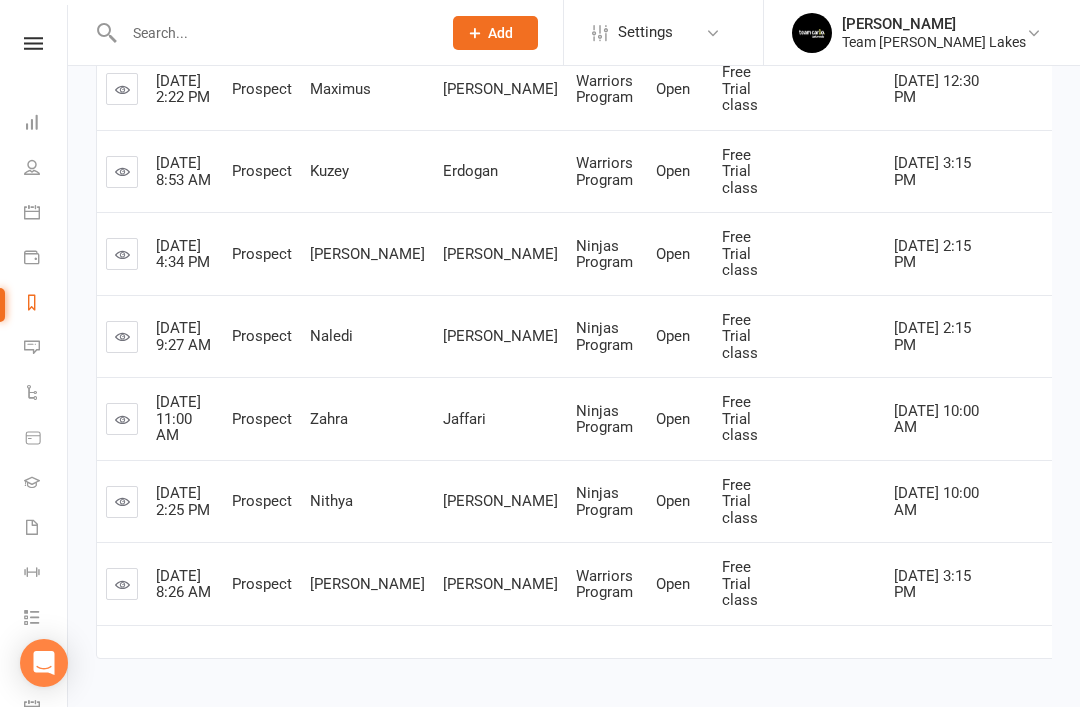 scroll, scrollTop: 485, scrollLeft: 0, axis: vertical 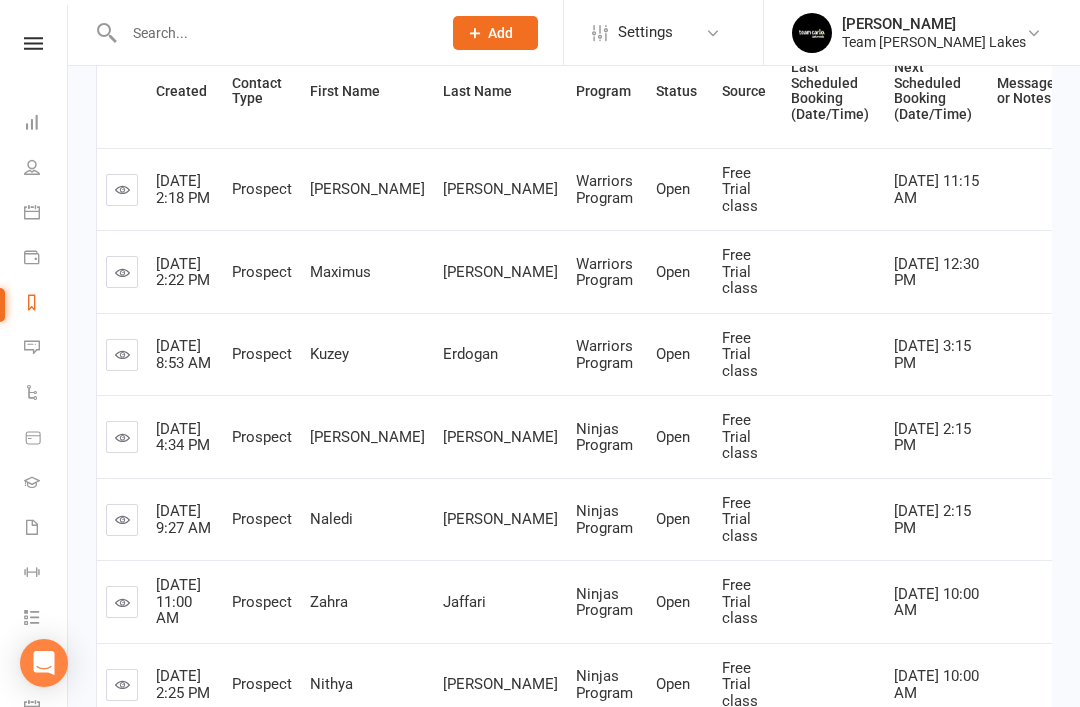 click at bounding box center [122, 437] 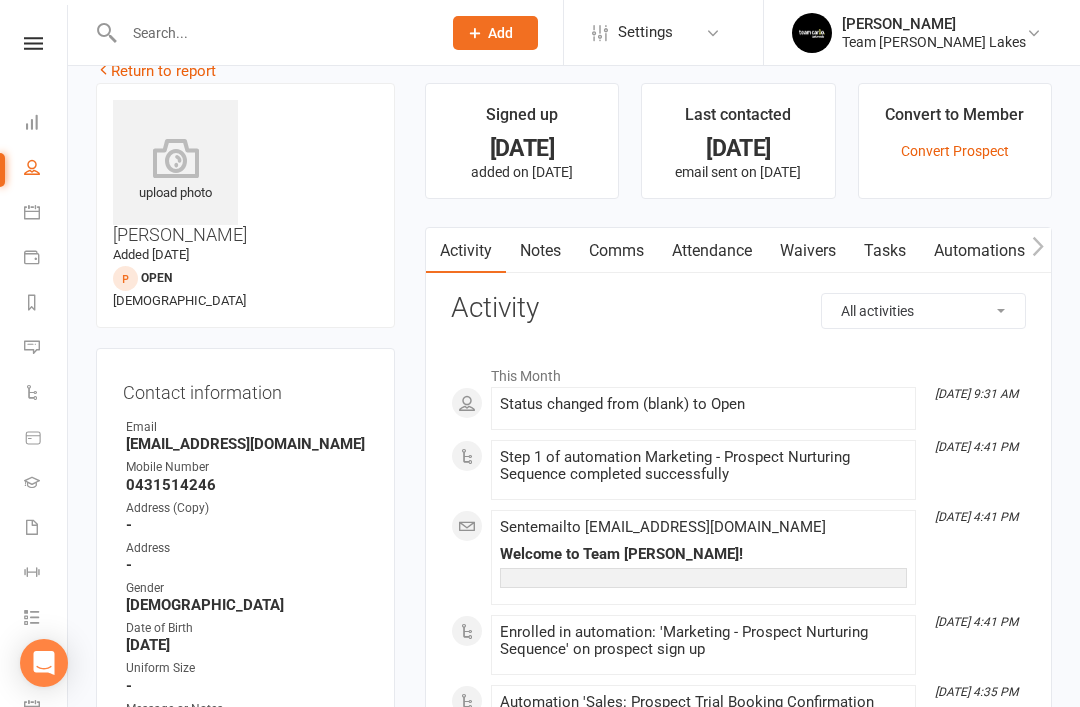 scroll, scrollTop: 38, scrollLeft: 0, axis: vertical 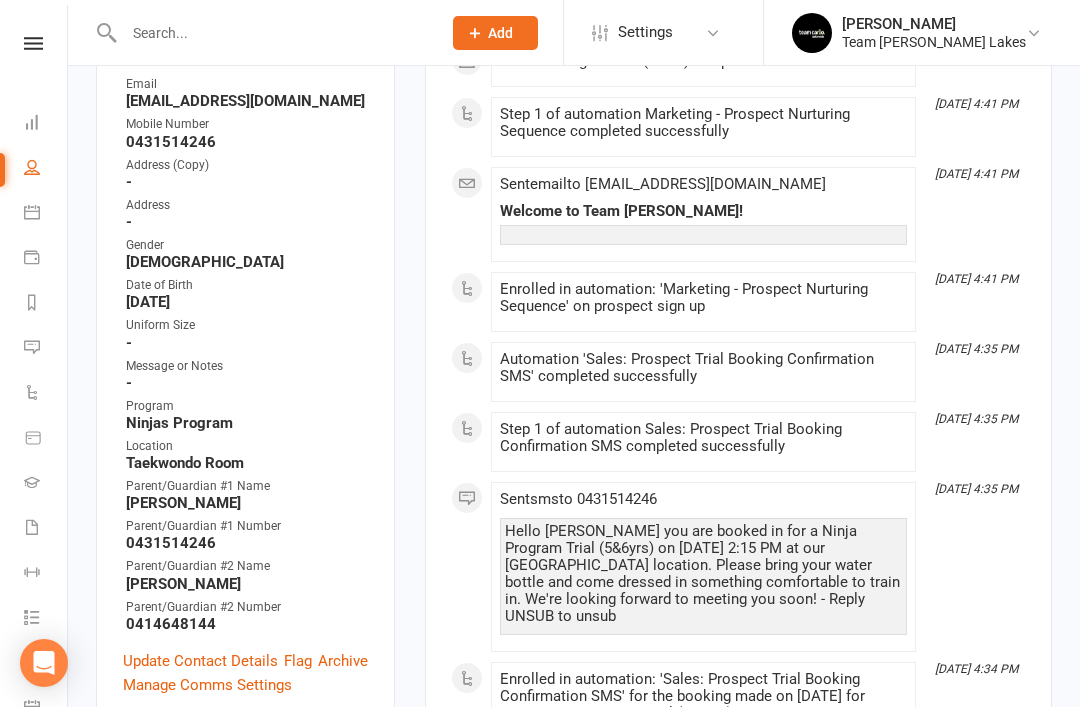 click on "Update Contact Details" at bounding box center [200, 661] 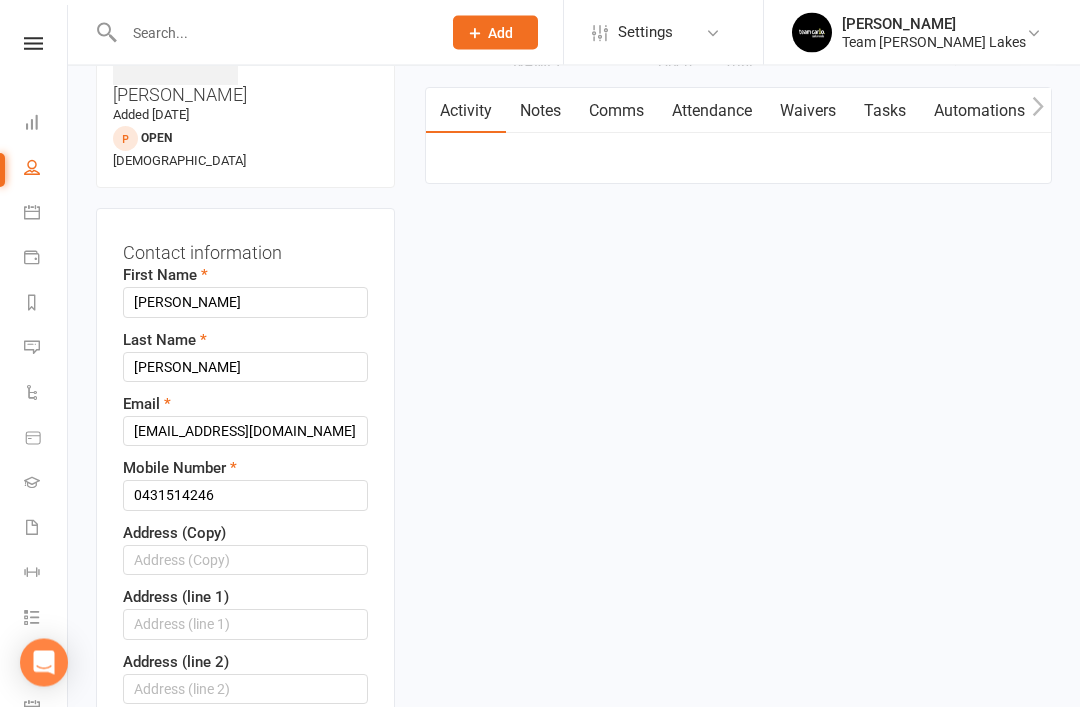 scroll, scrollTop: 119, scrollLeft: 0, axis: vertical 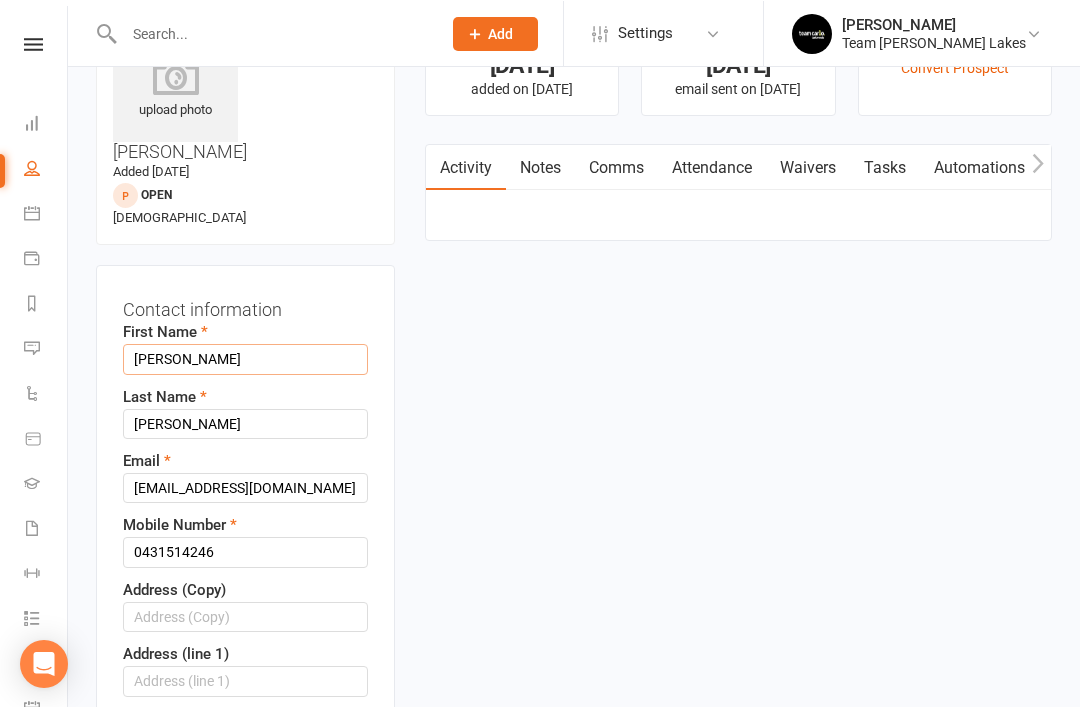 click on "PRATISHTHA" at bounding box center [245, 358] 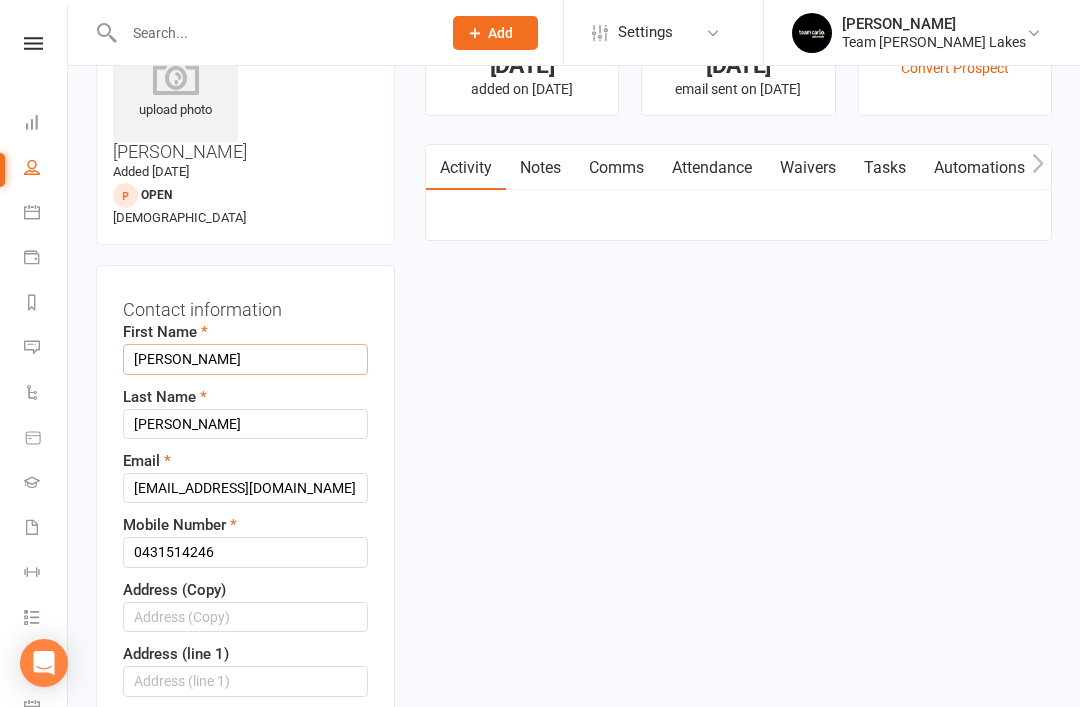 type on "Pratishtha" 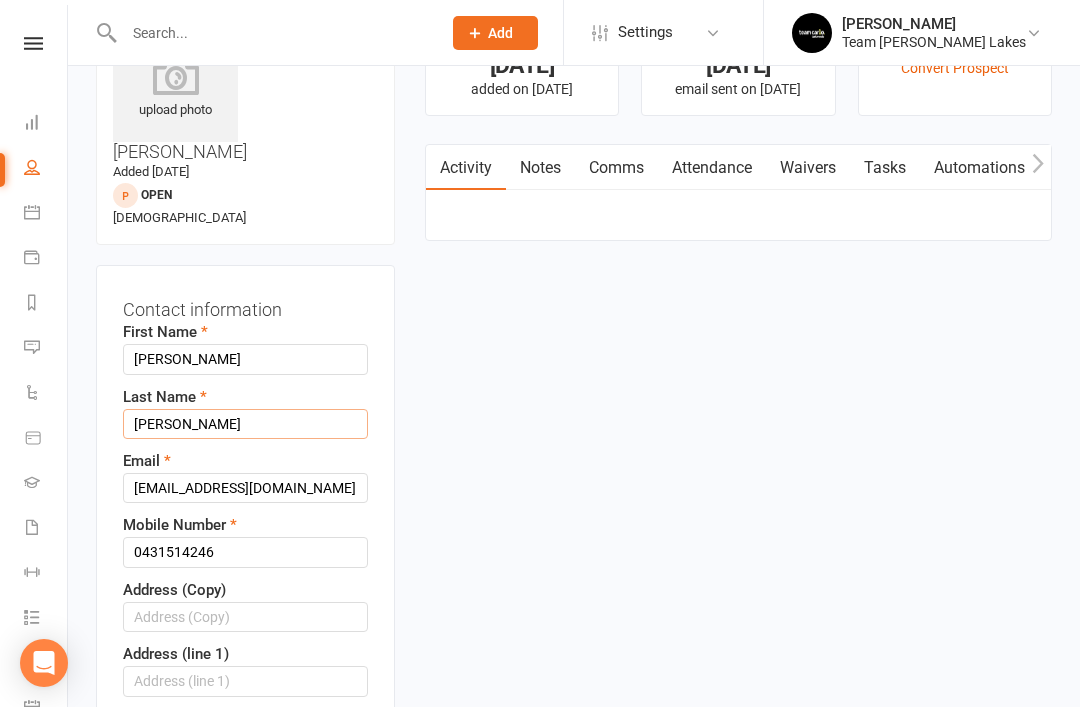 click on "RAGHAV" at bounding box center [245, 424] 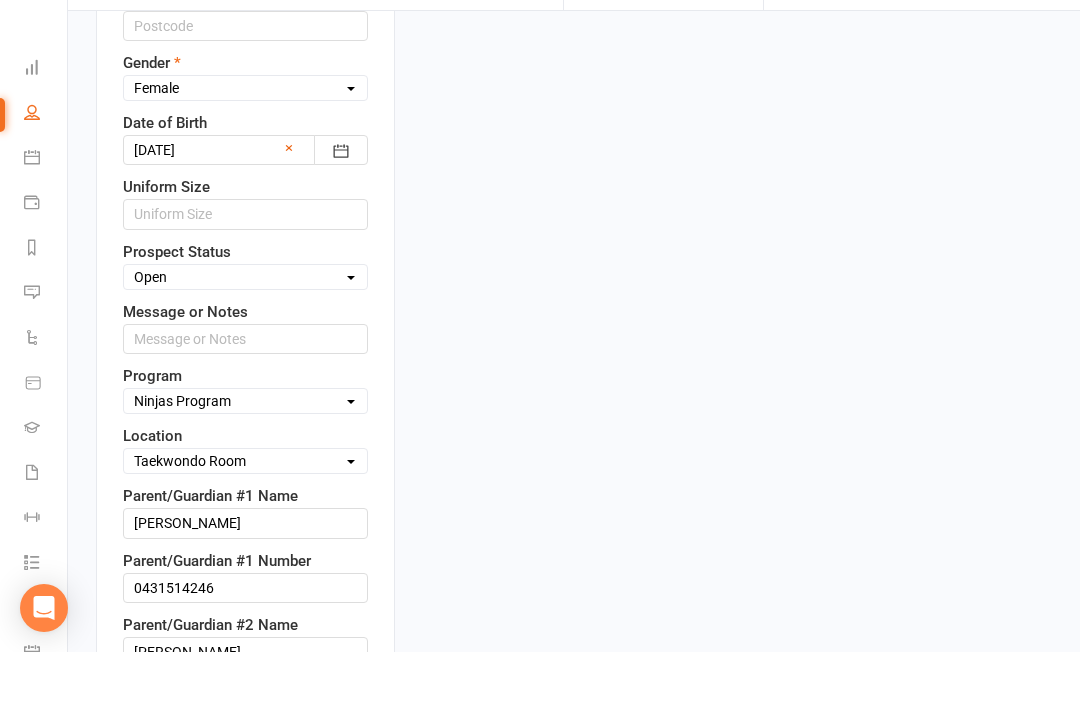 scroll, scrollTop: 976, scrollLeft: 0, axis: vertical 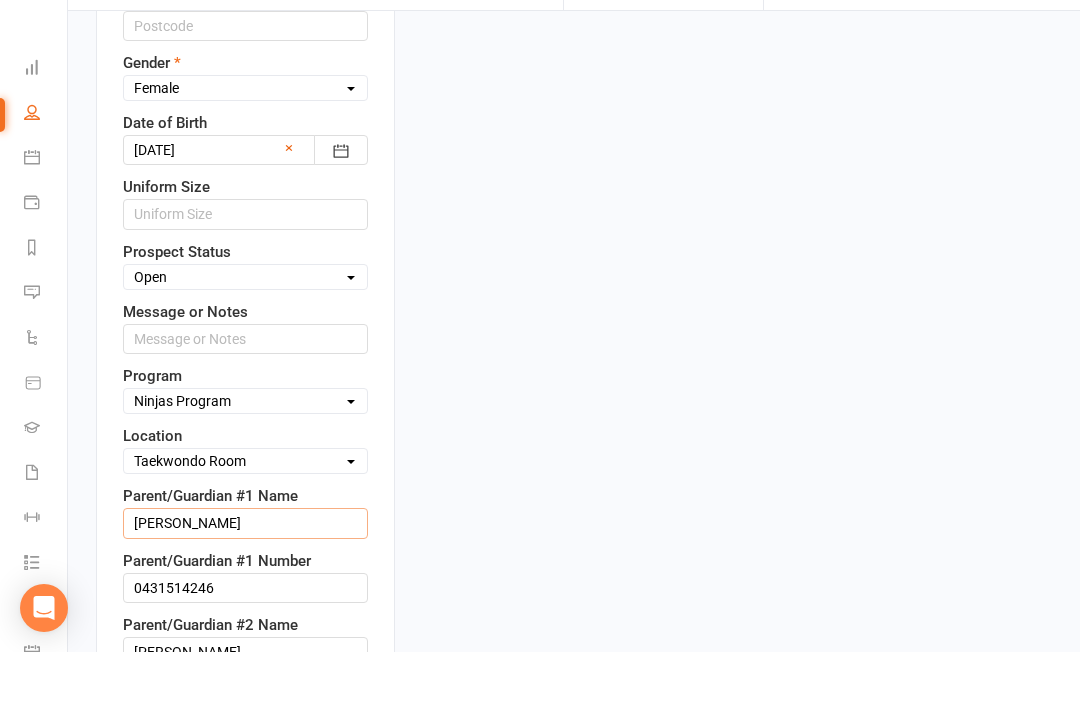 click on "ABHILASHA RAGHAV" at bounding box center [245, 578] 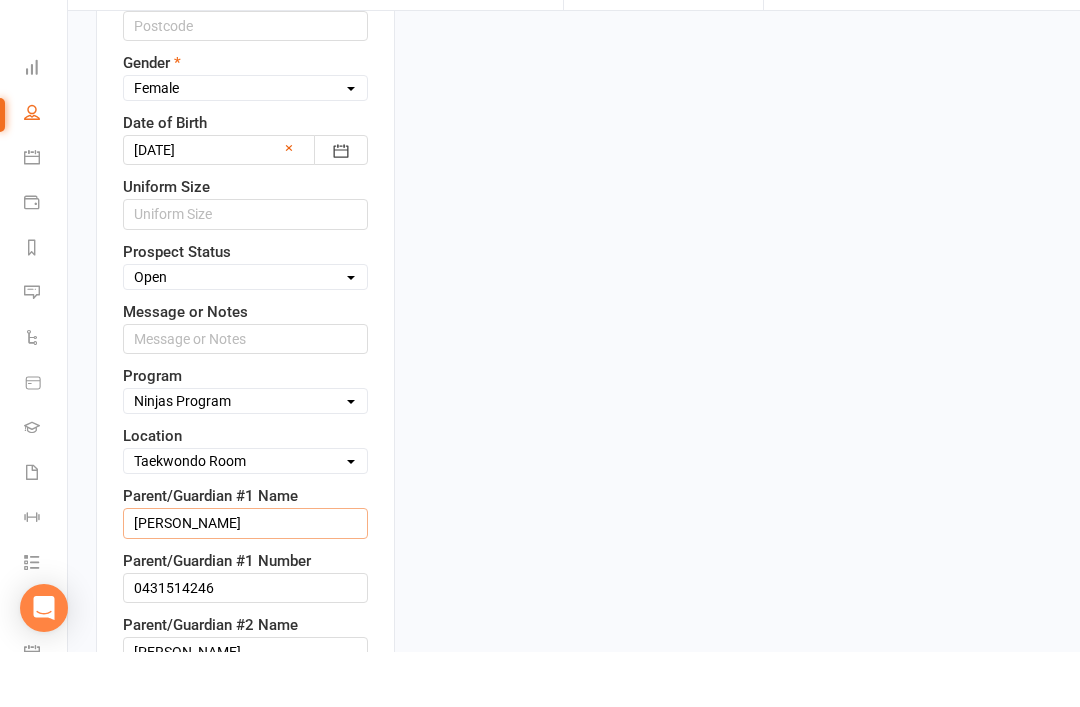 click on "Abhilasha RAGHAV" at bounding box center (245, 578) 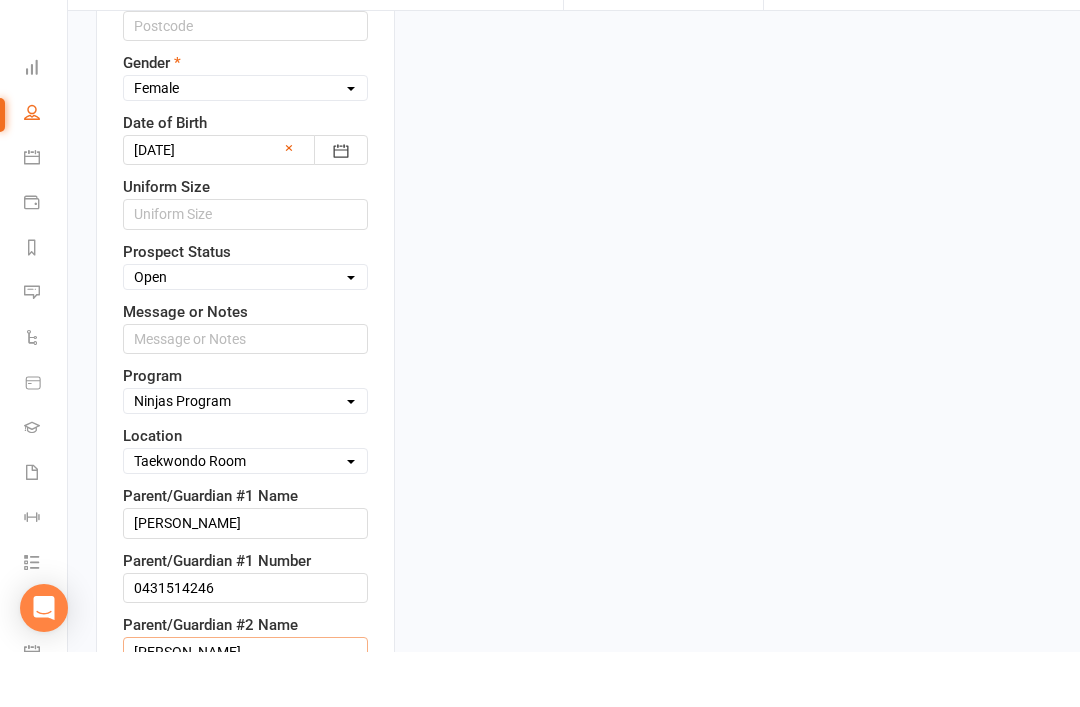click on "BHARAT RAGHAV" at bounding box center (245, 707) 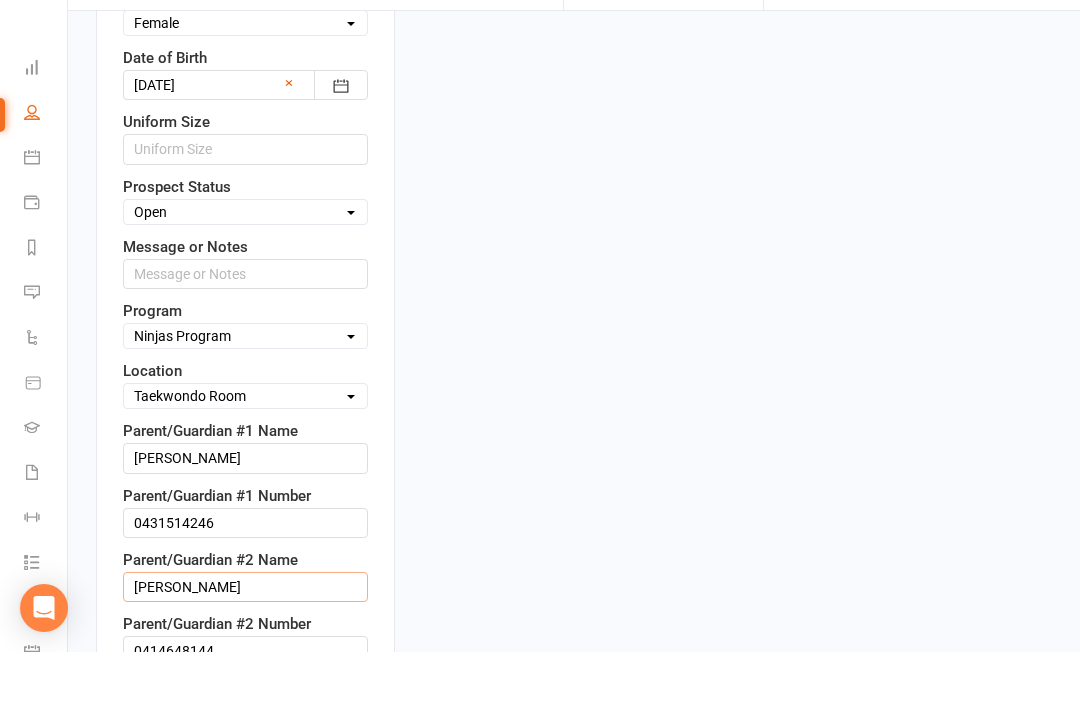 scroll, scrollTop: 1055, scrollLeft: 0, axis: vertical 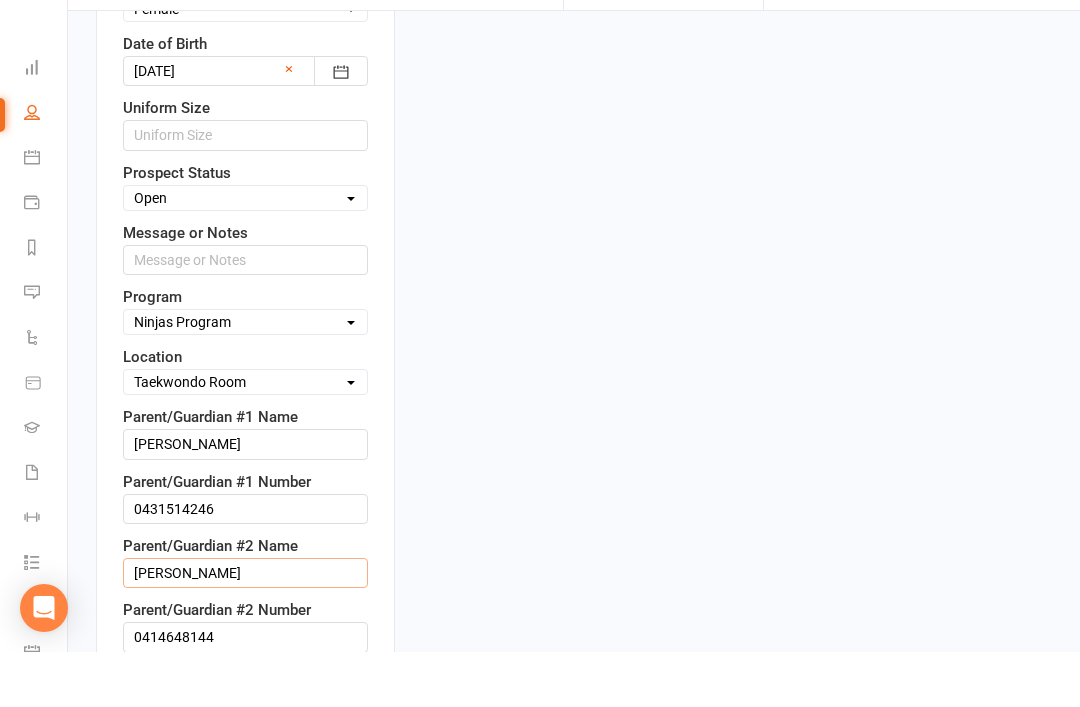 type on "Bharat Raghav" 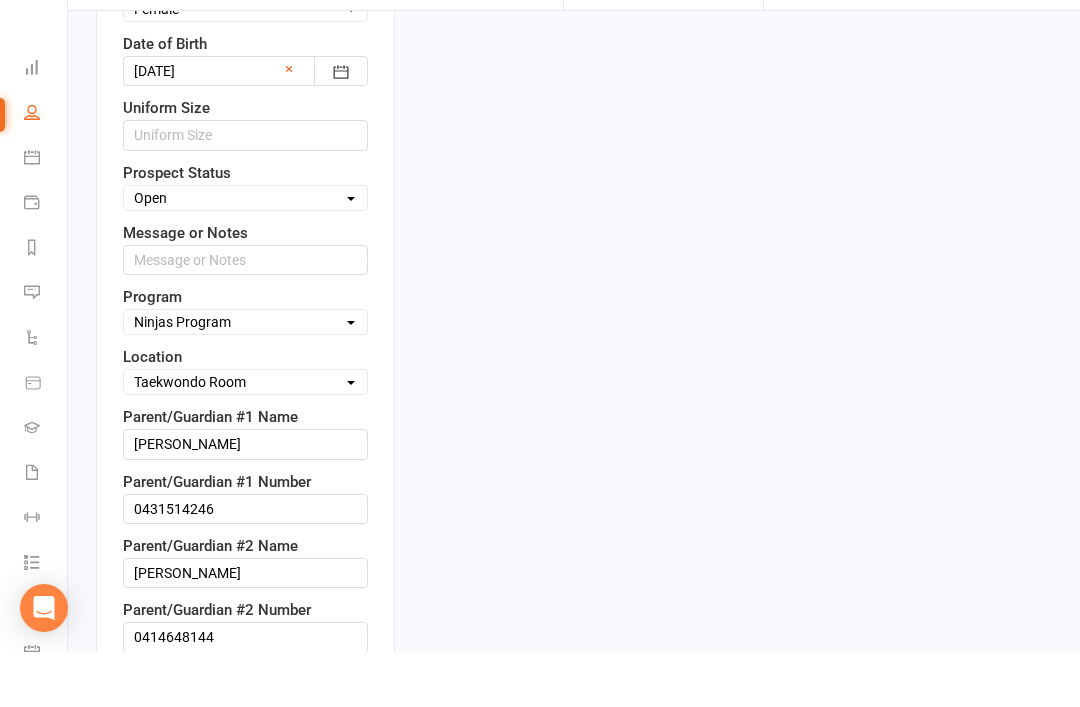 click on "Save" at bounding box center (169, 746) 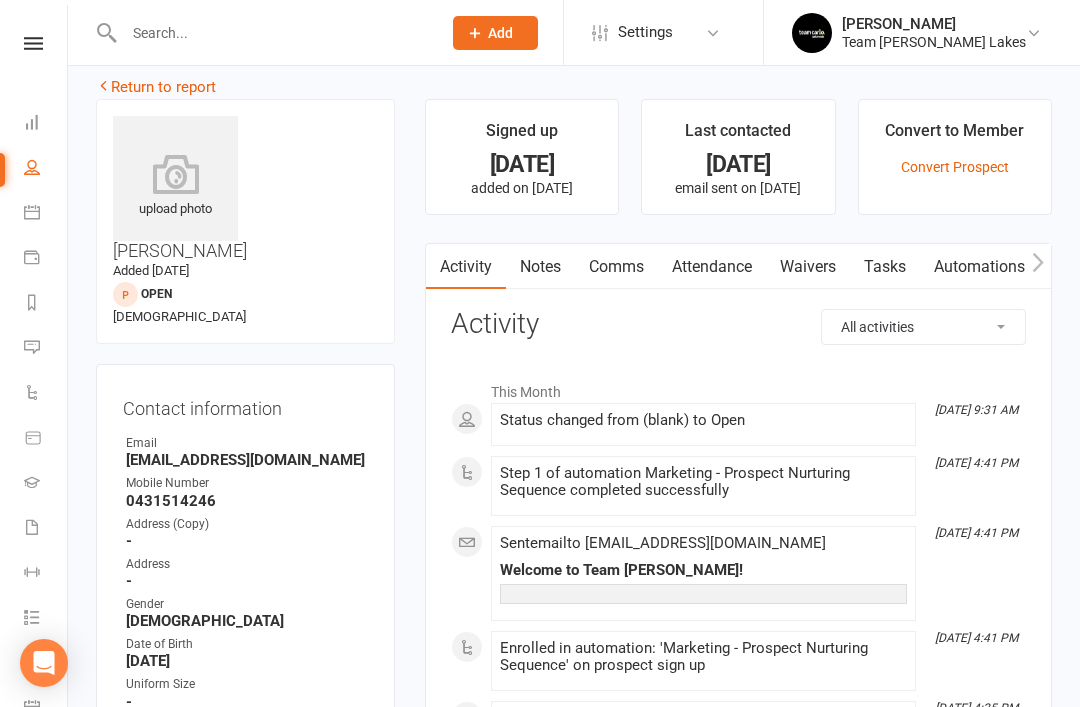 scroll, scrollTop: 0, scrollLeft: 0, axis: both 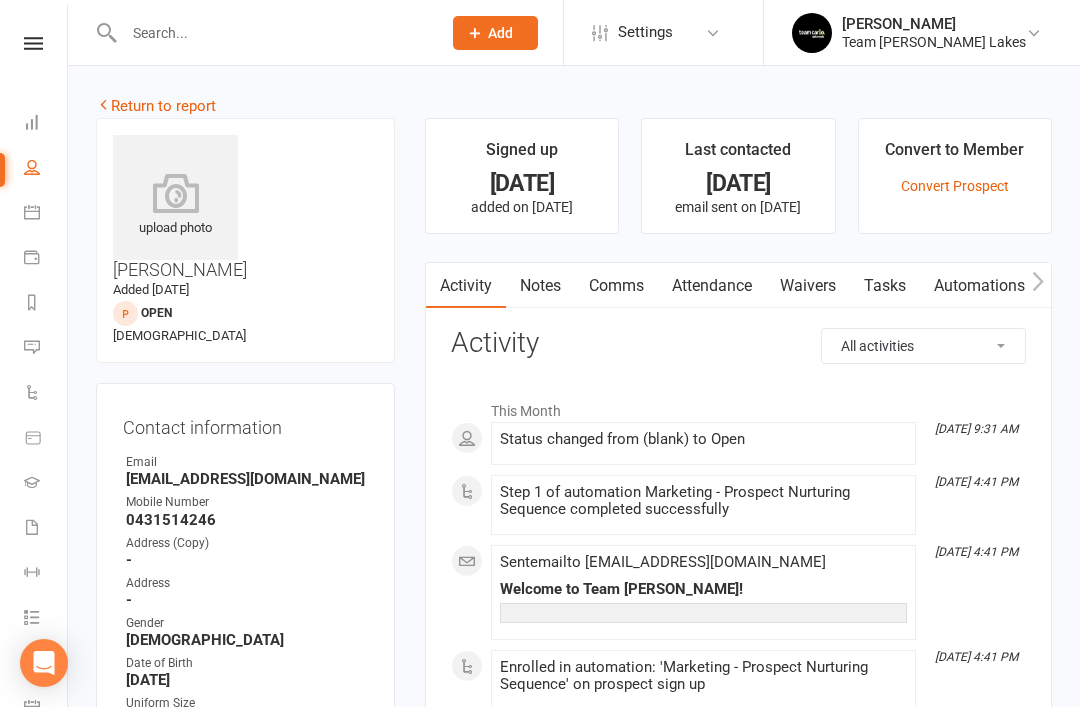 click on "Return to report" at bounding box center (156, 106) 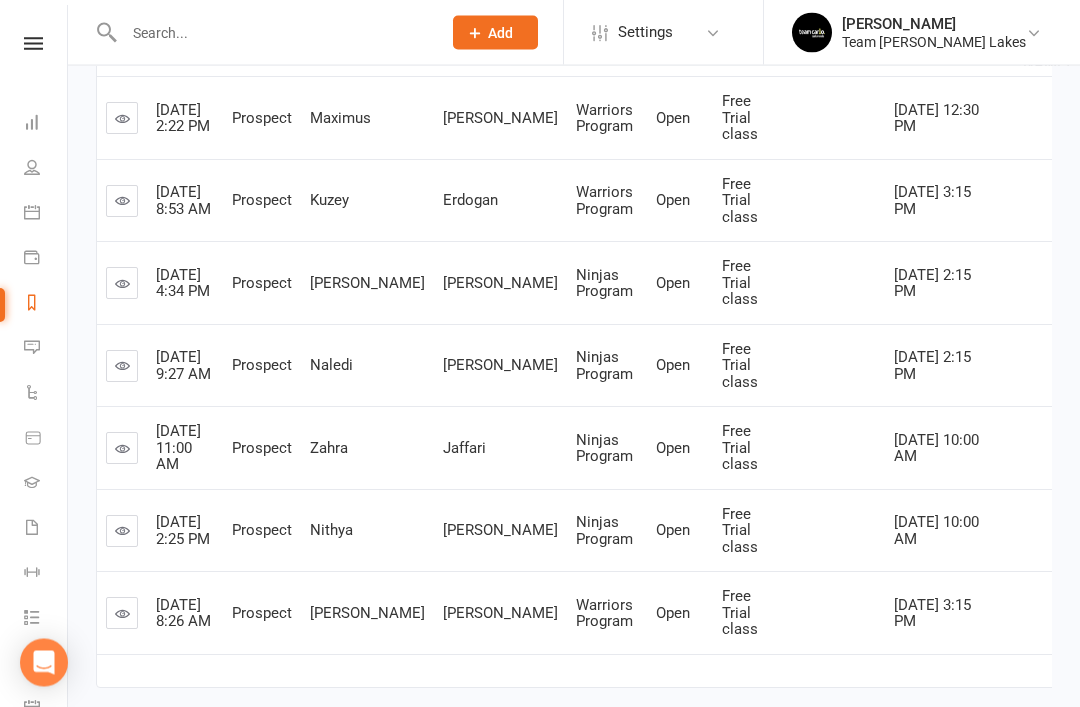 scroll, scrollTop: 485, scrollLeft: 0, axis: vertical 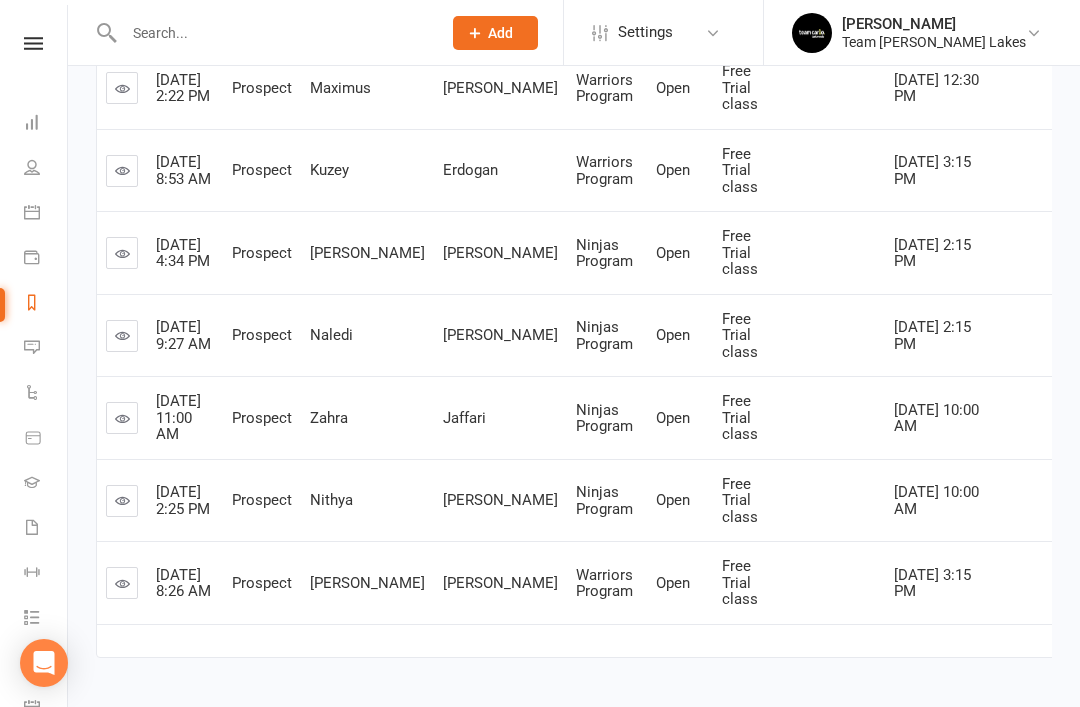 click on "Calendar" at bounding box center (46, 214) 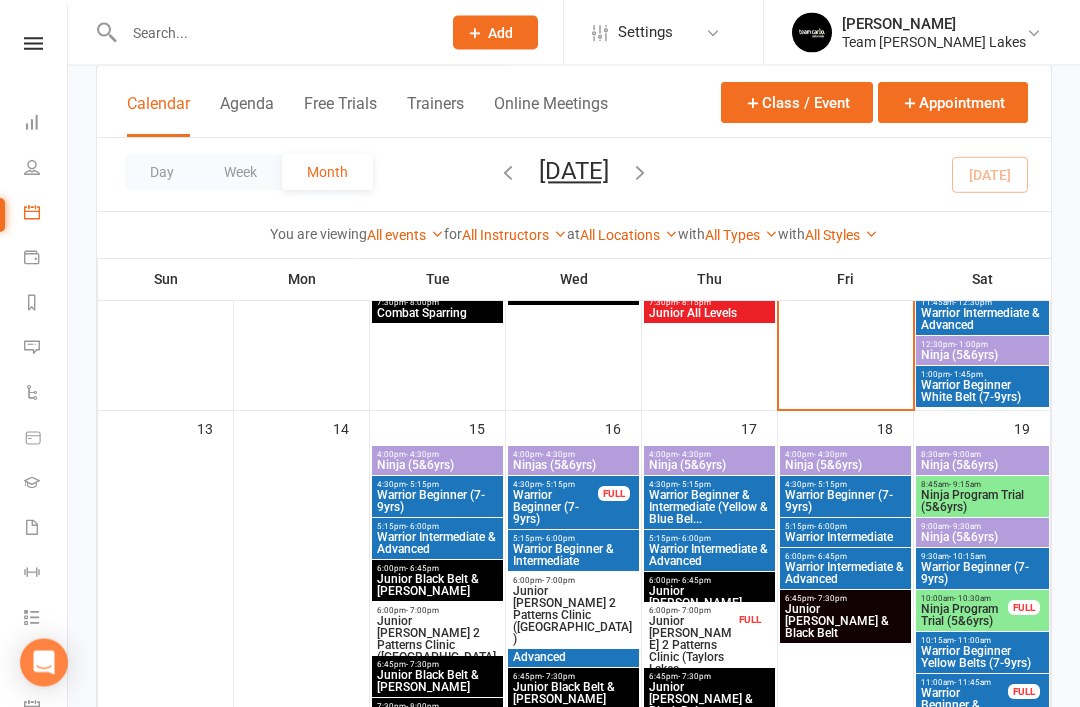 scroll, scrollTop: 719, scrollLeft: 0, axis: vertical 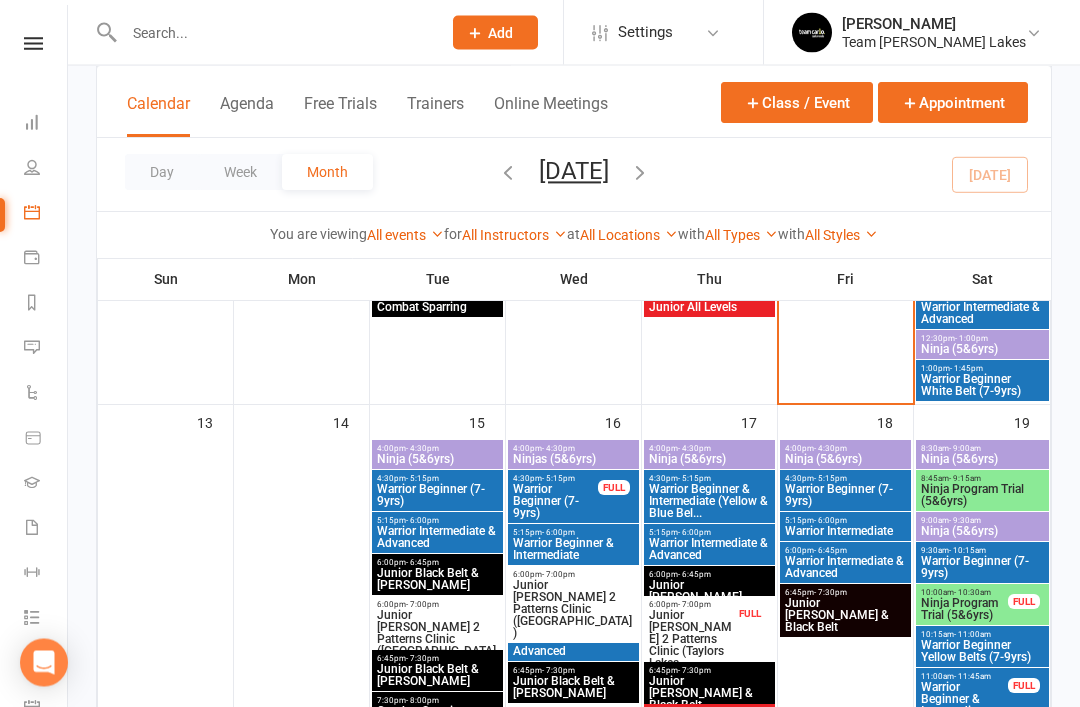 click on "Ninja Program Trial (5&6yrs)" at bounding box center (982, 496) 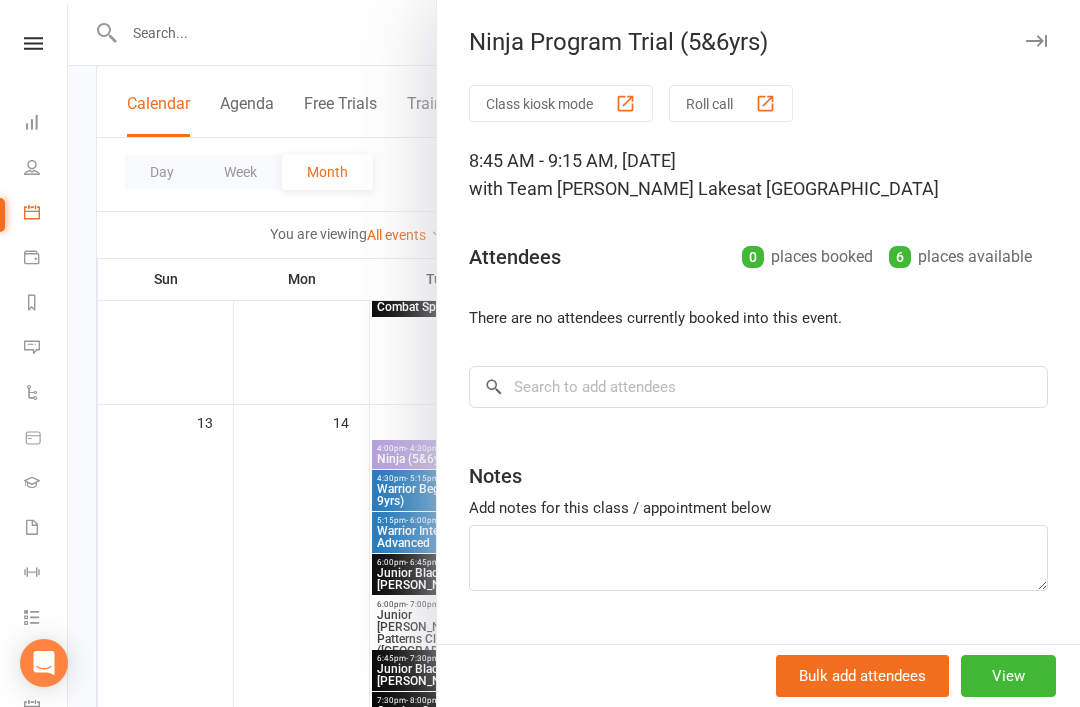 click at bounding box center [1036, 41] 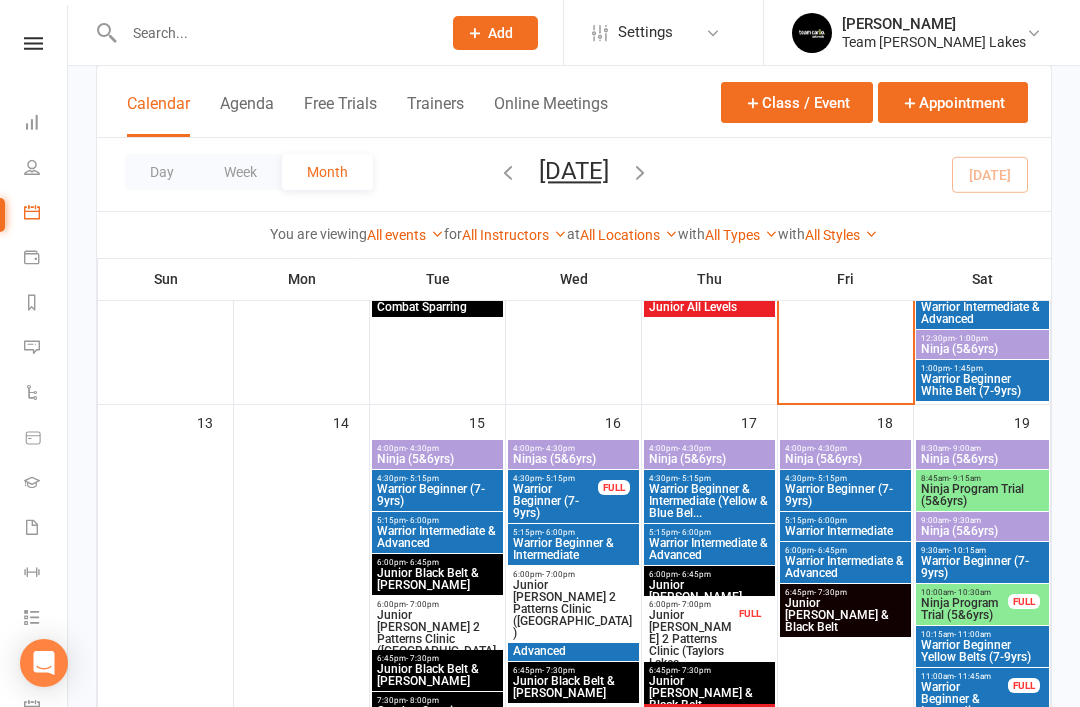 click on "Ninja Program Trial (5&6yrs)" at bounding box center [964, 609] 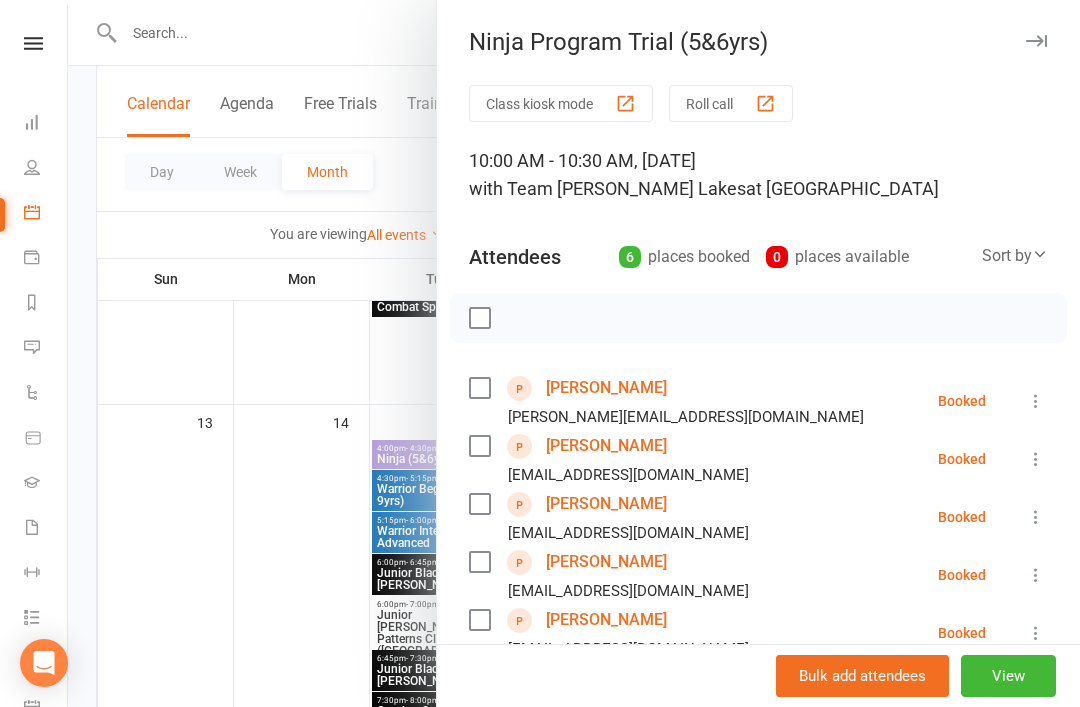click at bounding box center (1036, 41) 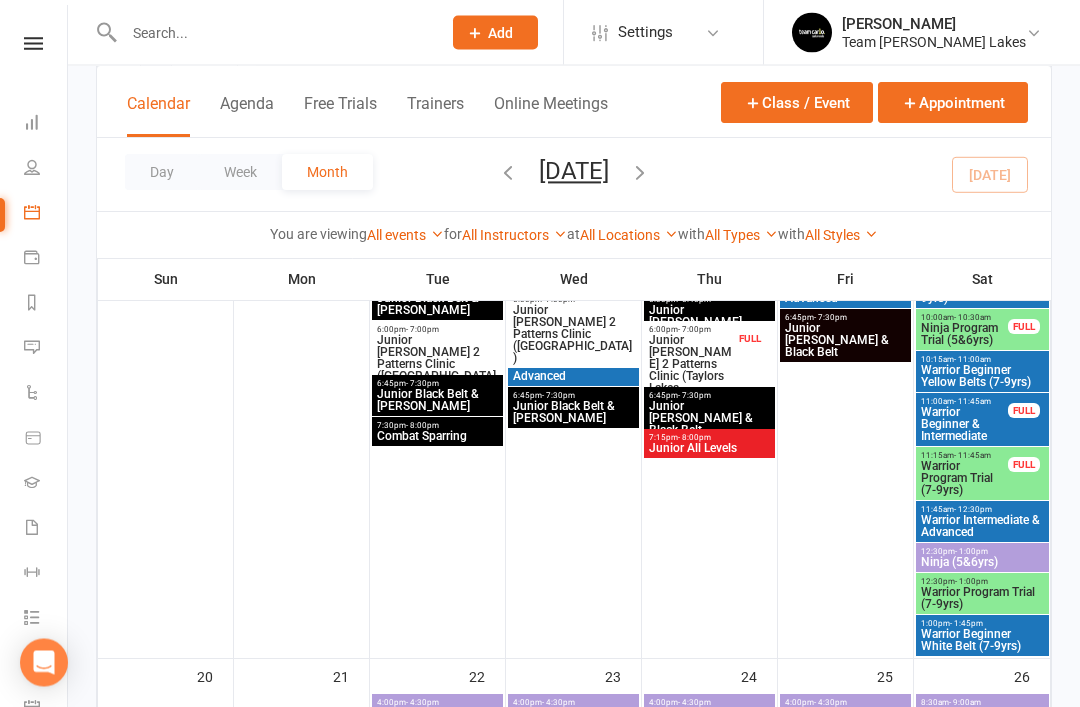 click on "Warrior Program Trial (7-9yrs)" at bounding box center [964, 479] 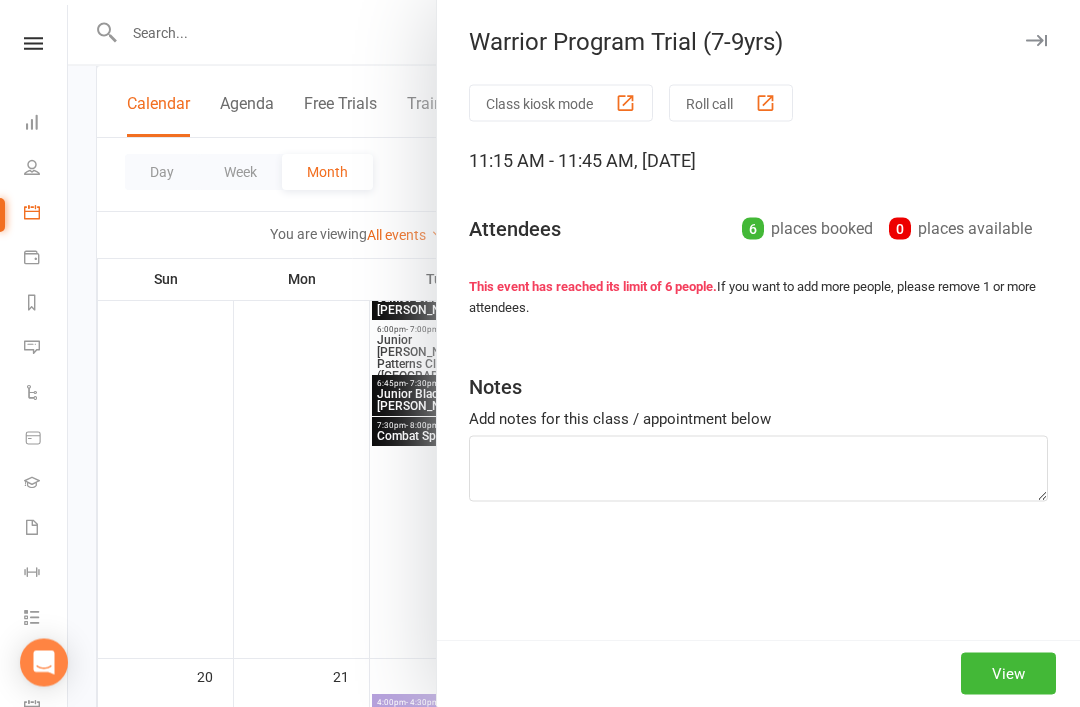 scroll, scrollTop: 995, scrollLeft: 0, axis: vertical 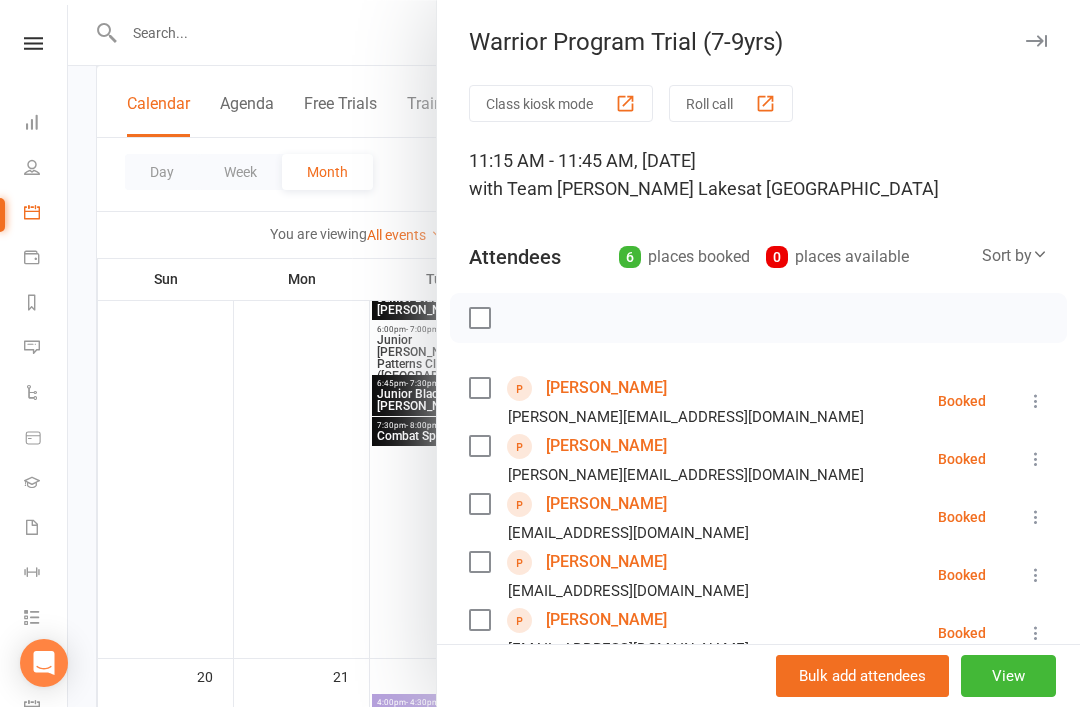 click at bounding box center (1036, 41) 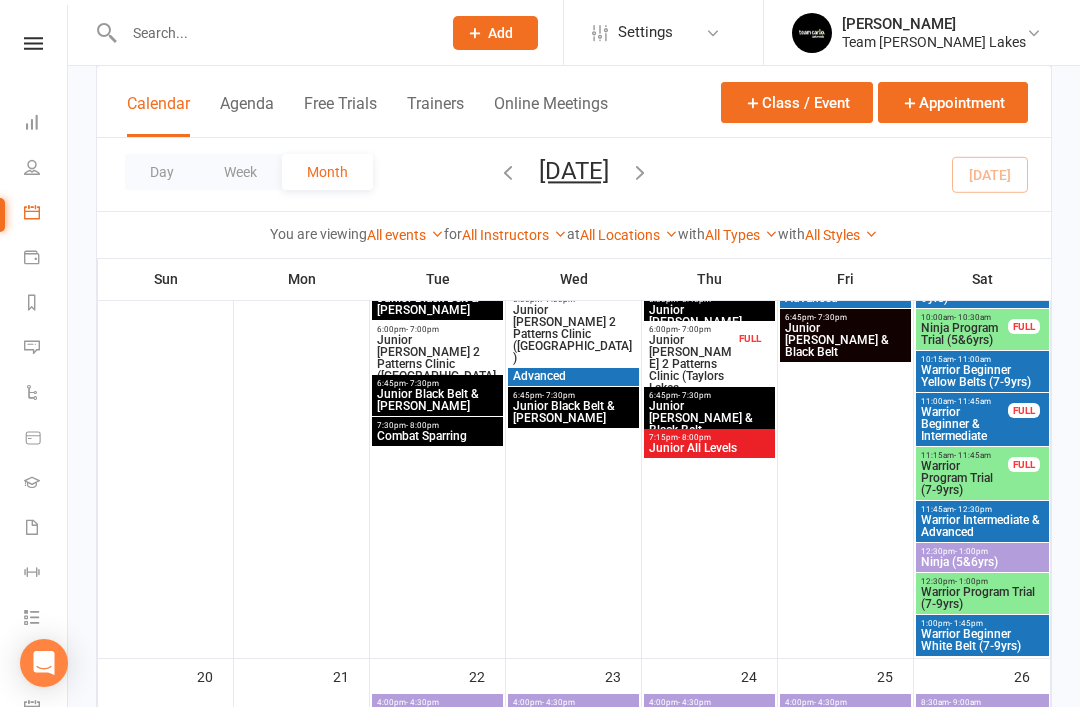 click on "Warrior Program Trial (7-9yrs)" at bounding box center [982, 598] 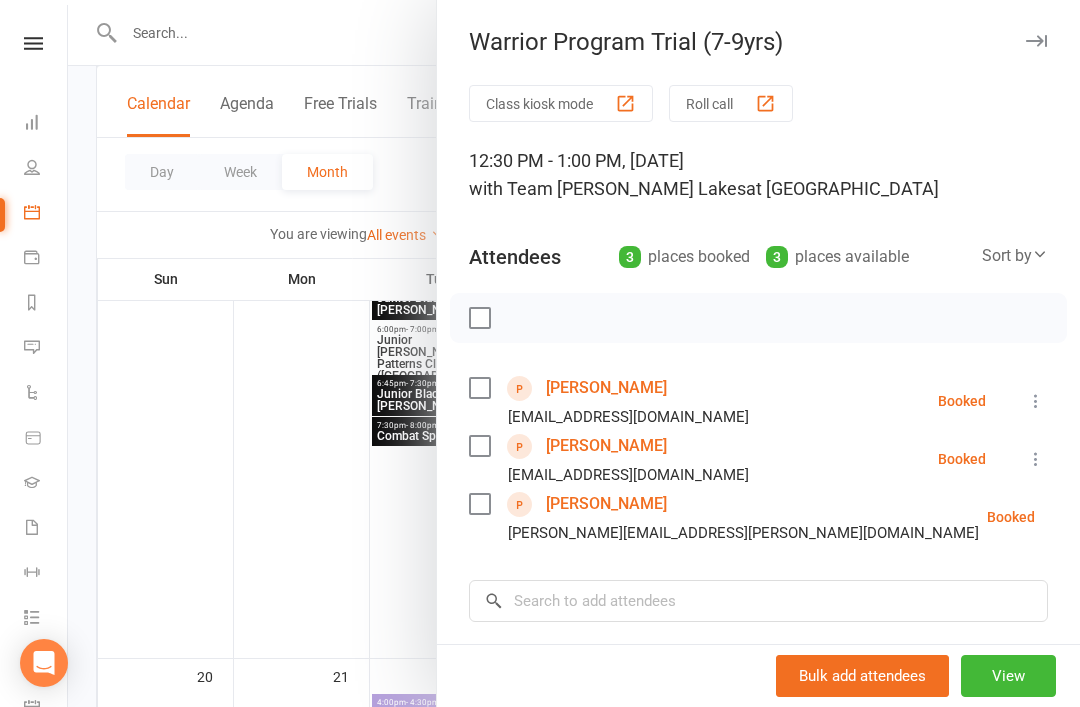 click at bounding box center (1036, 41) 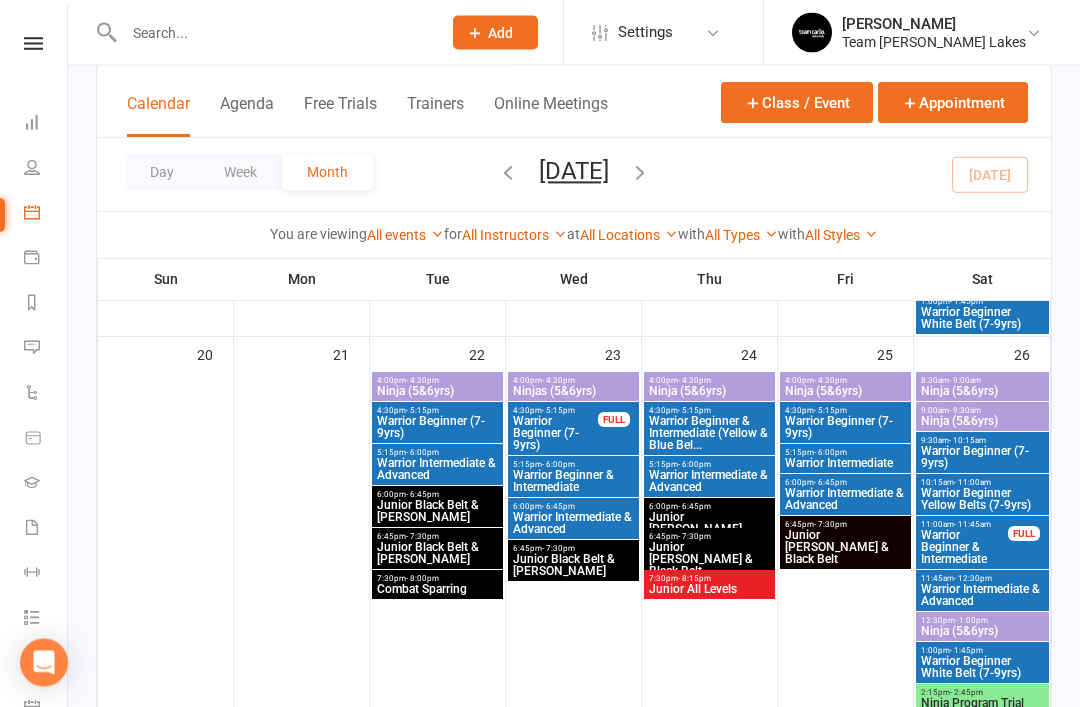 scroll, scrollTop: 1318, scrollLeft: 0, axis: vertical 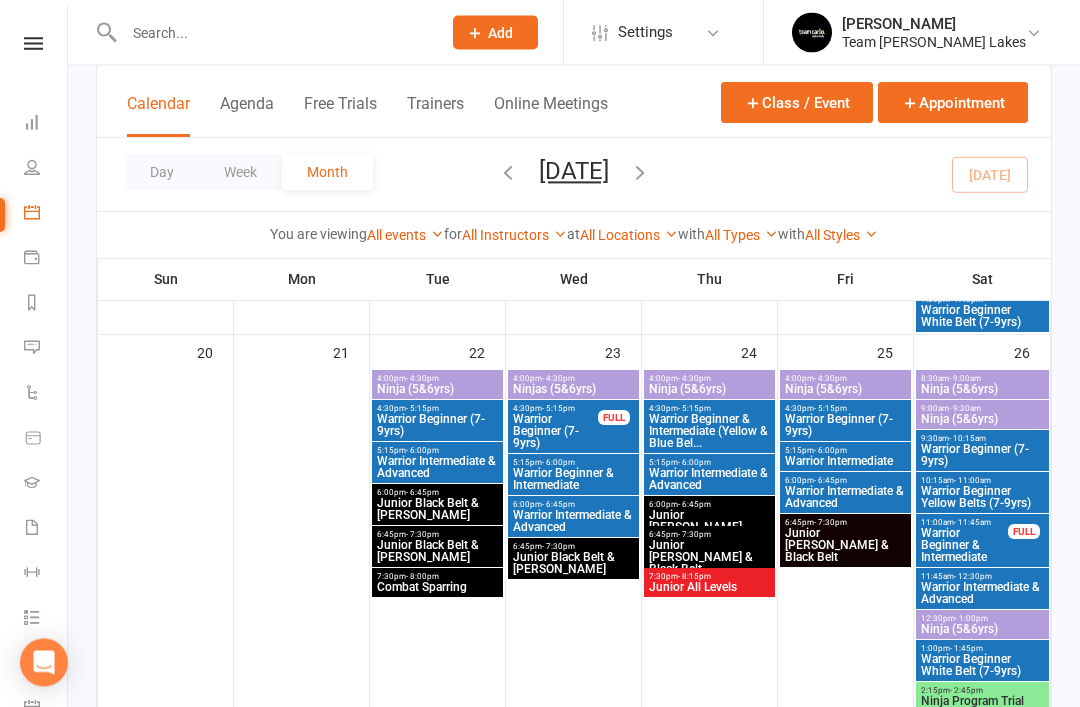 click on "Warrior Beginner White Belt (7-9yrs)" at bounding box center (982, 666) 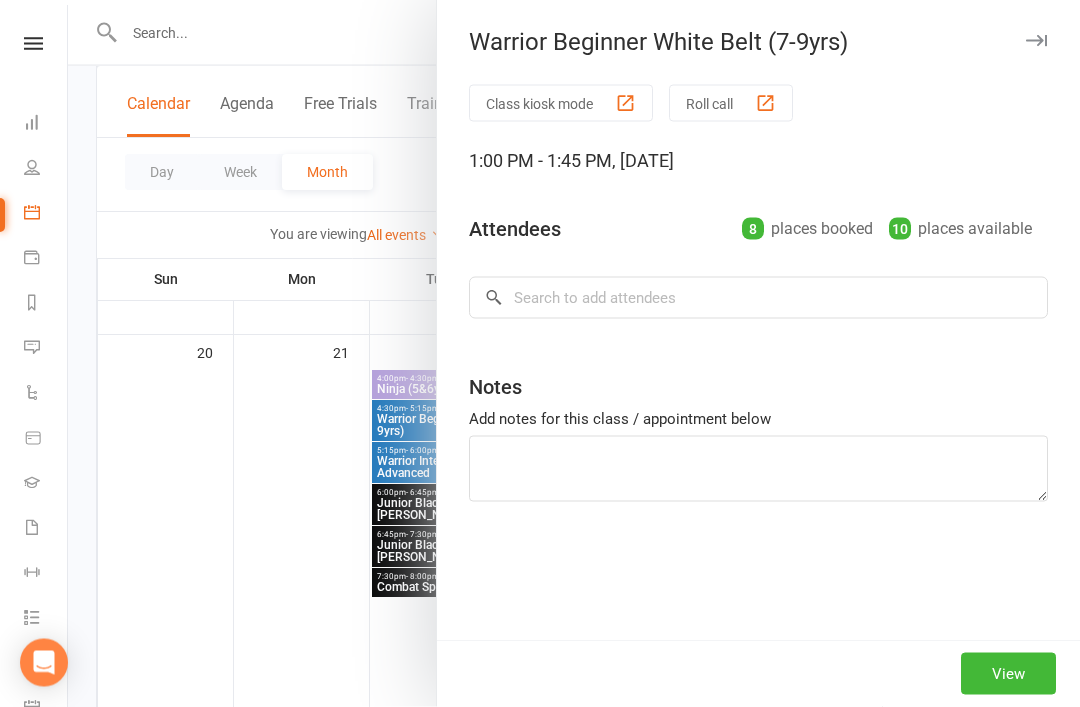 scroll, scrollTop: 1319, scrollLeft: 0, axis: vertical 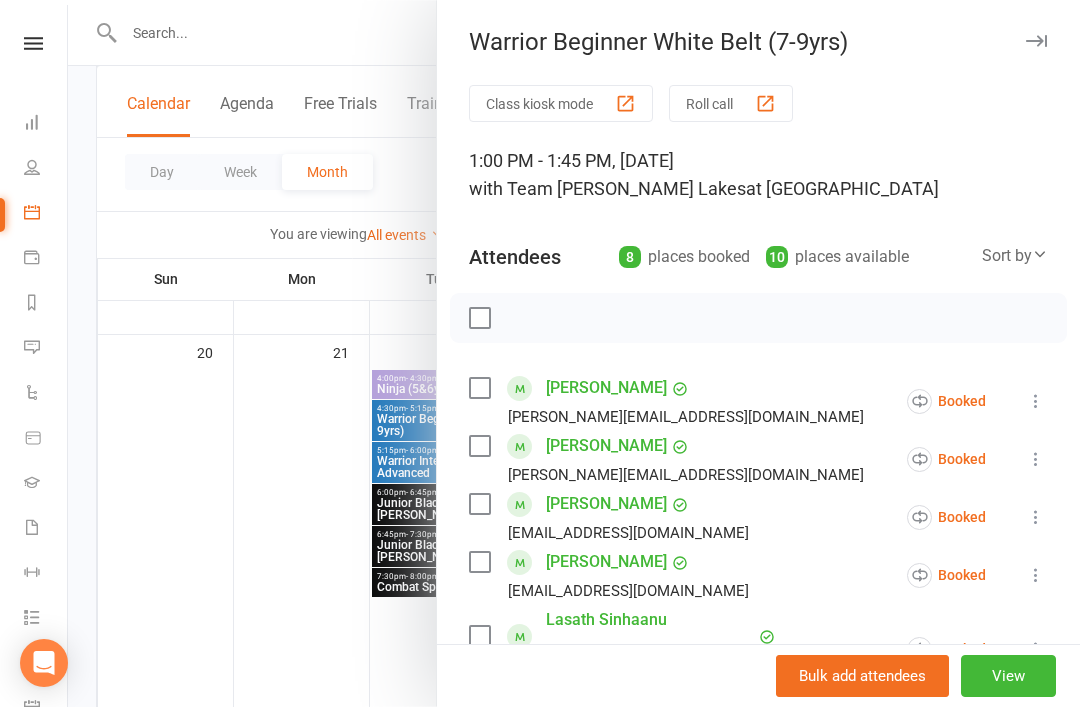 click at bounding box center [1036, 41] 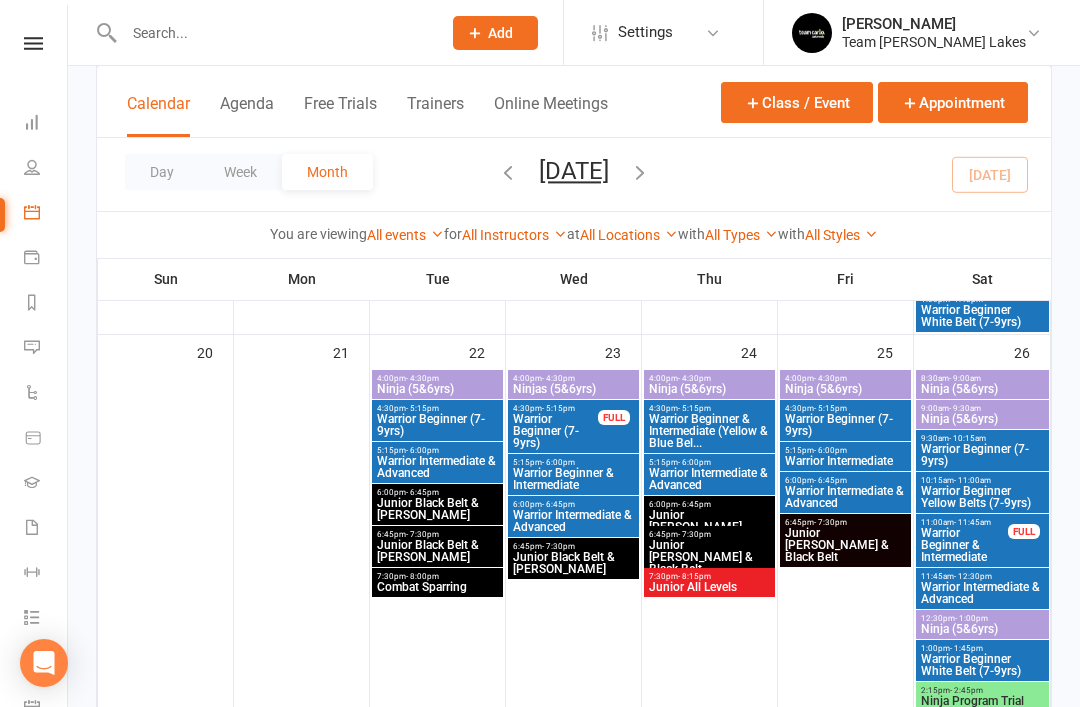 click on "Warrior Beginner (7-9yrs)" at bounding box center [437, 425] 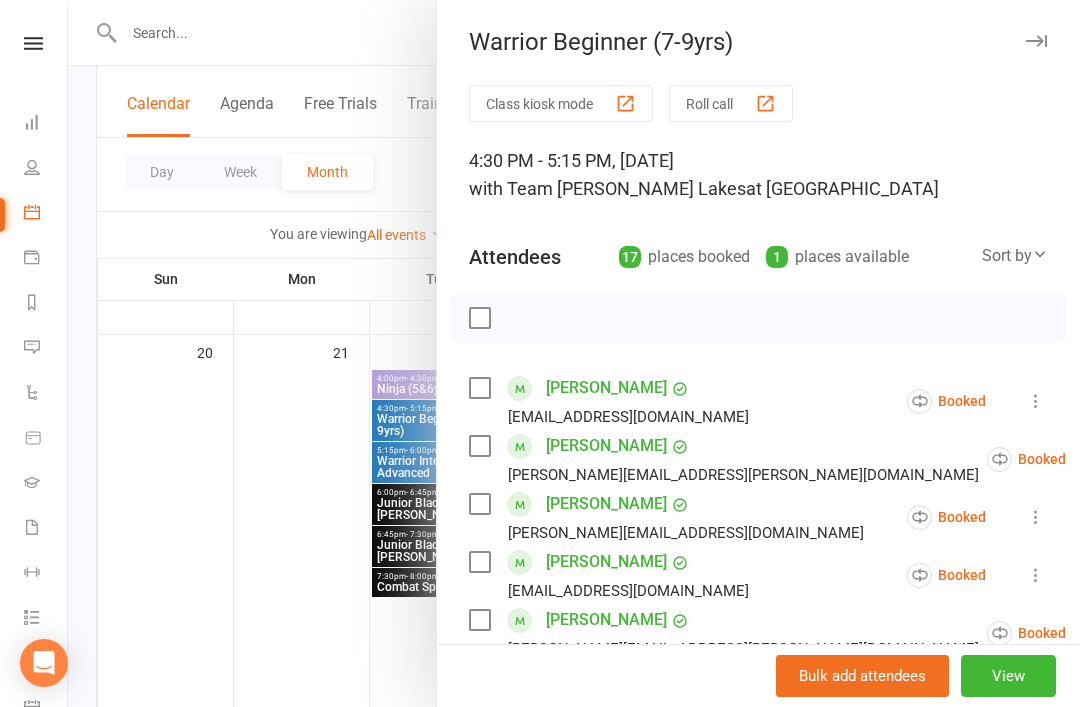 click at bounding box center (1036, 41) 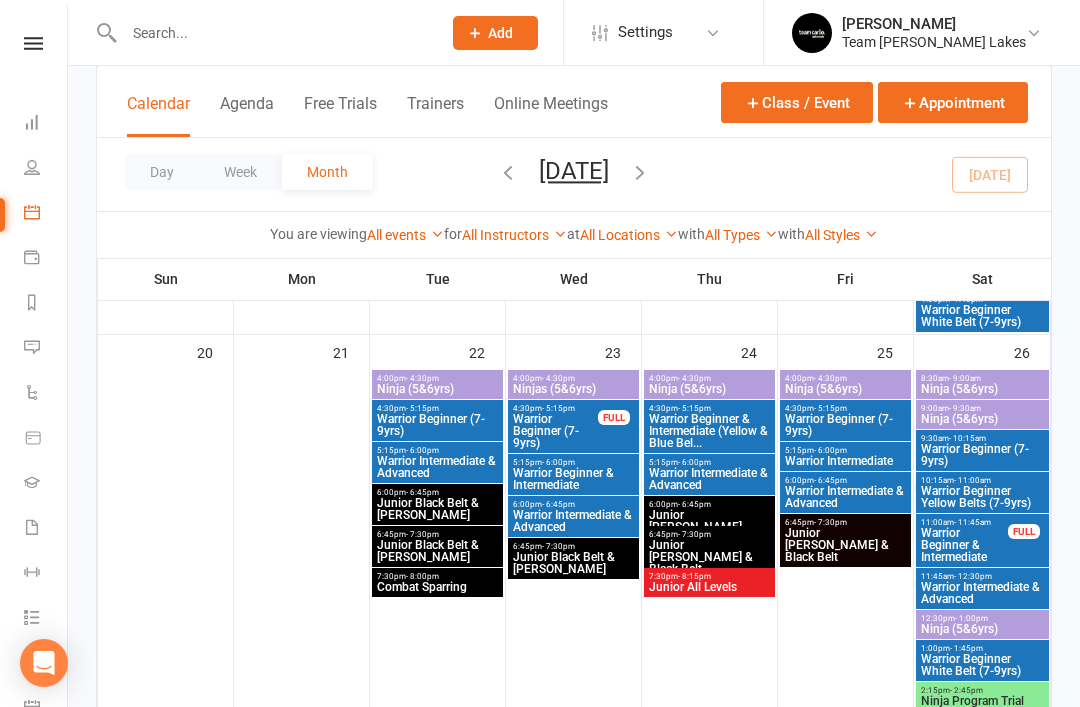 click on "Warrior Beginner (7-9yrs)" at bounding box center (845, 425) 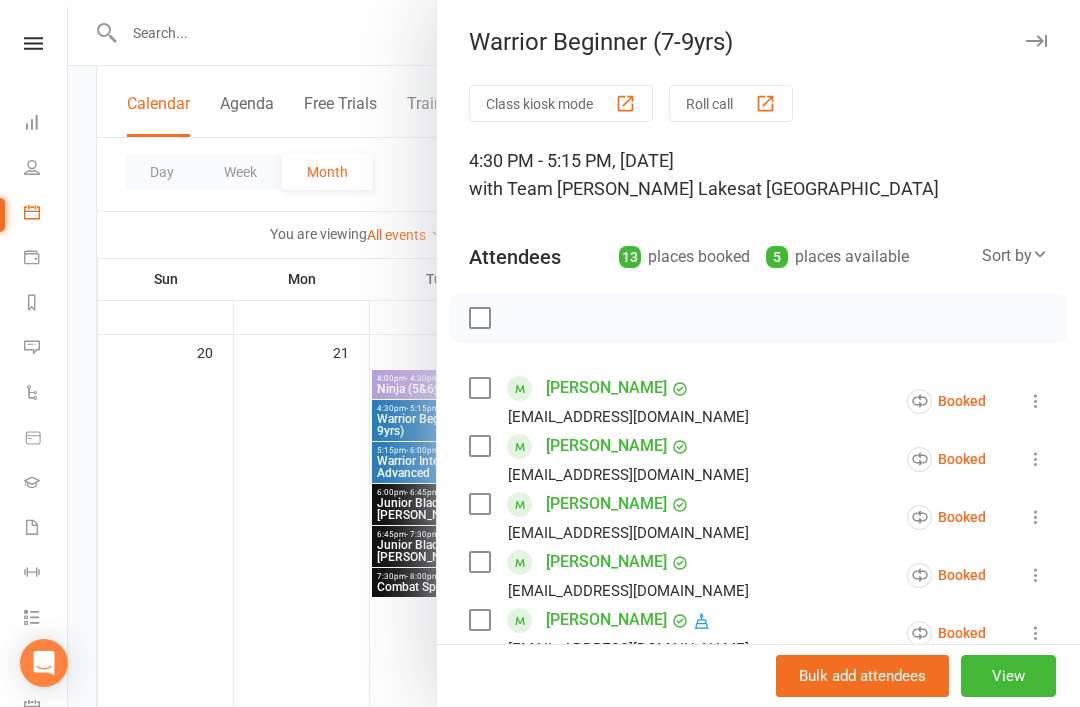 click at bounding box center [1036, 41] 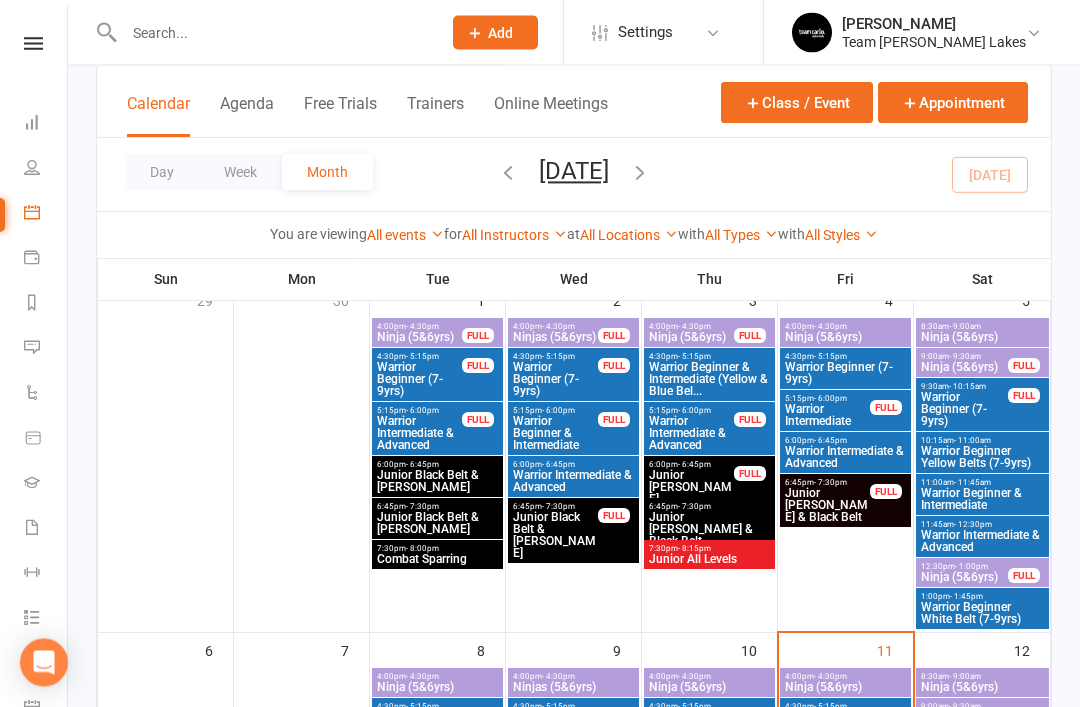 scroll, scrollTop: 121, scrollLeft: 0, axis: vertical 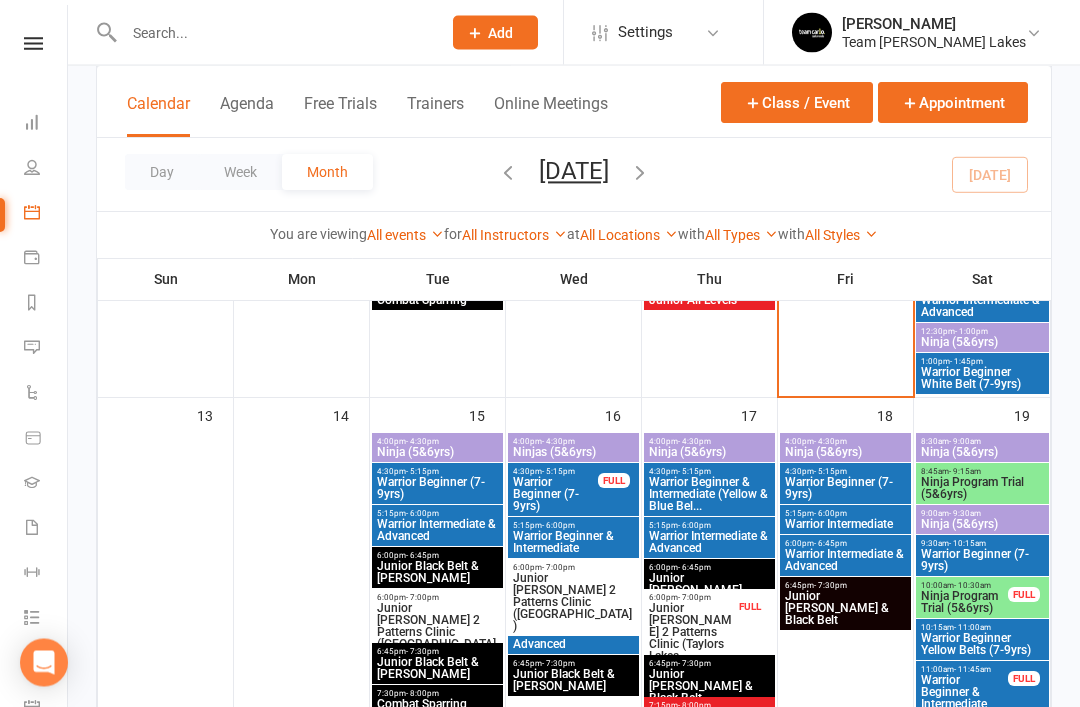 click on "Junior Cho Dan Bo 2 Patterns Clinic (Taylors Lakes..." at bounding box center [691, 633] 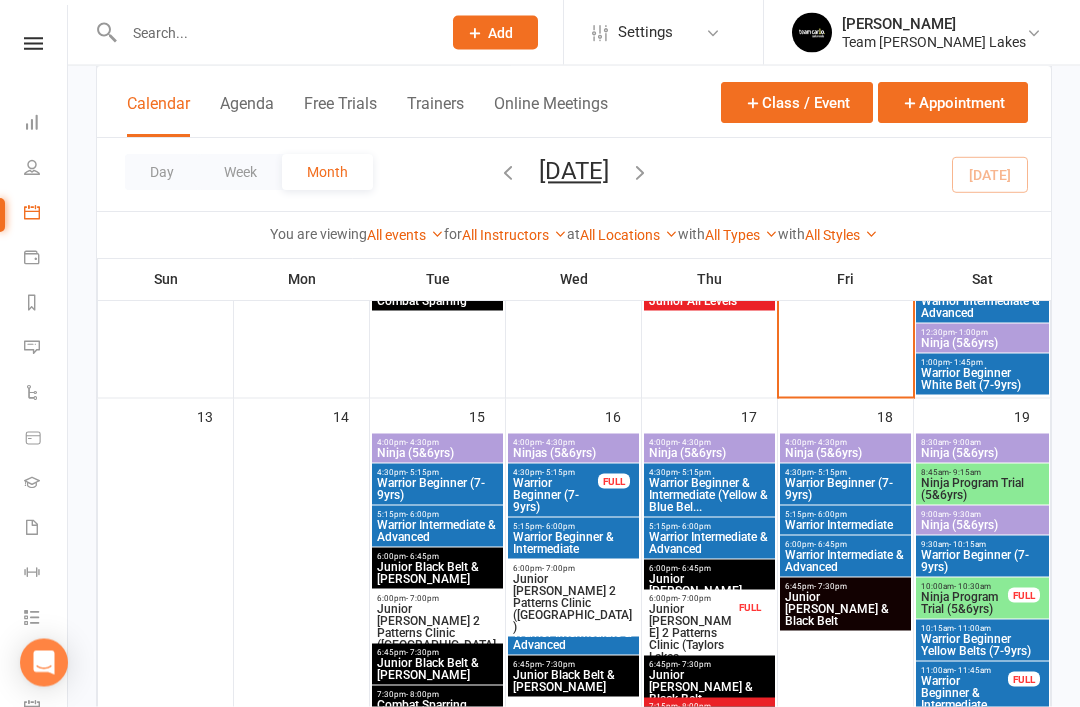 scroll, scrollTop: 727, scrollLeft: 0, axis: vertical 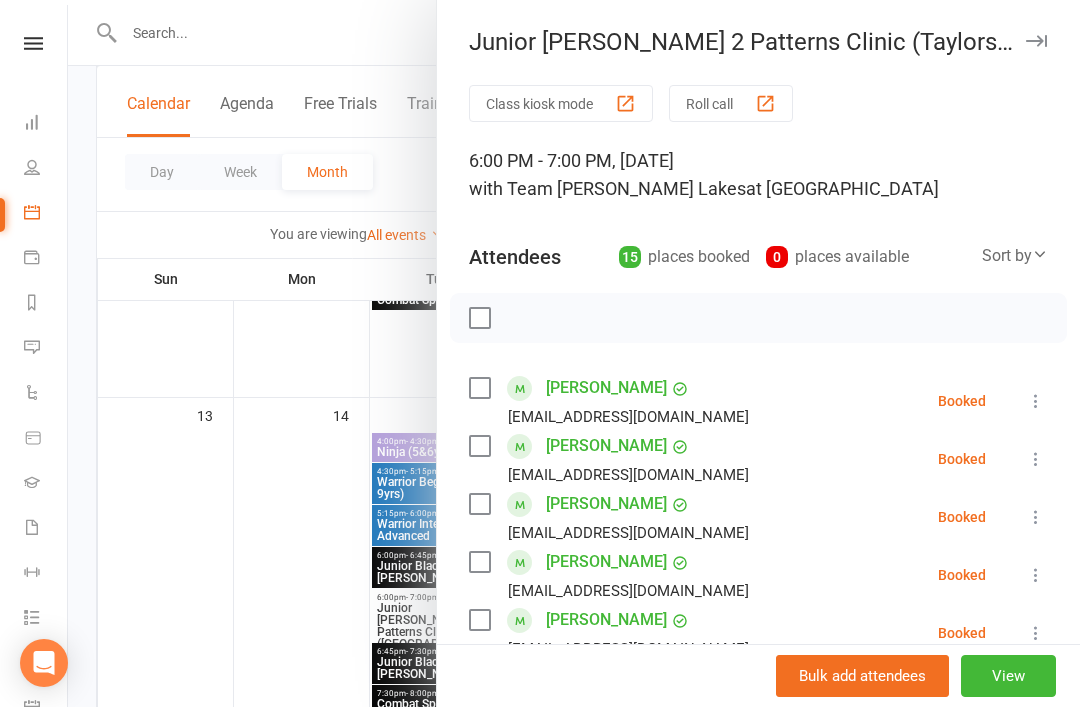 click at bounding box center [1036, 41] 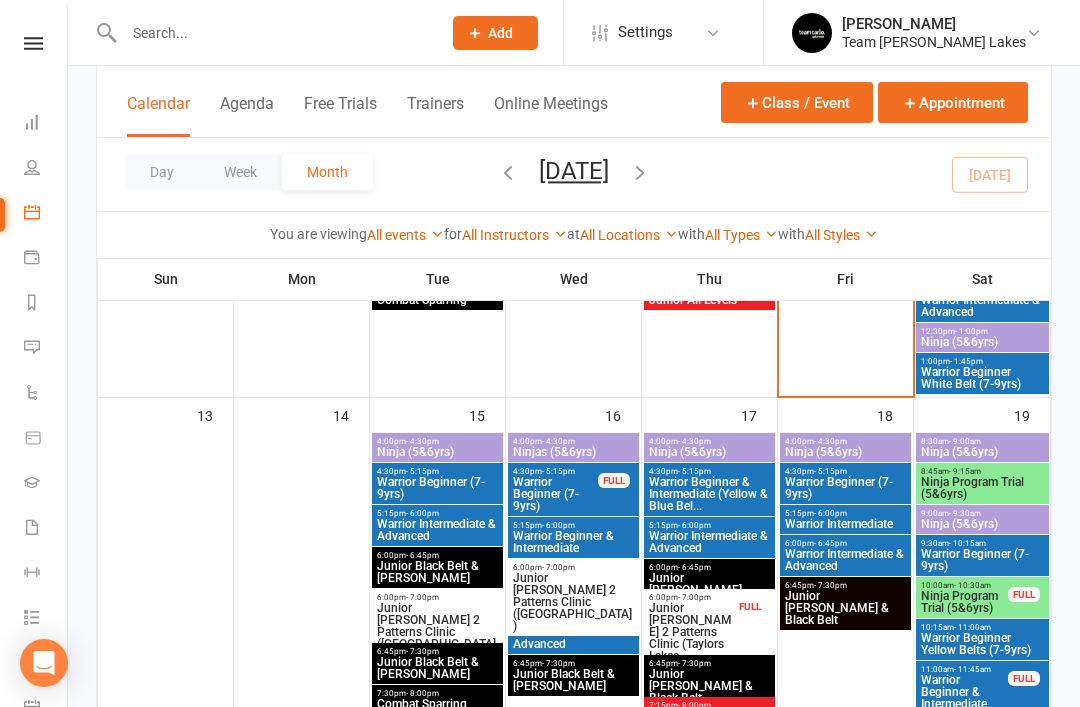 click on "Prospect
Member
Non-attending contact
Class / event
Appointment
Grading event
Task
Membership plan
Bulk message
Add
Settings Membership Plans Event Templates Appointment Types Website Image Library Customize Contacts Bulk Imports Users Account Profile Clubworx API Brooke Mollica Team Carlo Taylors Lakes Signed in as: Team Carlo Taylors Lakes Switch to: Team Carlo Airport West Switch to: Team Carlo Ivanhoe Switch to: Team Carlo Preston My profile Help Terms & conditions  Privacy policy  Sign out Clubworx Dashboard People Calendar Payments Reports Messages   4 Automations   Product Sales Gradings   Waivers   2 Workouts   Tasks   What's New Check-in Kiosk modes General attendance Roll call Class check-in × Student Contact Information saved" at bounding box center [540, 757] 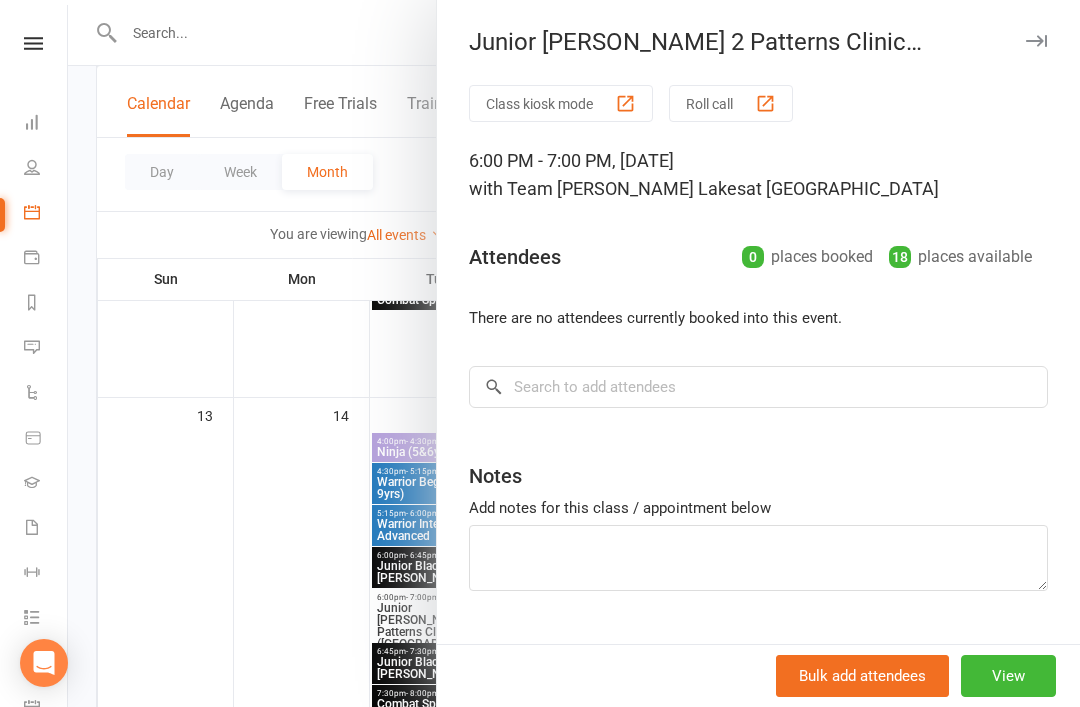 click at bounding box center [1036, 41] 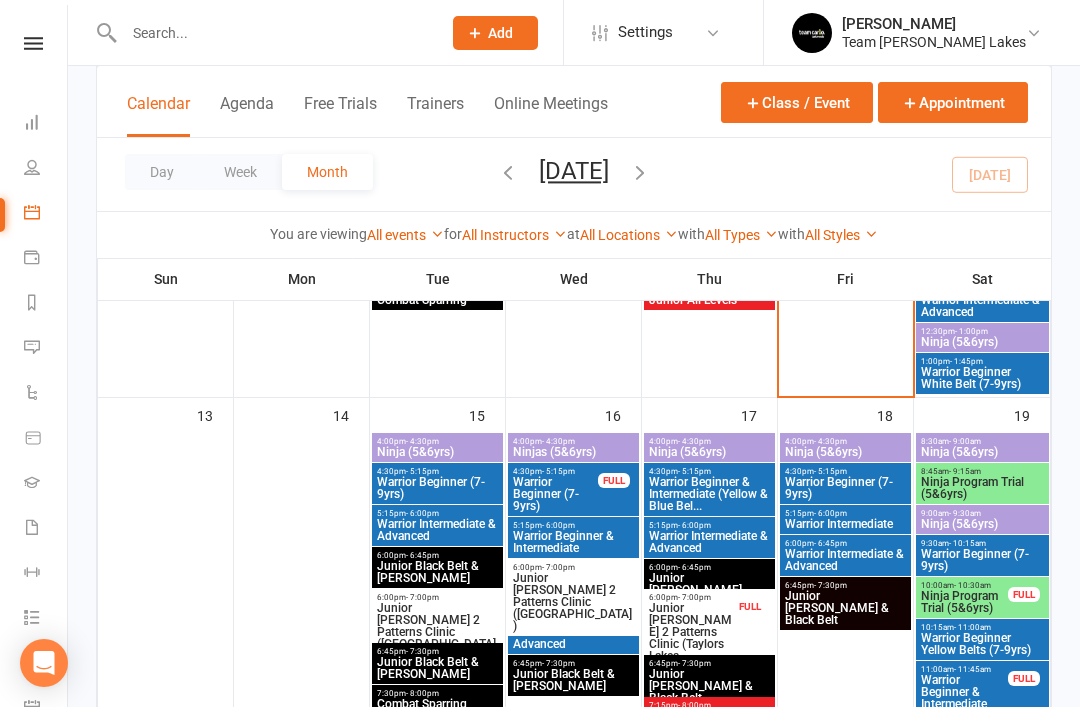 click on "Junior Cho Dan Bo 2 Patterns Clinic (Preston)" at bounding box center (573, 602) 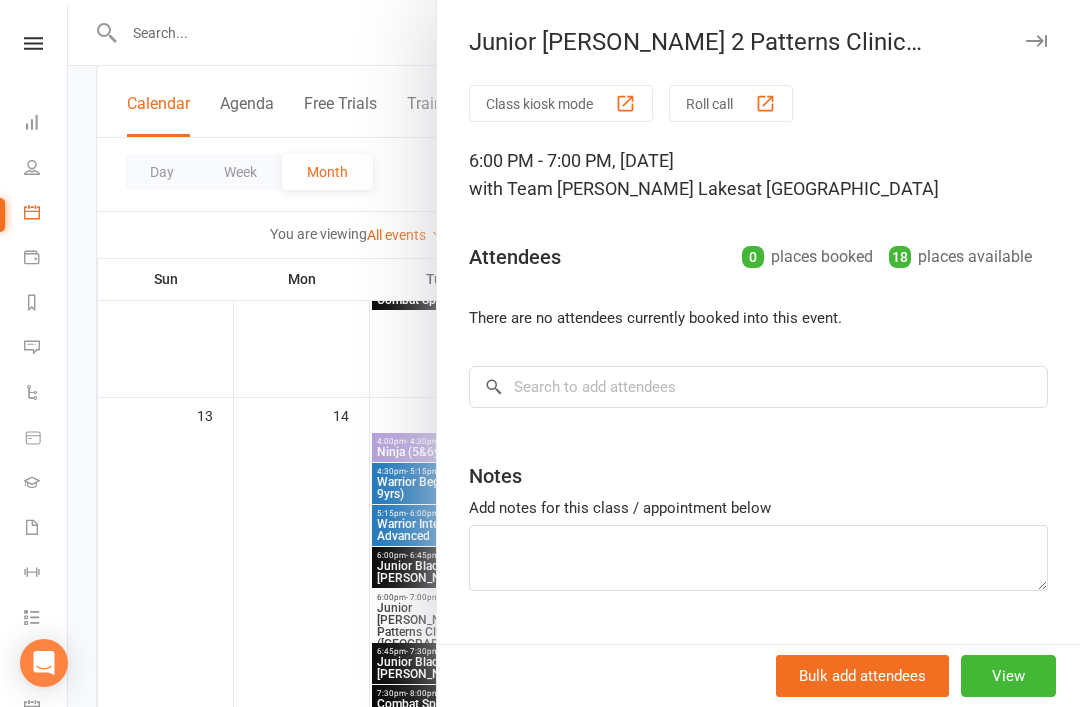click at bounding box center [1036, 41] 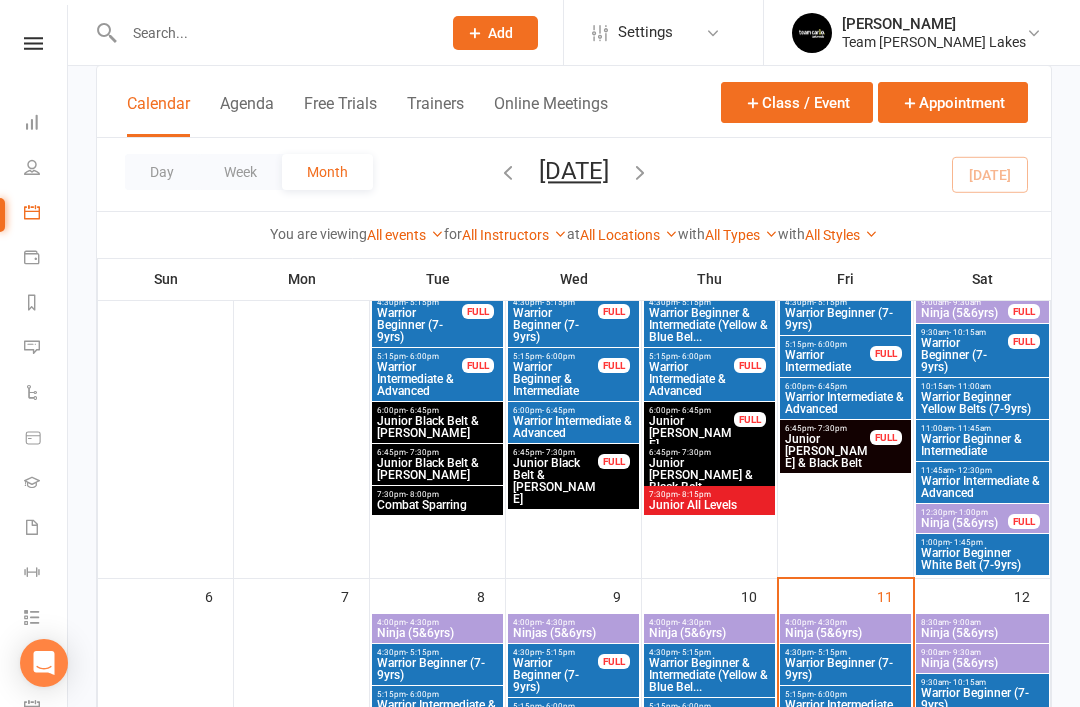 scroll, scrollTop: 165, scrollLeft: 0, axis: vertical 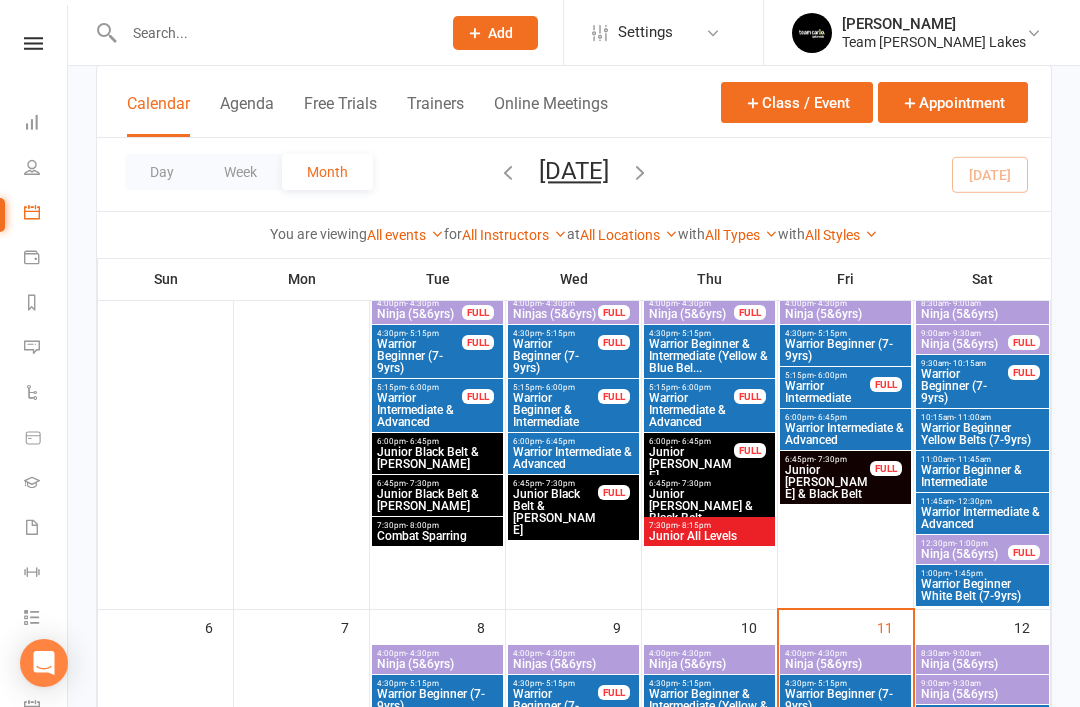 click on "Messages   4" at bounding box center [46, 349] 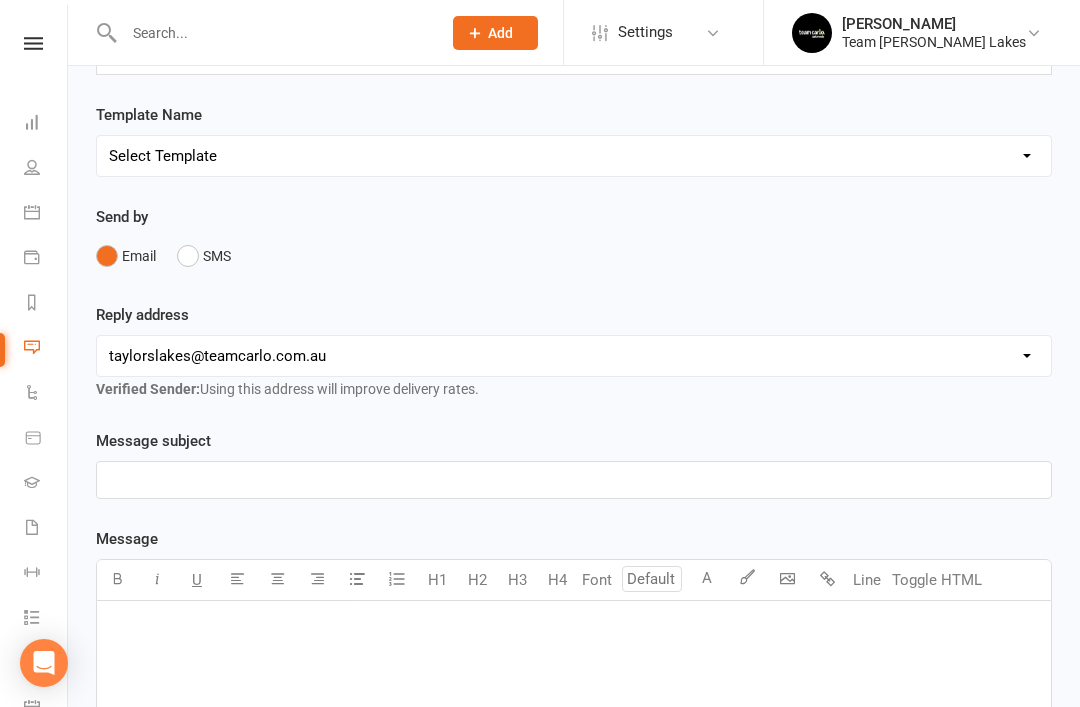 scroll, scrollTop: 0, scrollLeft: 0, axis: both 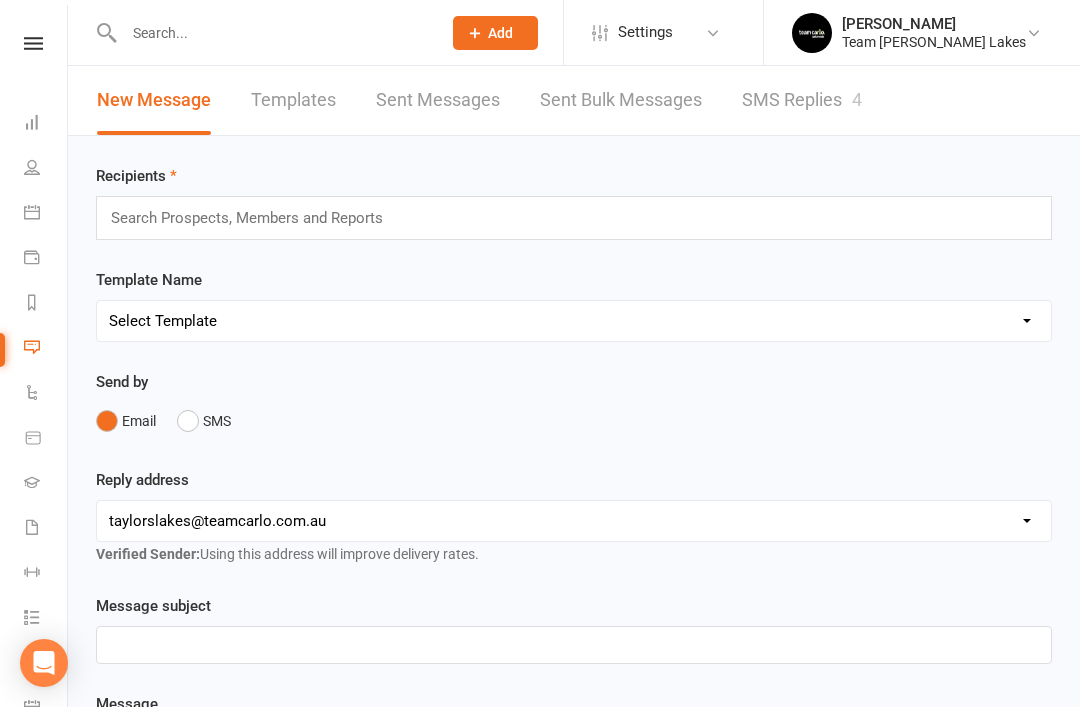 click on "SMS Replies  4" at bounding box center (802, 100) 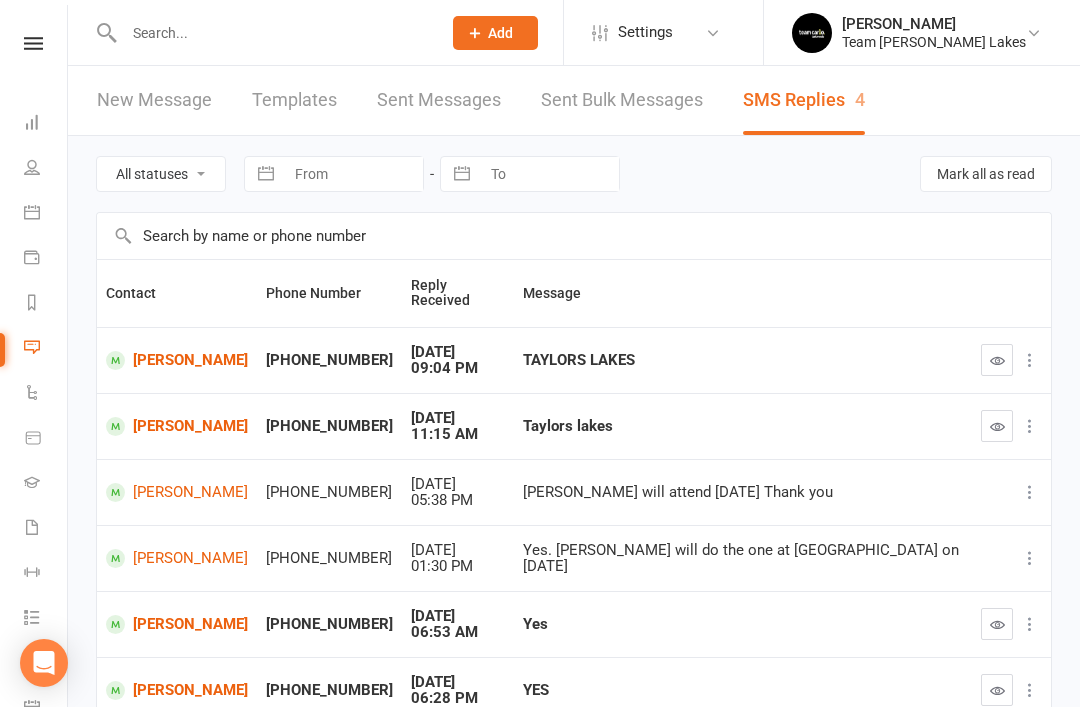 click on "Ayush Kelkar" at bounding box center (177, 360) 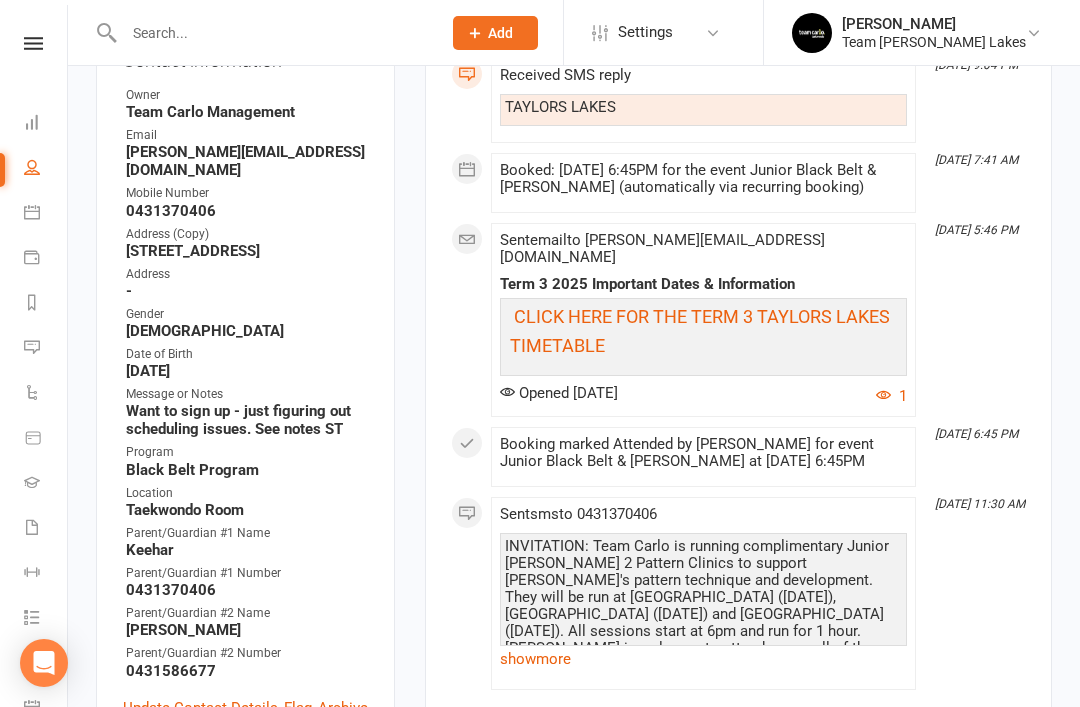 scroll, scrollTop: 353, scrollLeft: 0, axis: vertical 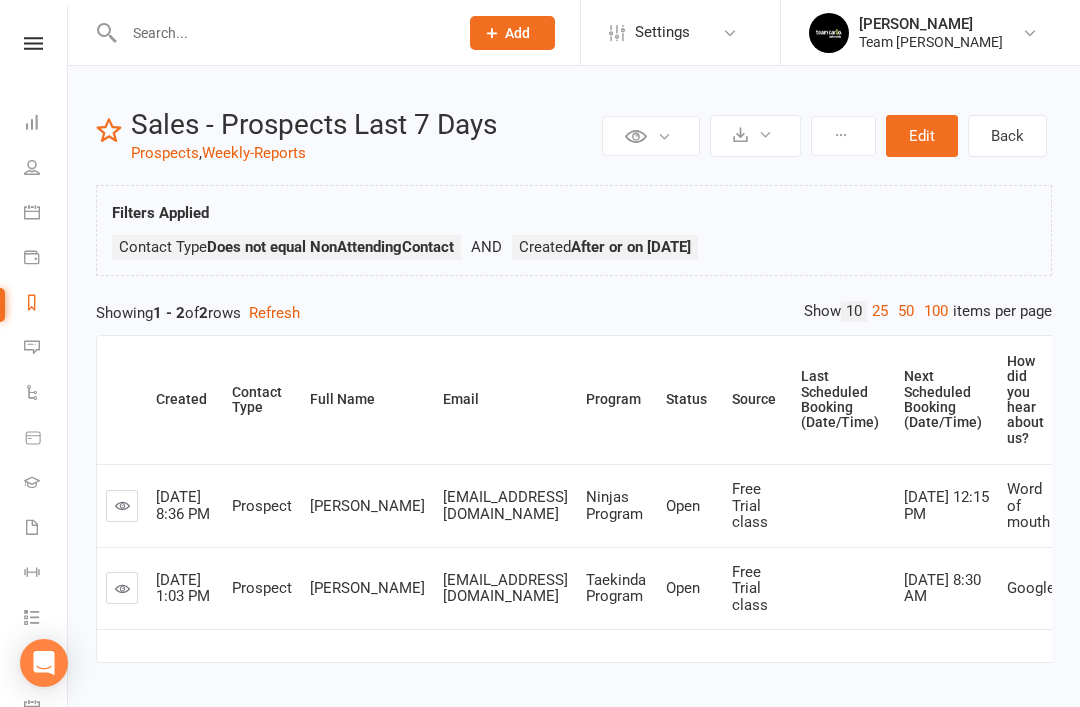 click on "Calendar" at bounding box center [46, 214] 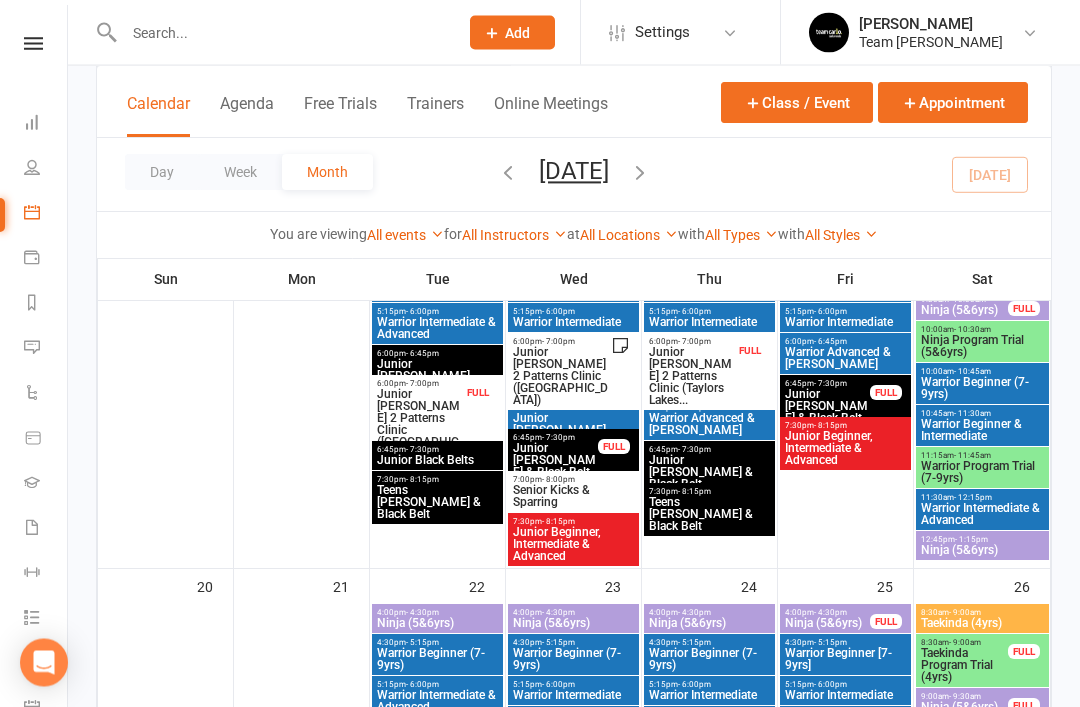 scroll, scrollTop: 888, scrollLeft: 0, axis: vertical 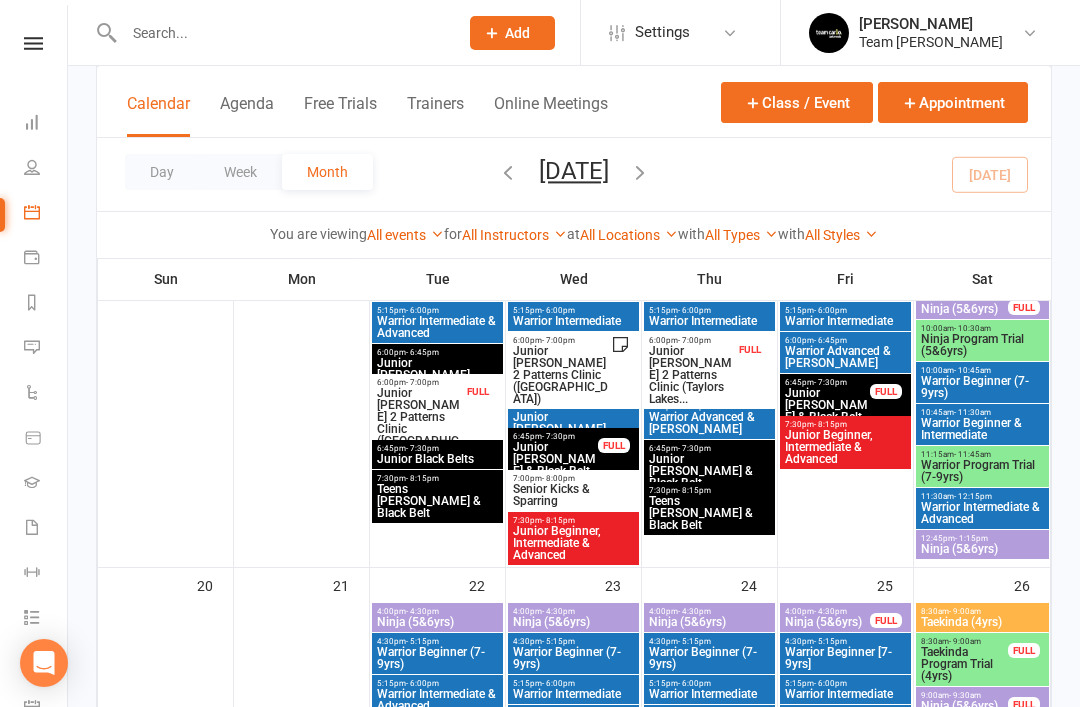 click on "Junior Cho Dan Bo 2 Patterns Clinic (Preston)" at bounding box center [561, 375] 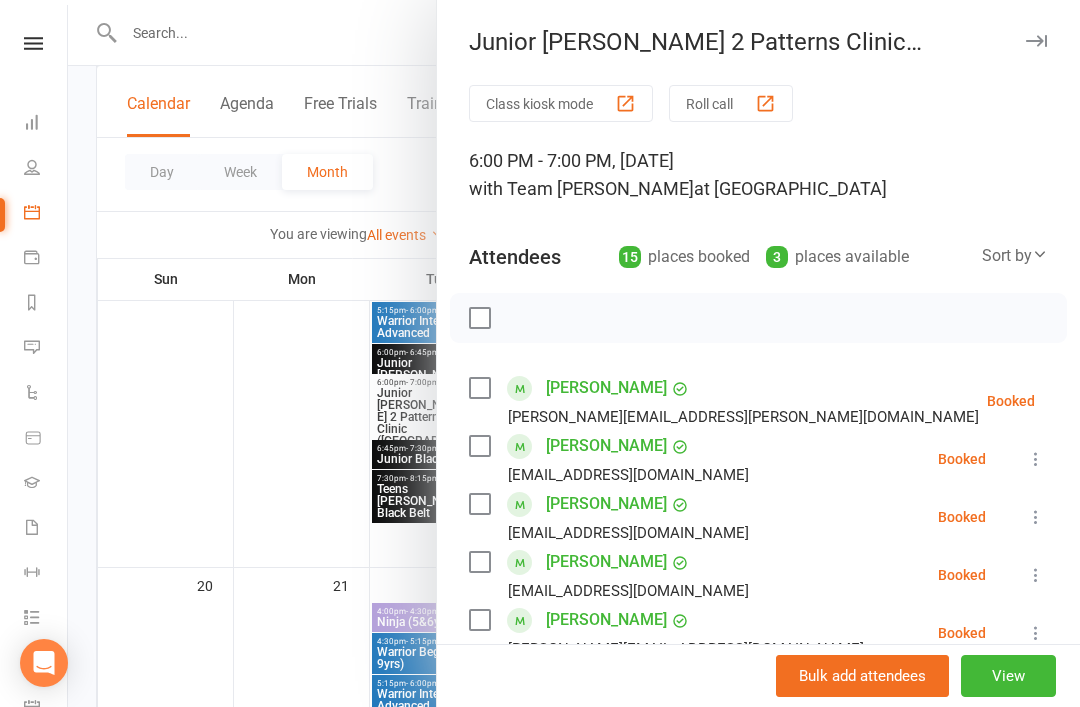 click at bounding box center [1036, 41] 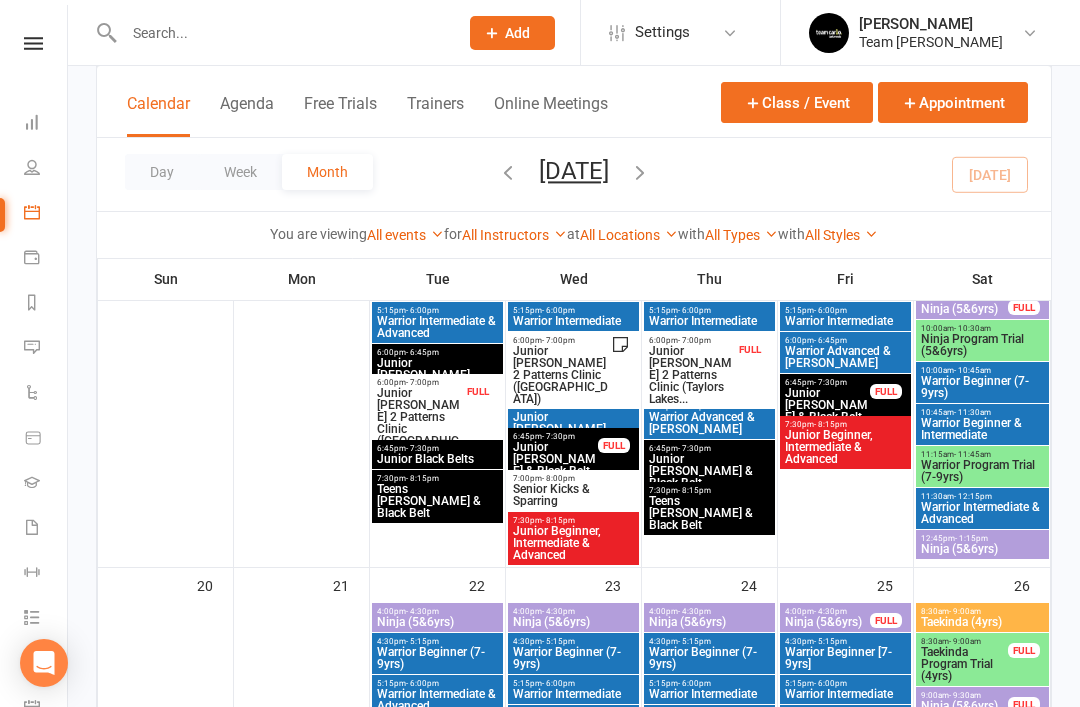 click on "Senior Kicks & Sparring" at bounding box center [573, 495] 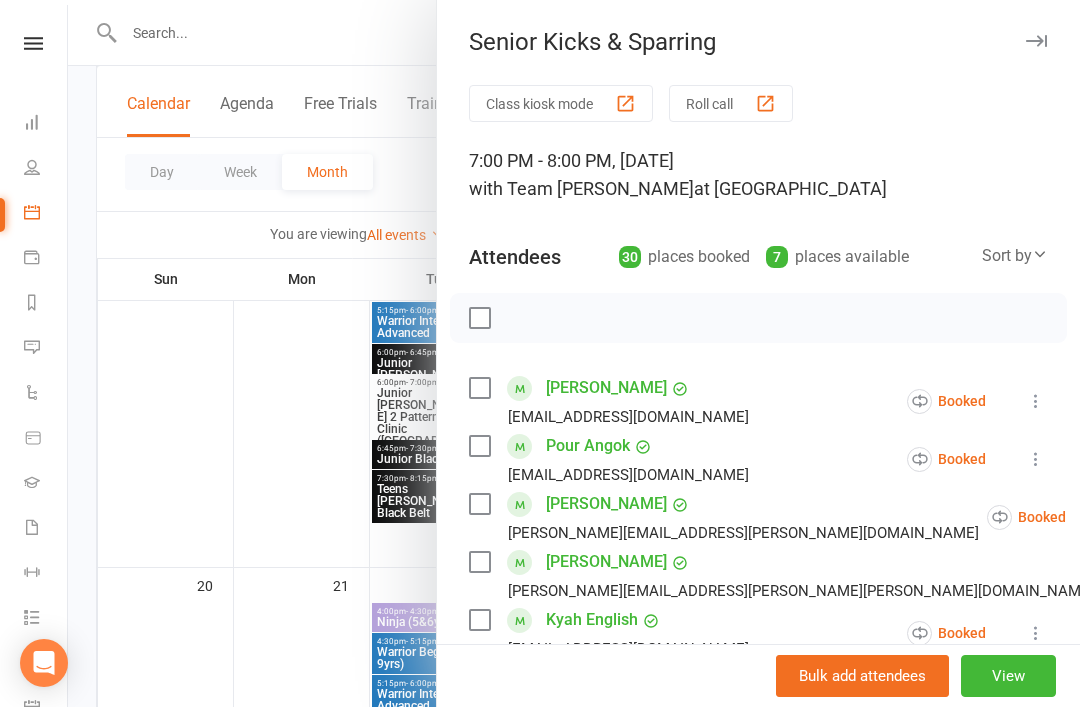 scroll, scrollTop: 0, scrollLeft: 0, axis: both 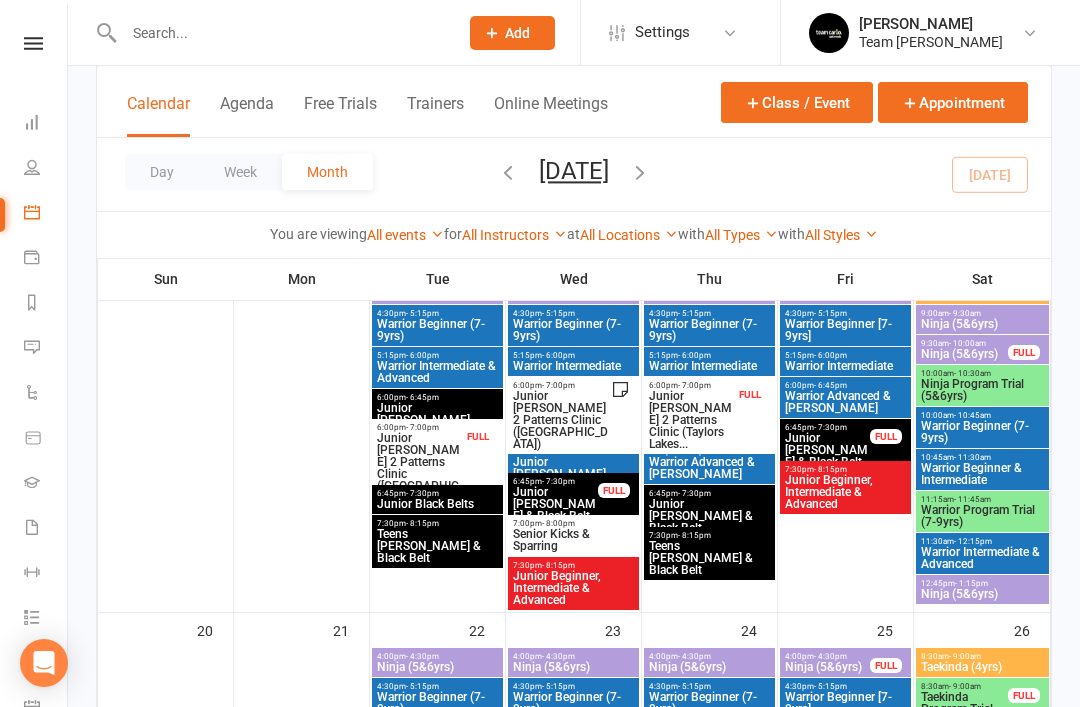 click on "Junior Cho Dan Bo 2 Patterns Clinic (Preston)" at bounding box center (561, 420) 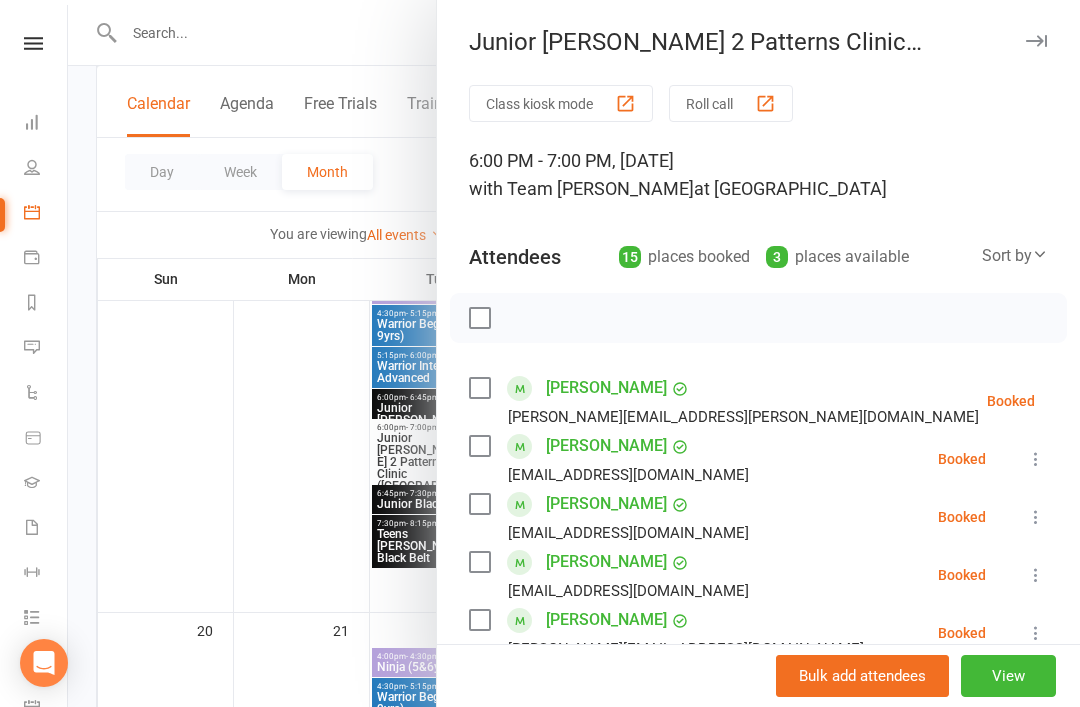 scroll, scrollTop: 0, scrollLeft: 0, axis: both 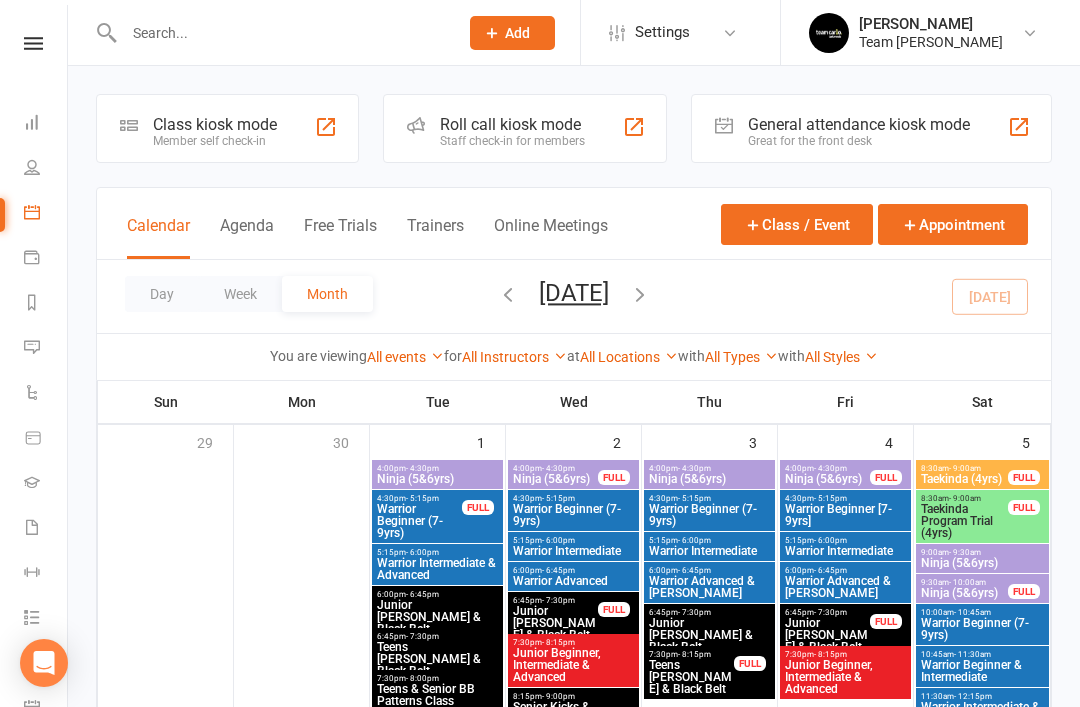 click on "Messages   4" at bounding box center (46, 349) 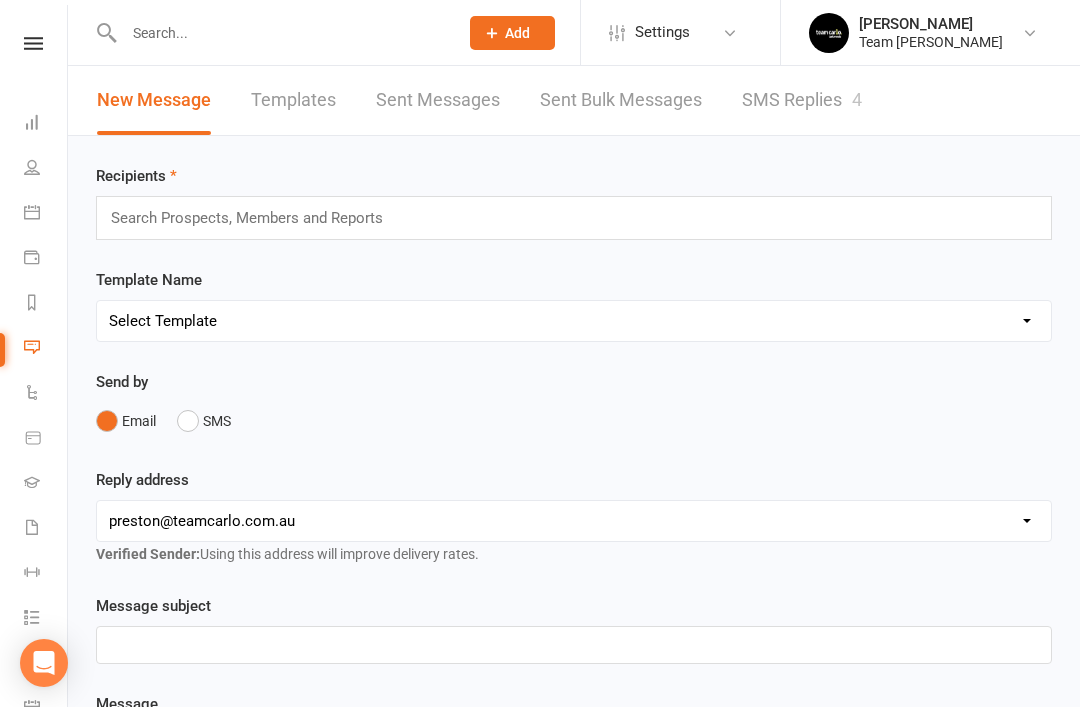 click on "SMS Replies  4" at bounding box center [802, 100] 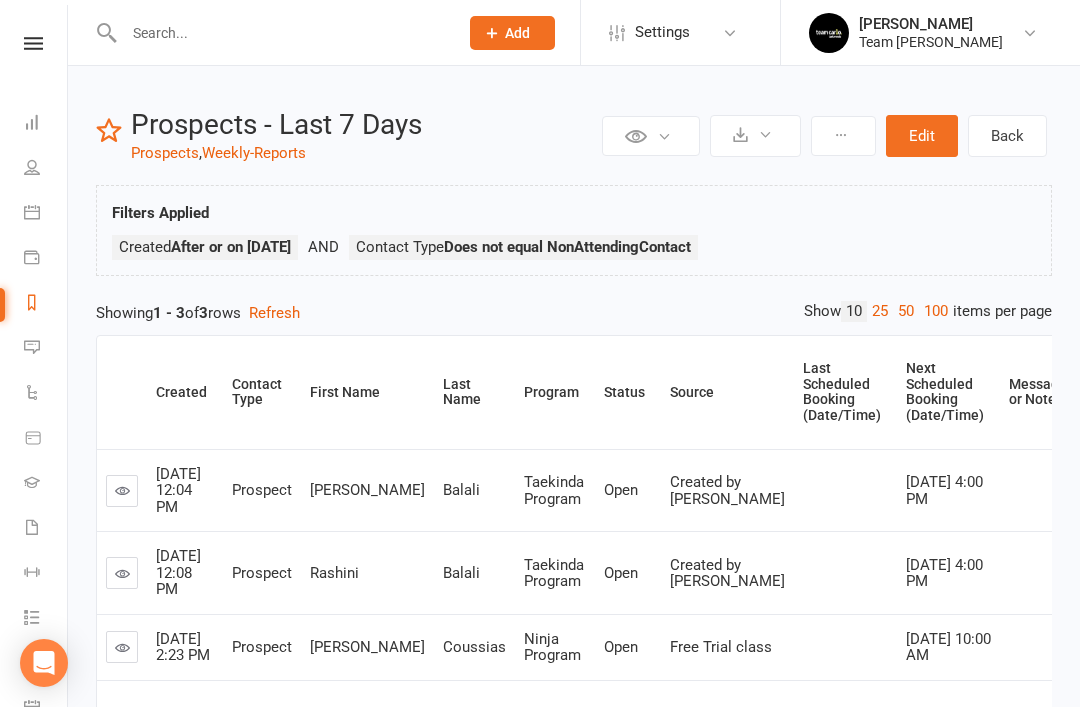 scroll, scrollTop: 0, scrollLeft: 0, axis: both 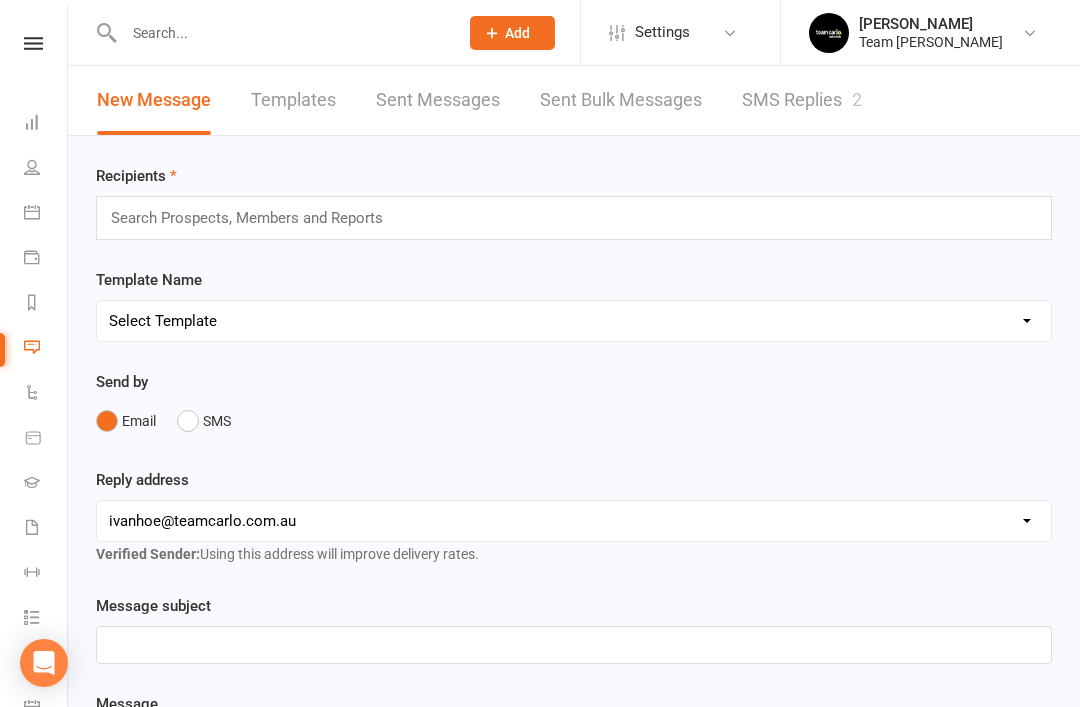 click on "SMS Replies  2" at bounding box center (802, 100) 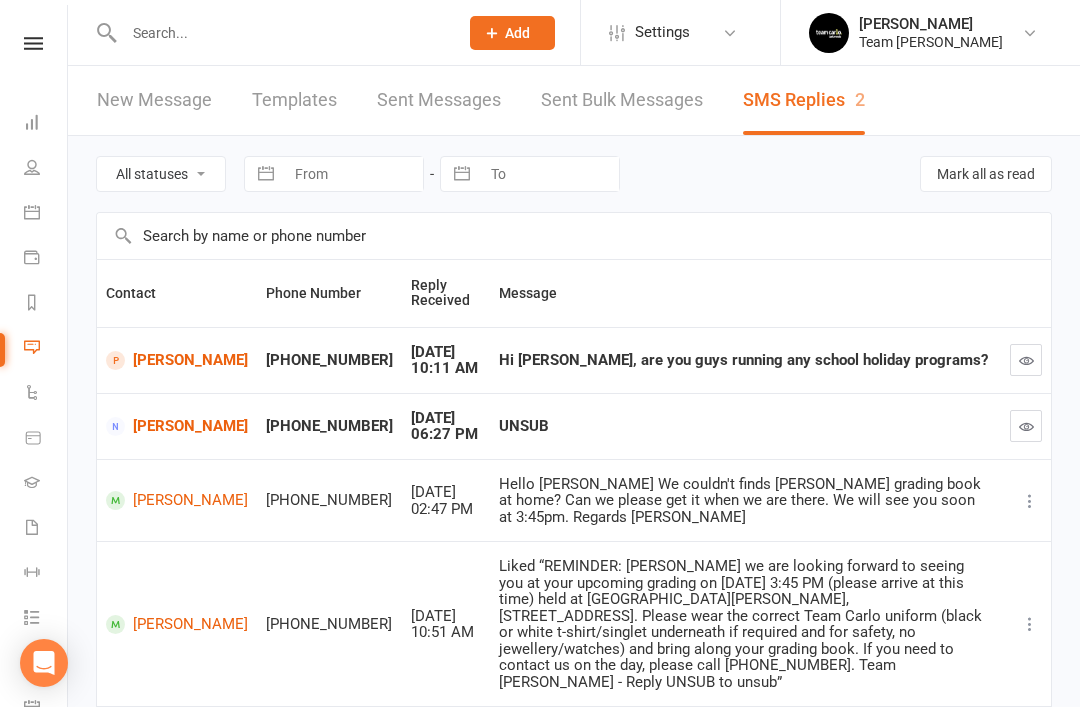 click on "[PERSON_NAME]" at bounding box center (177, 360) 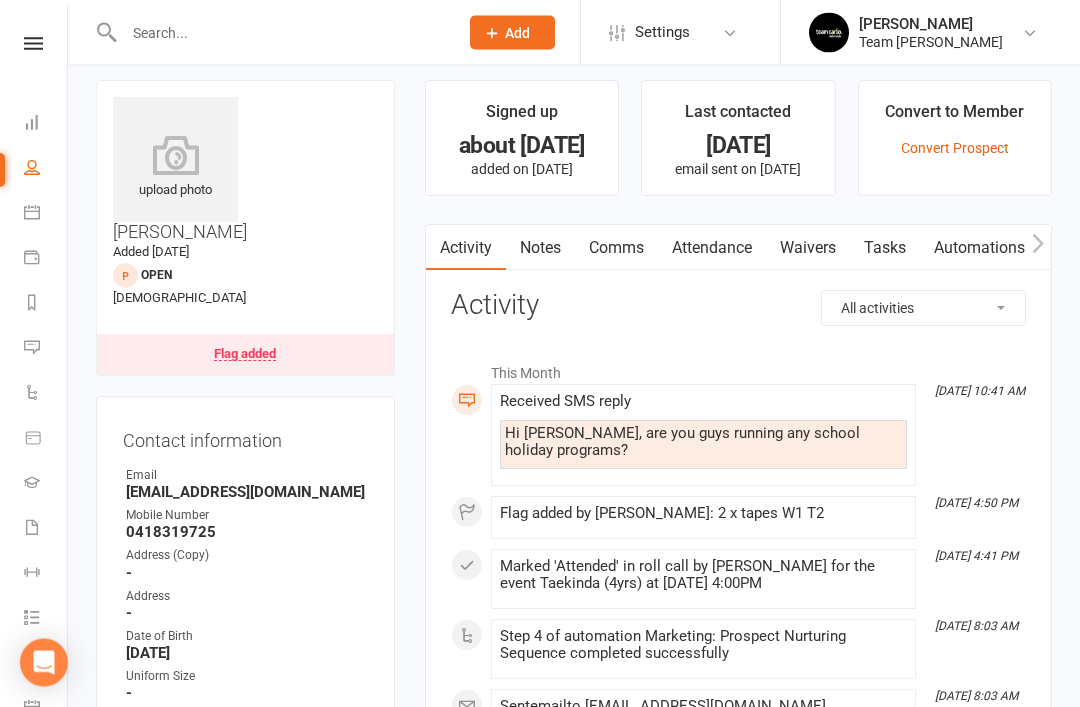 scroll, scrollTop: 14, scrollLeft: 0, axis: vertical 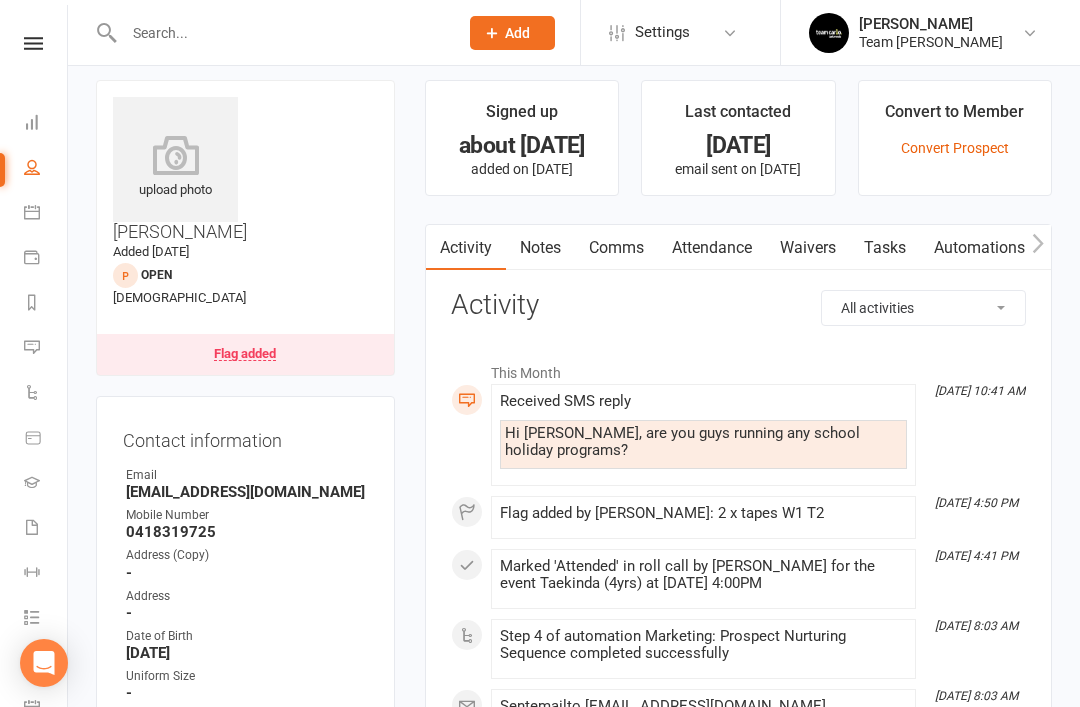 click on "Flag added" at bounding box center [245, 354] 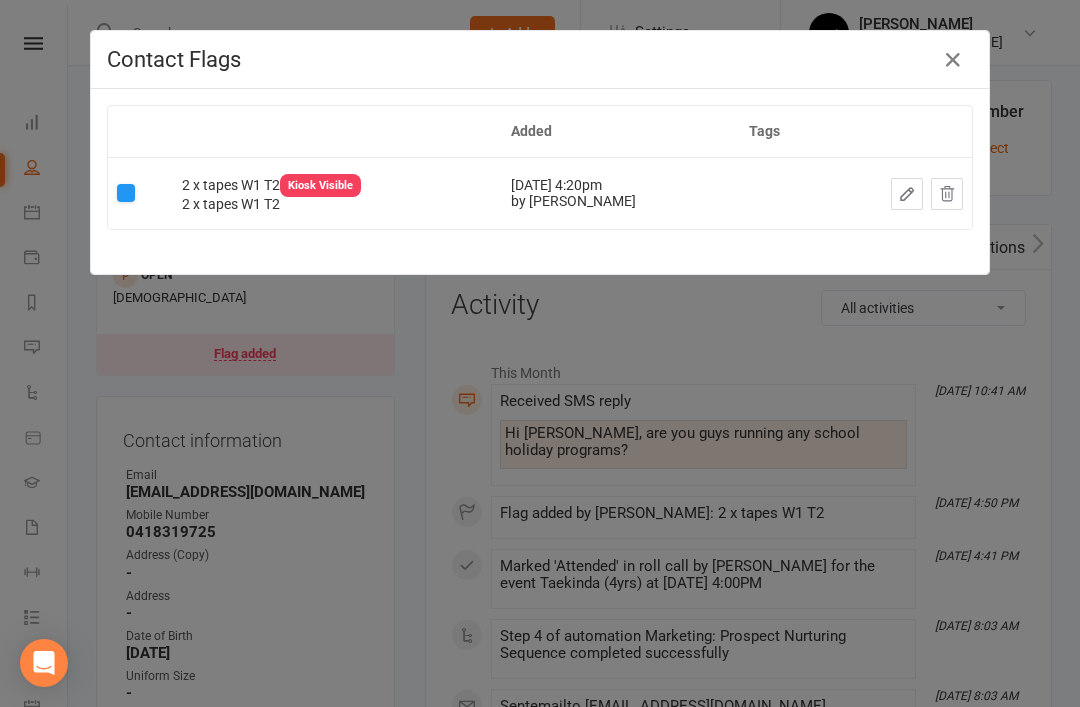 click at bounding box center [953, 60] 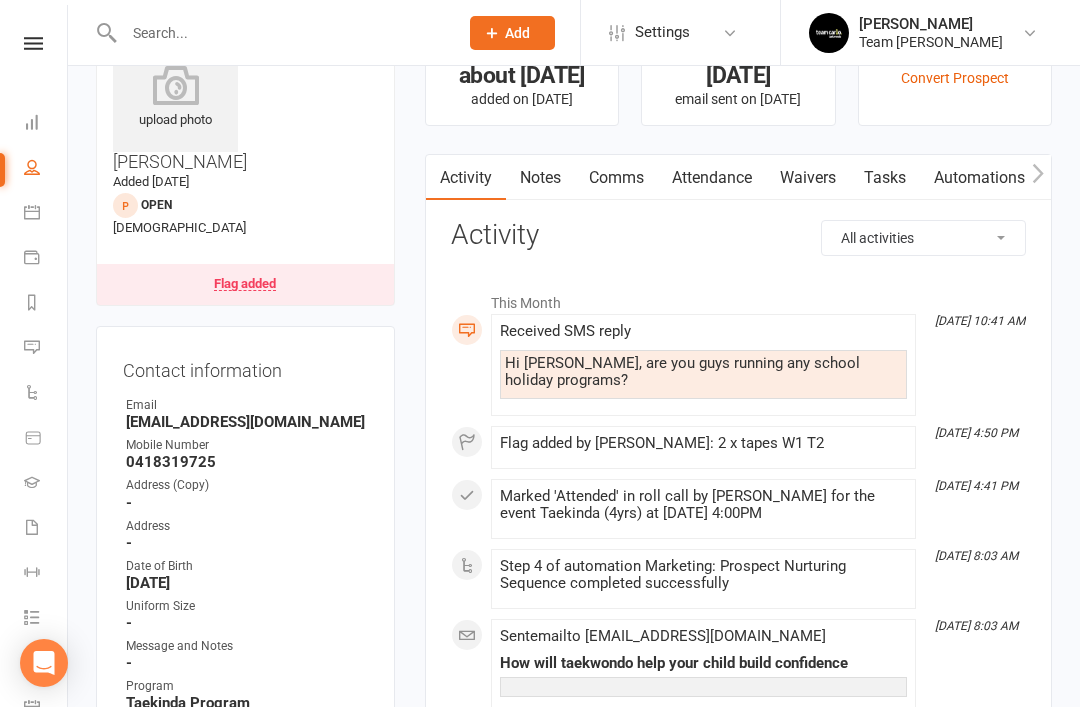 scroll, scrollTop: 0, scrollLeft: 0, axis: both 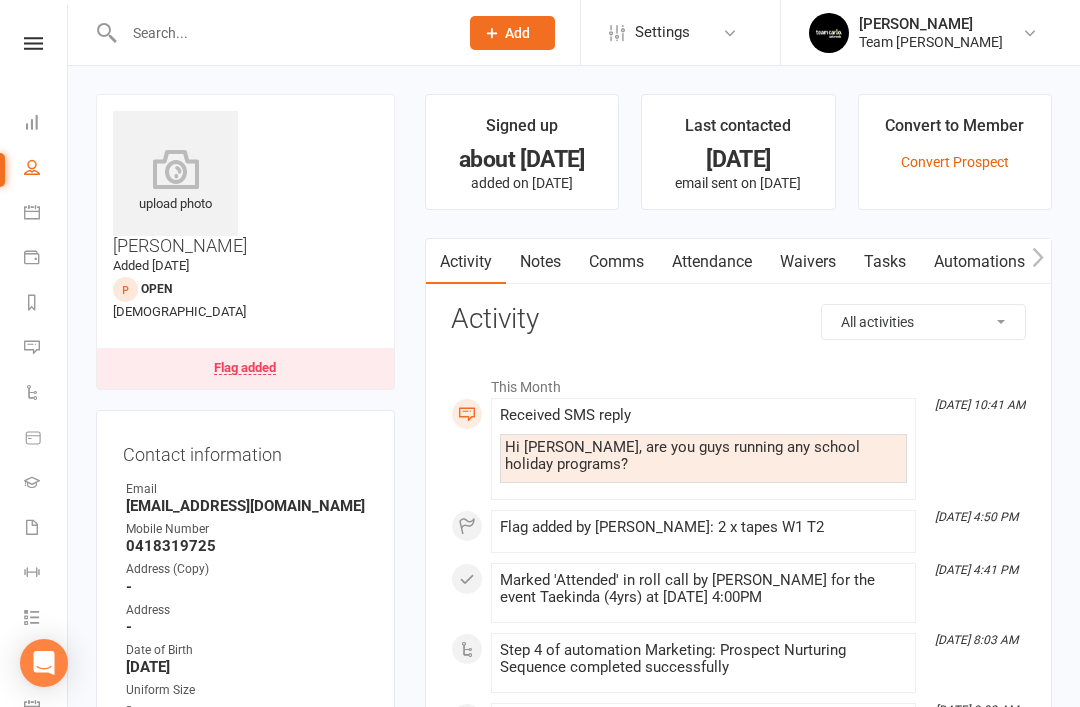 click on "Comms" at bounding box center [616, 262] 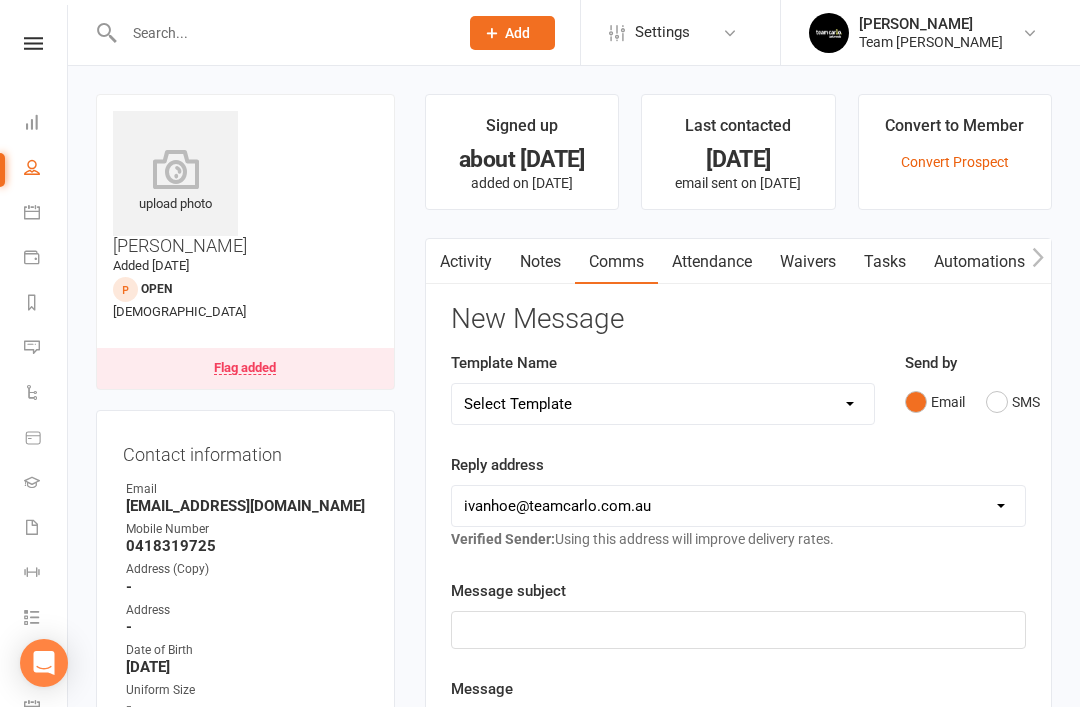 click on "SMS" at bounding box center [1013, 402] 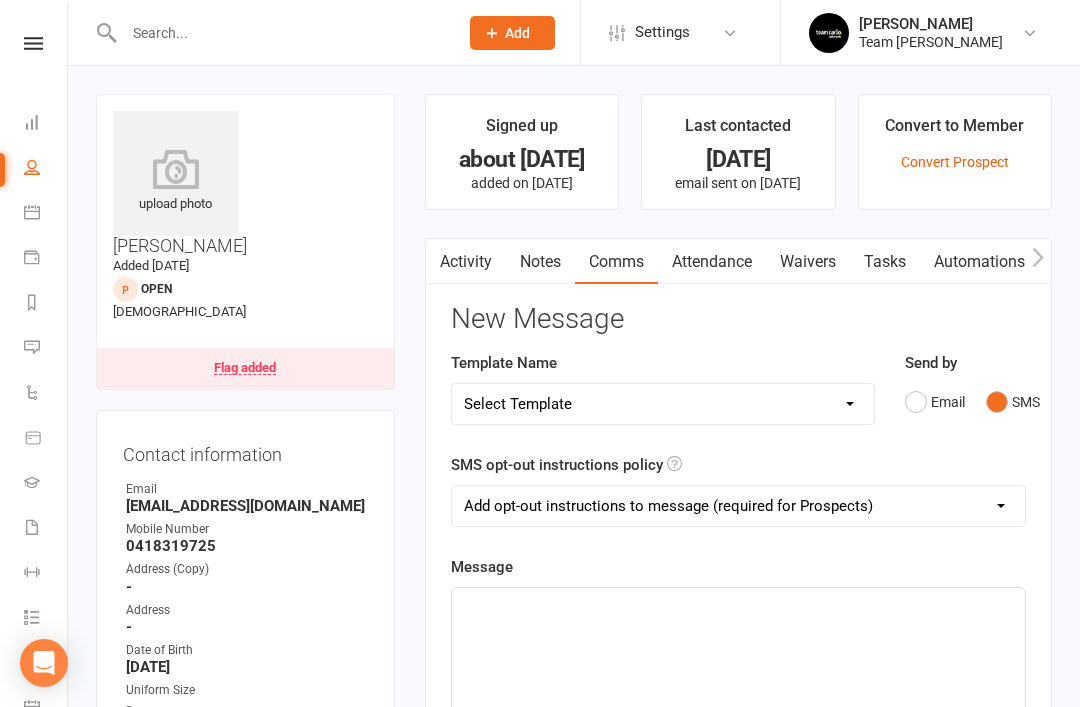 click on "Activity" at bounding box center [466, 262] 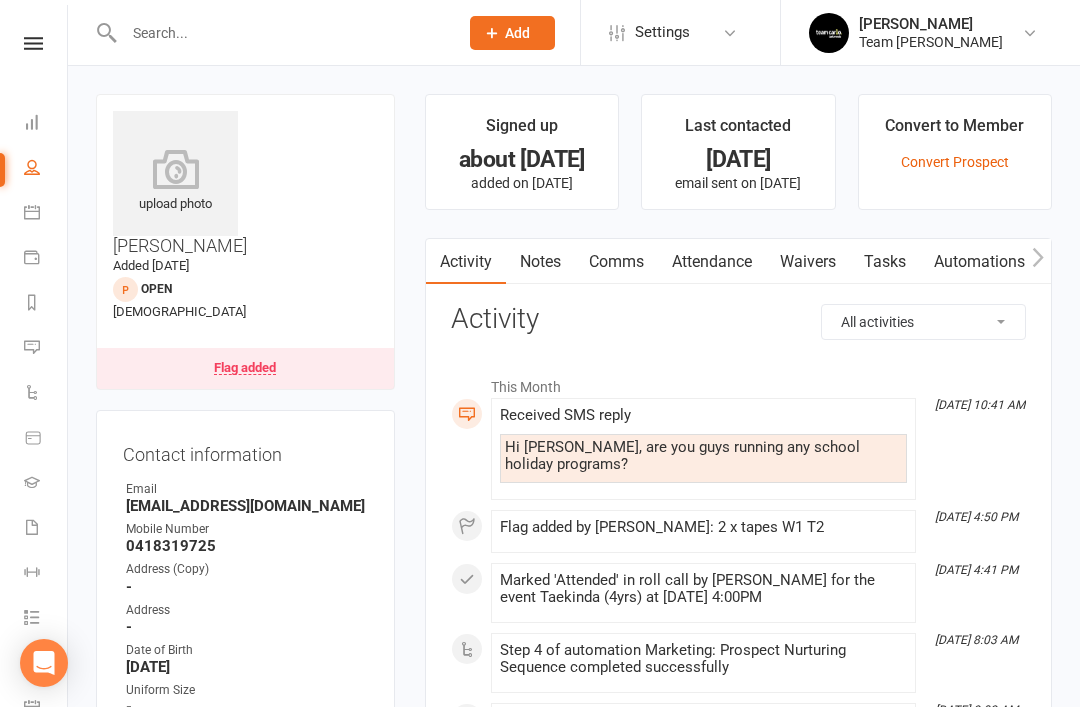 click on "Comms" at bounding box center (616, 262) 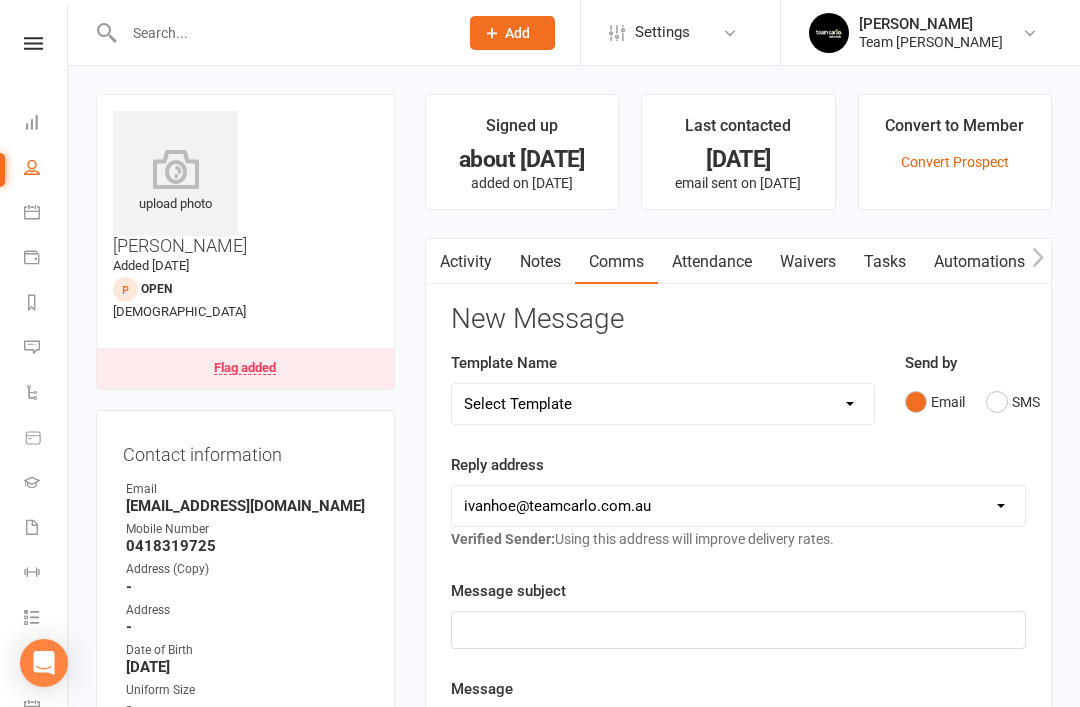 click on "SMS" at bounding box center [1013, 402] 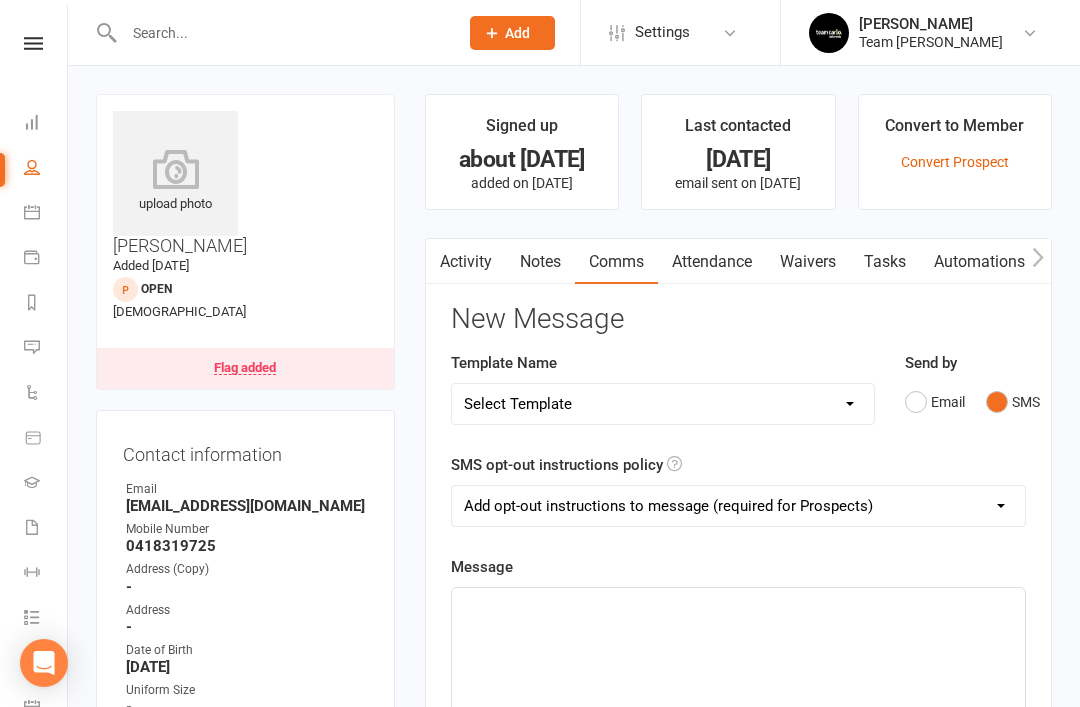 click on "﻿" 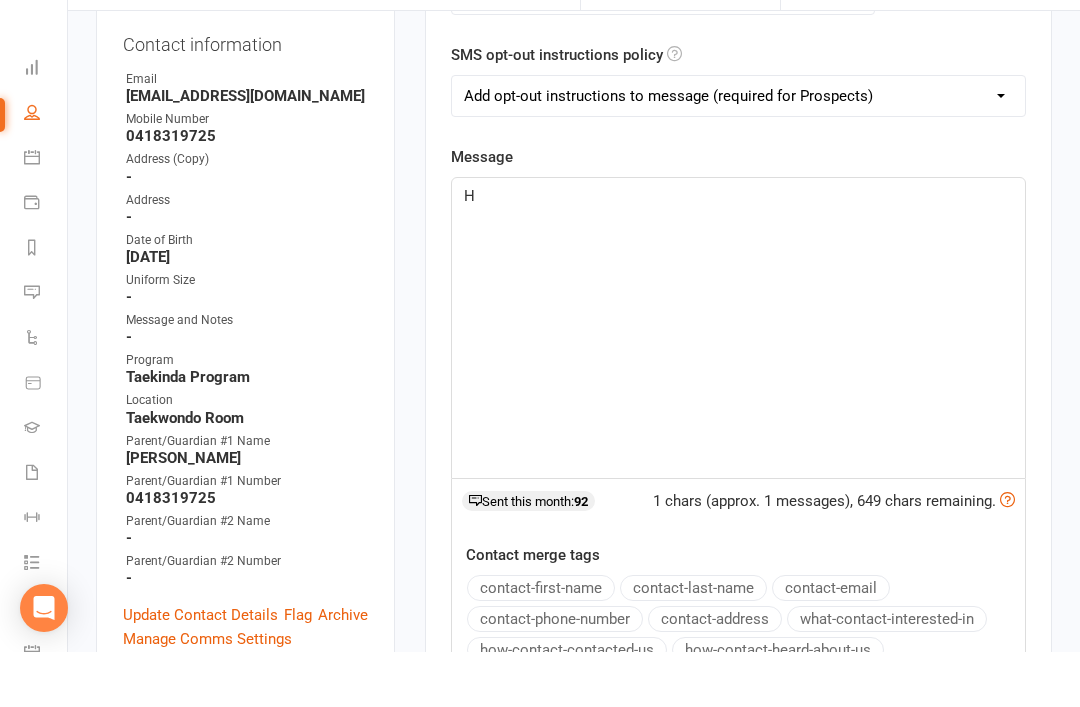 type 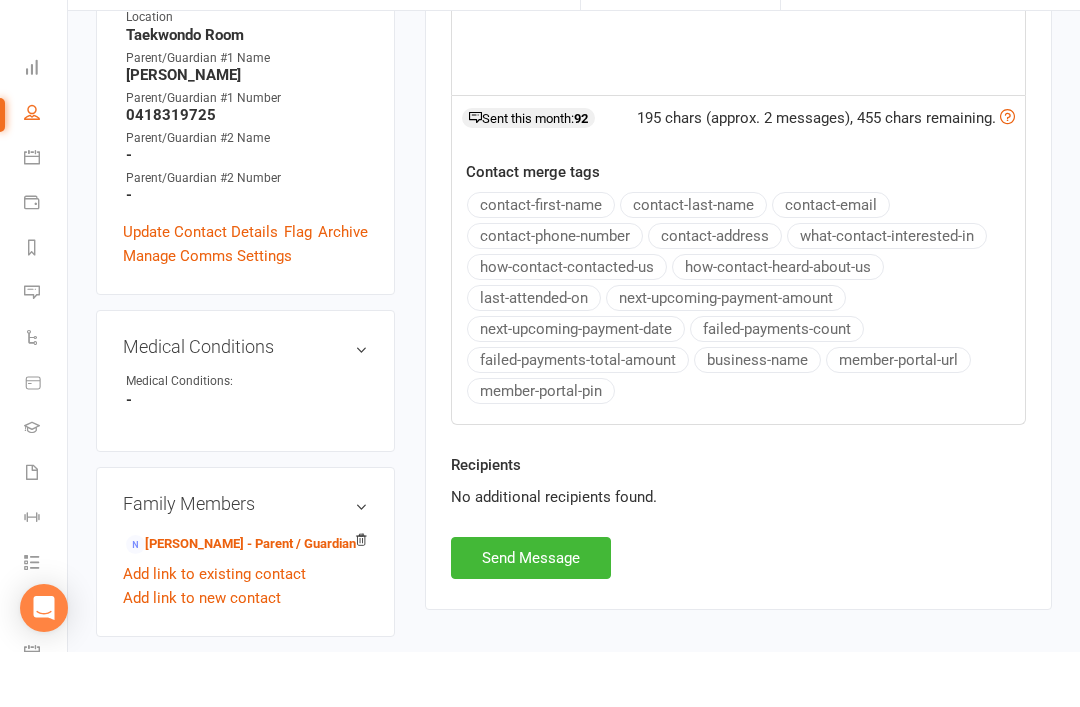 scroll, scrollTop: 749, scrollLeft: 0, axis: vertical 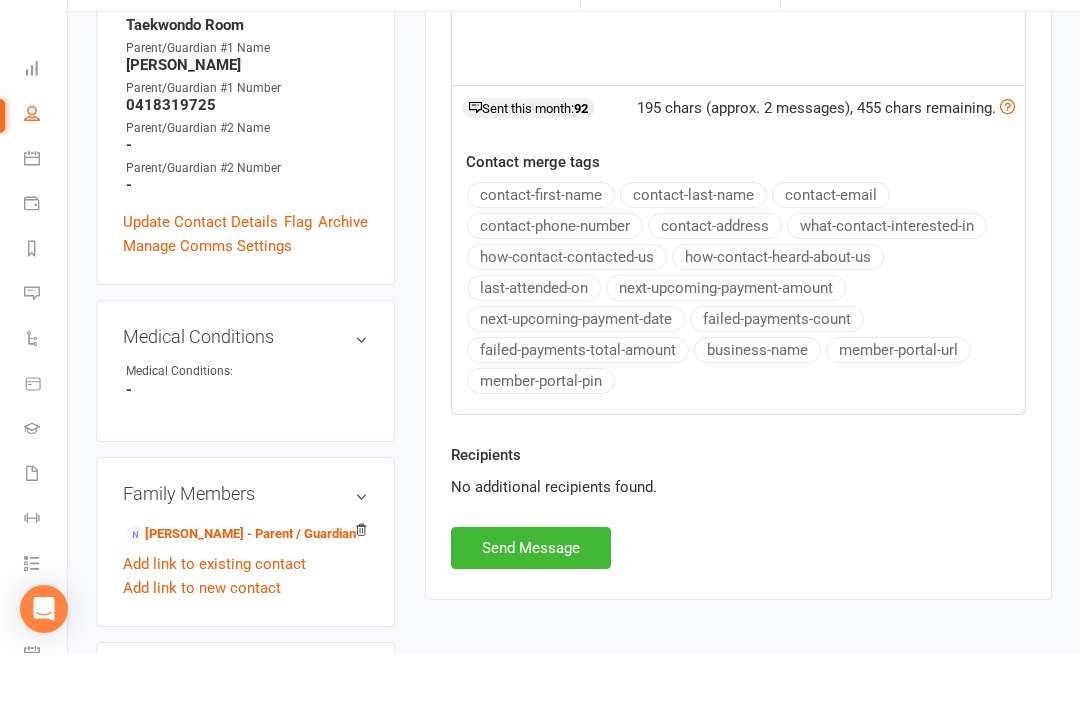 click on "Send Message" at bounding box center [531, 602] 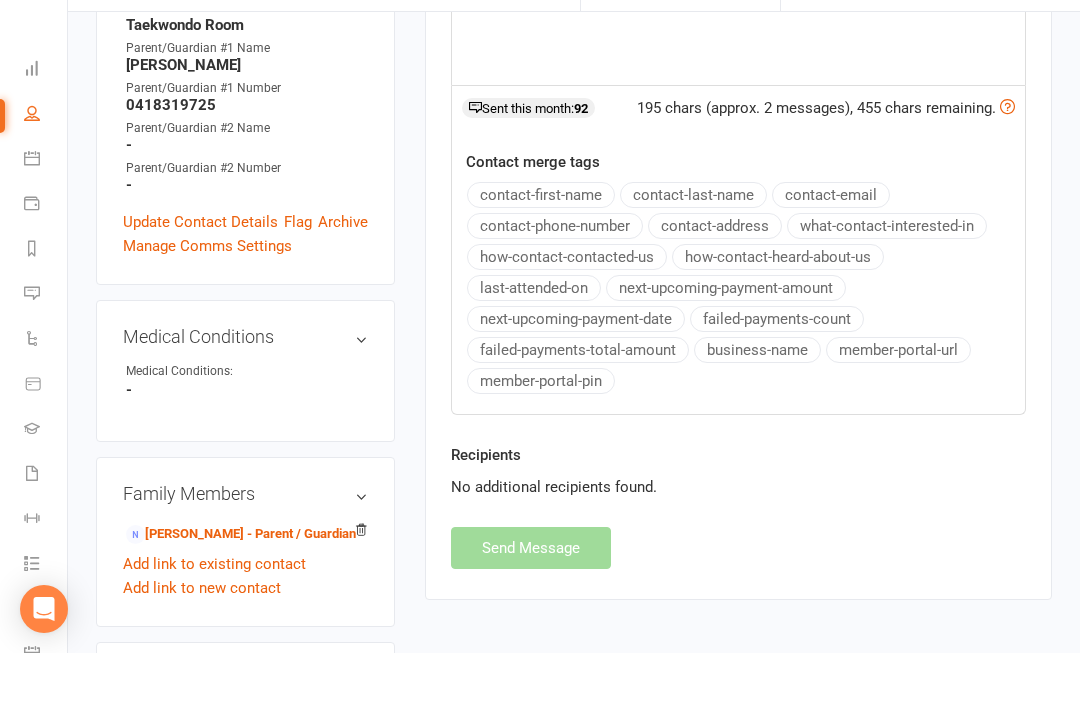 scroll, scrollTop: 803, scrollLeft: 0, axis: vertical 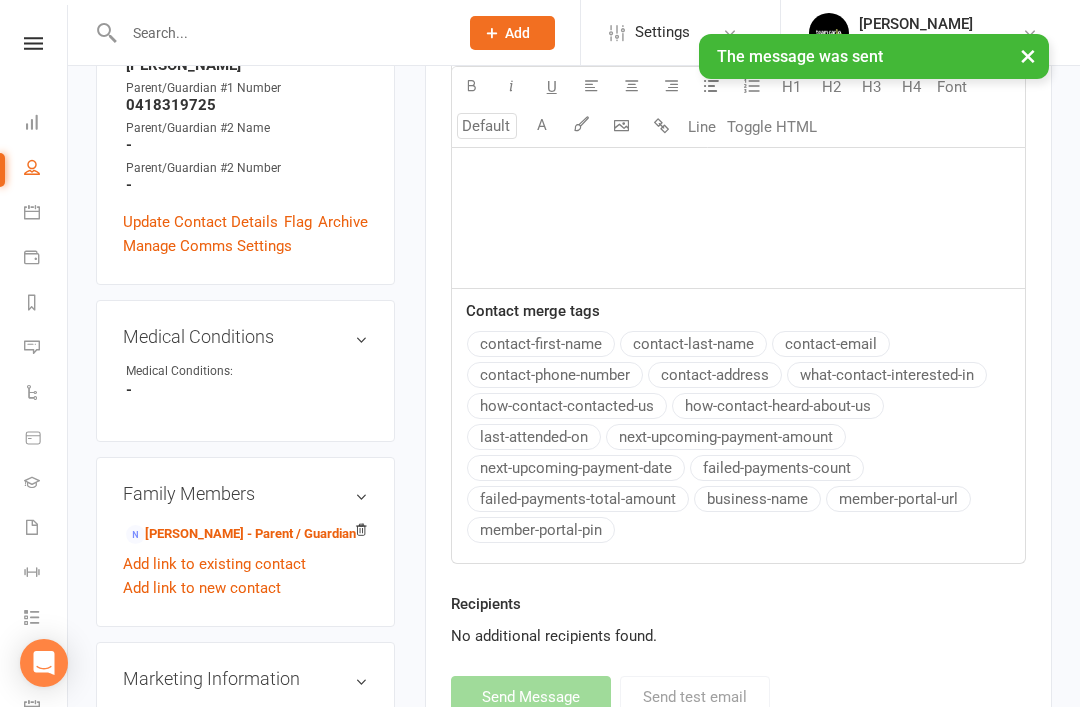 click at bounding box center (32, 347) 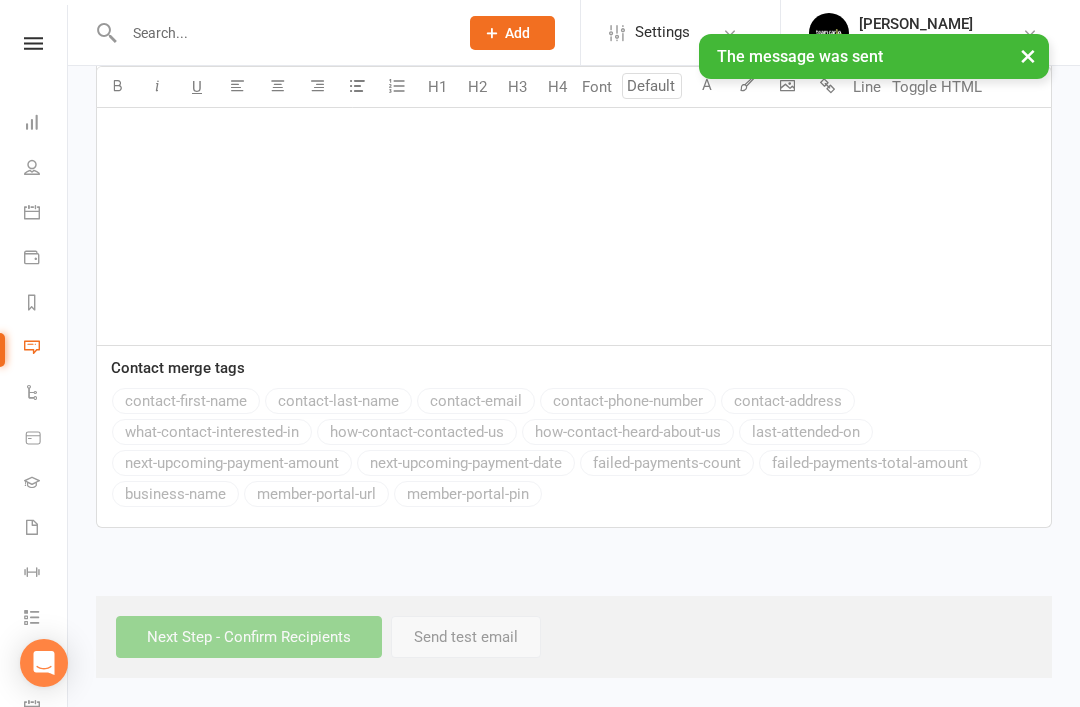 scroll, scrollTop: 0, scrollLeft: 0, axis: both 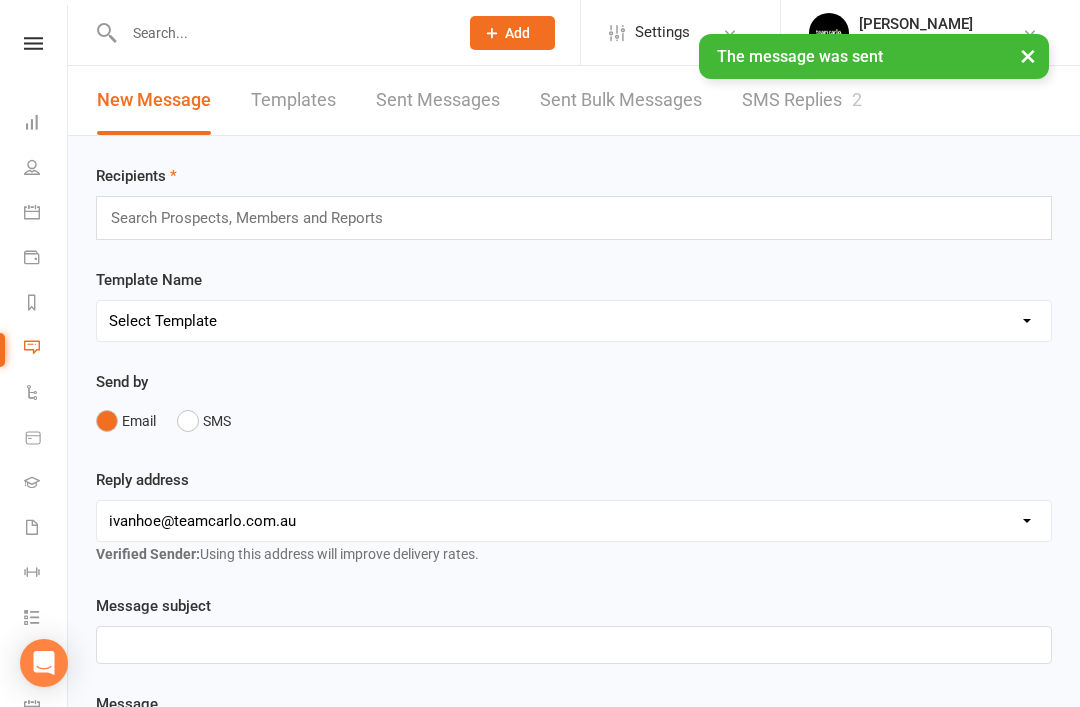 click on "SMS Replies  2" at bounding box center [802, 100] 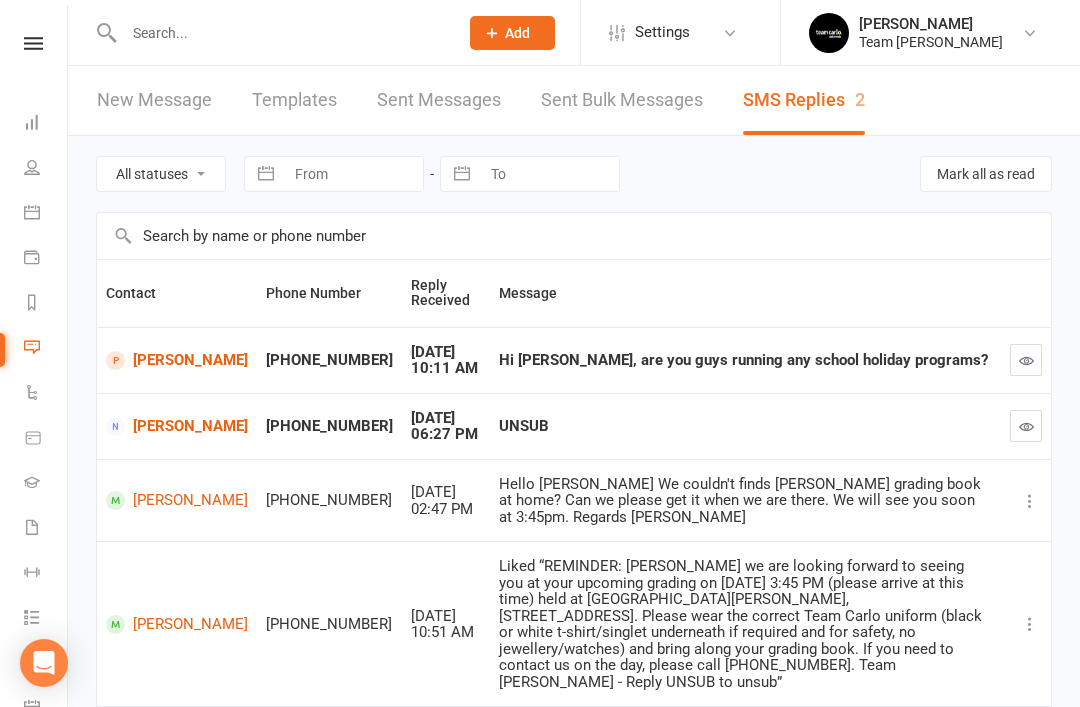 click at bounding box center [1026, 360] 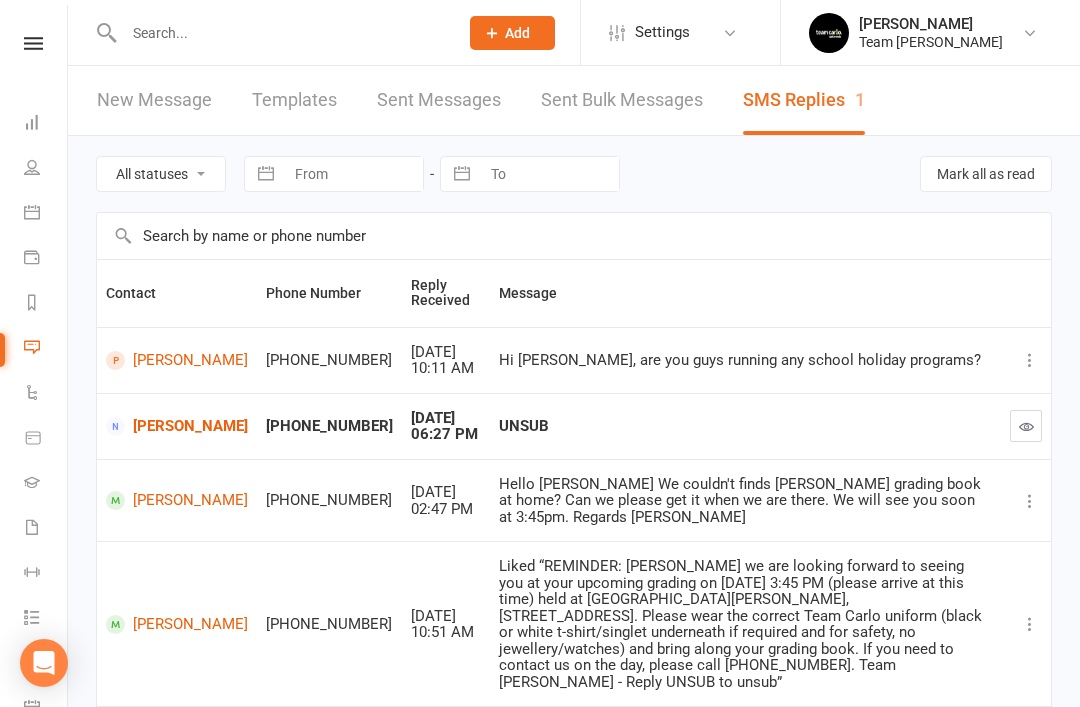 click on "[PERSON_NAME]" at bounding box center [177, 426] 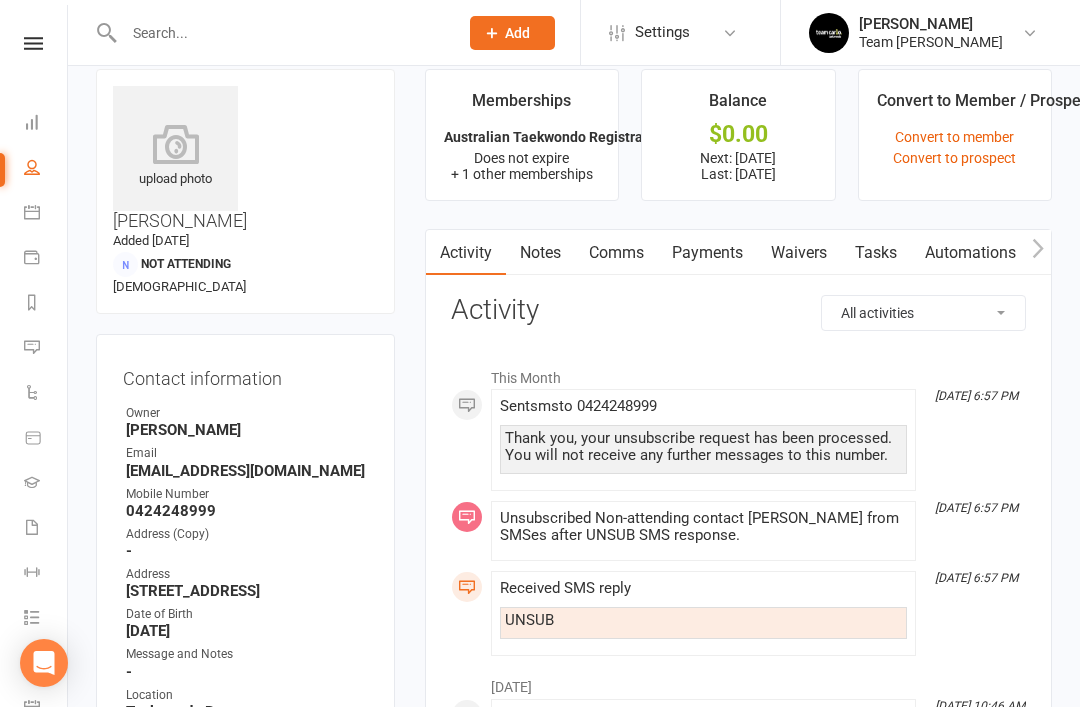 scroll, scrollTop: 0, scrollLeft: 0, axis: both 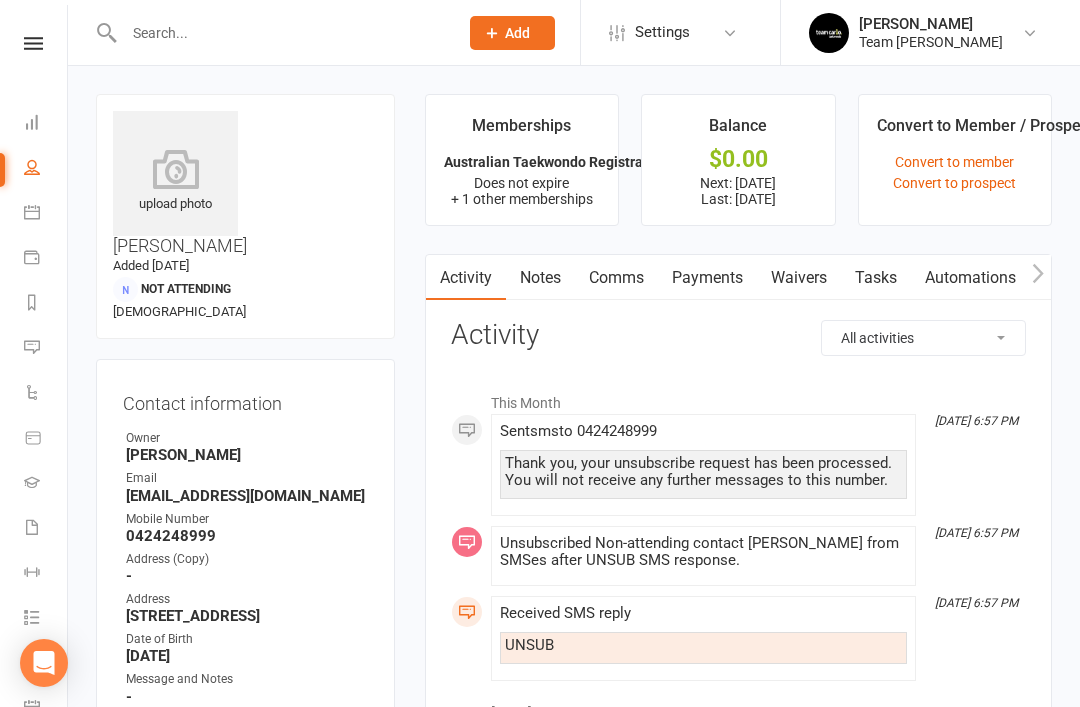 click on "Dashboard" at bounding box center (46, 124) 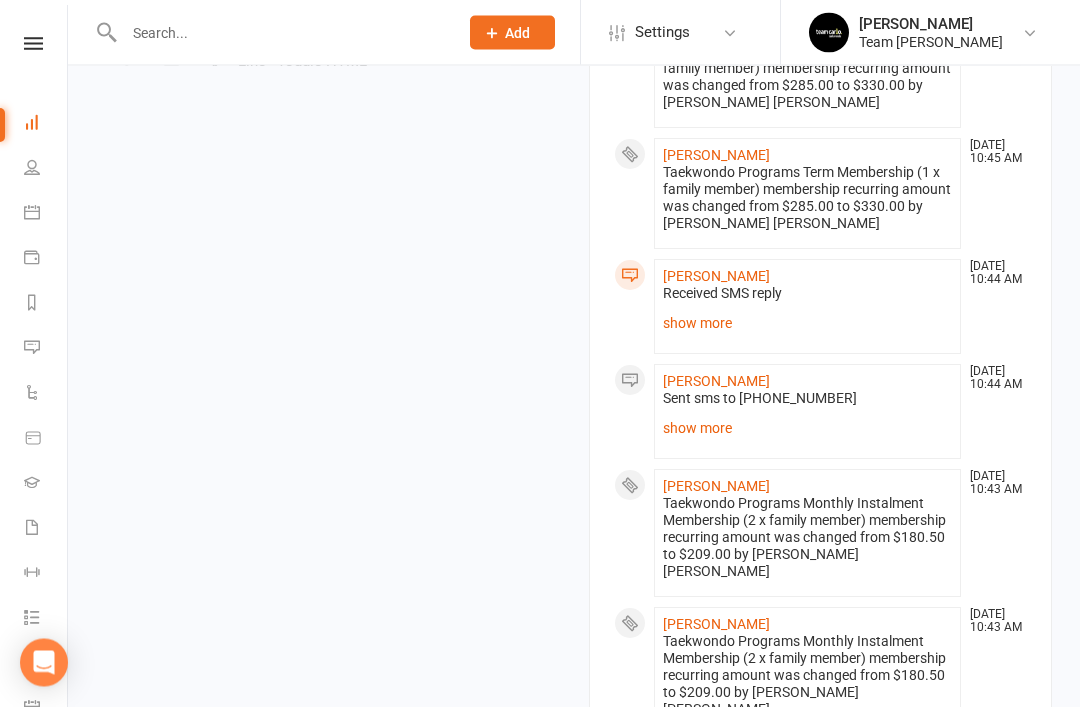 scroll, scrollTop: 801, scrollLeft: 0, axis: vertical 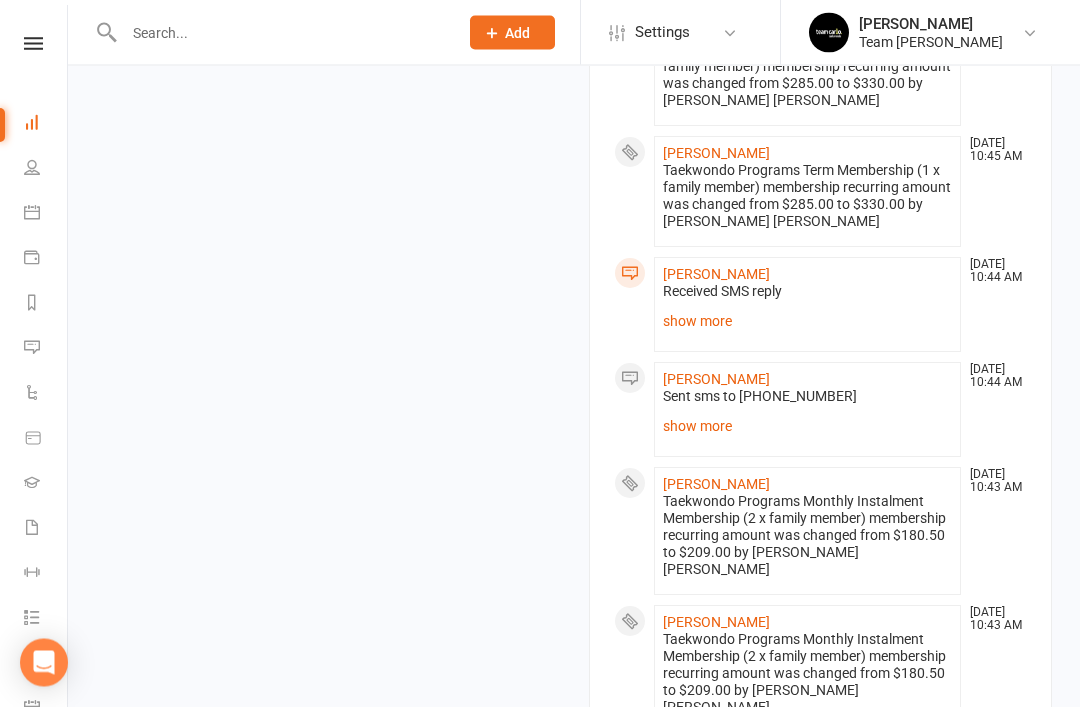 click on "show more" 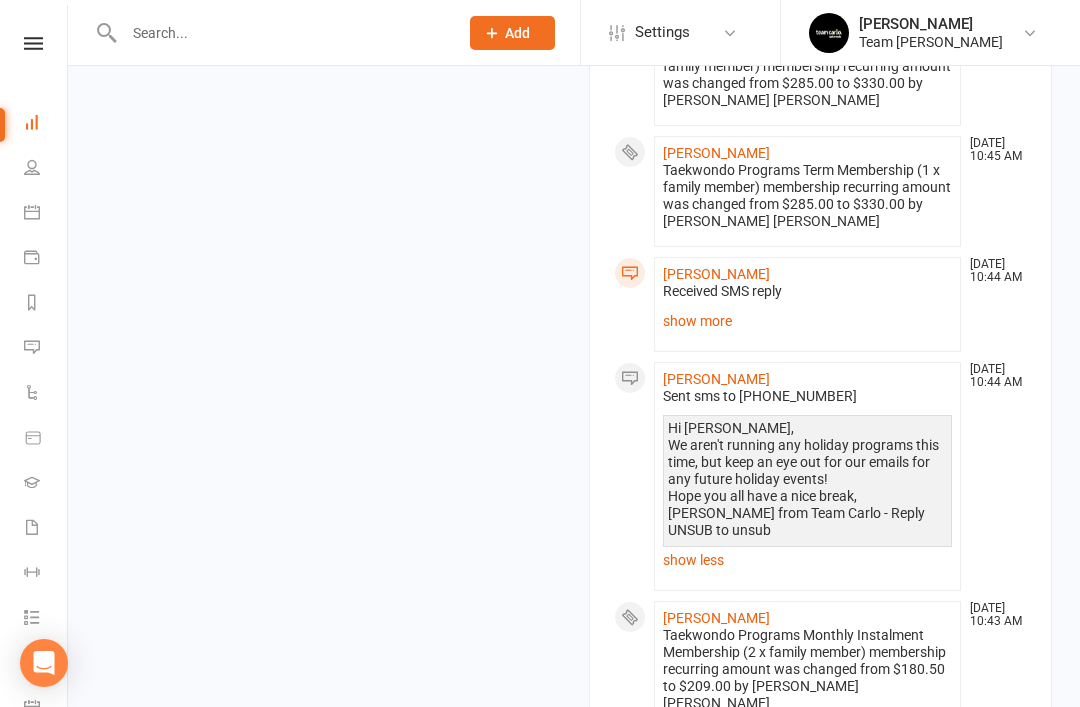 click on "show more" 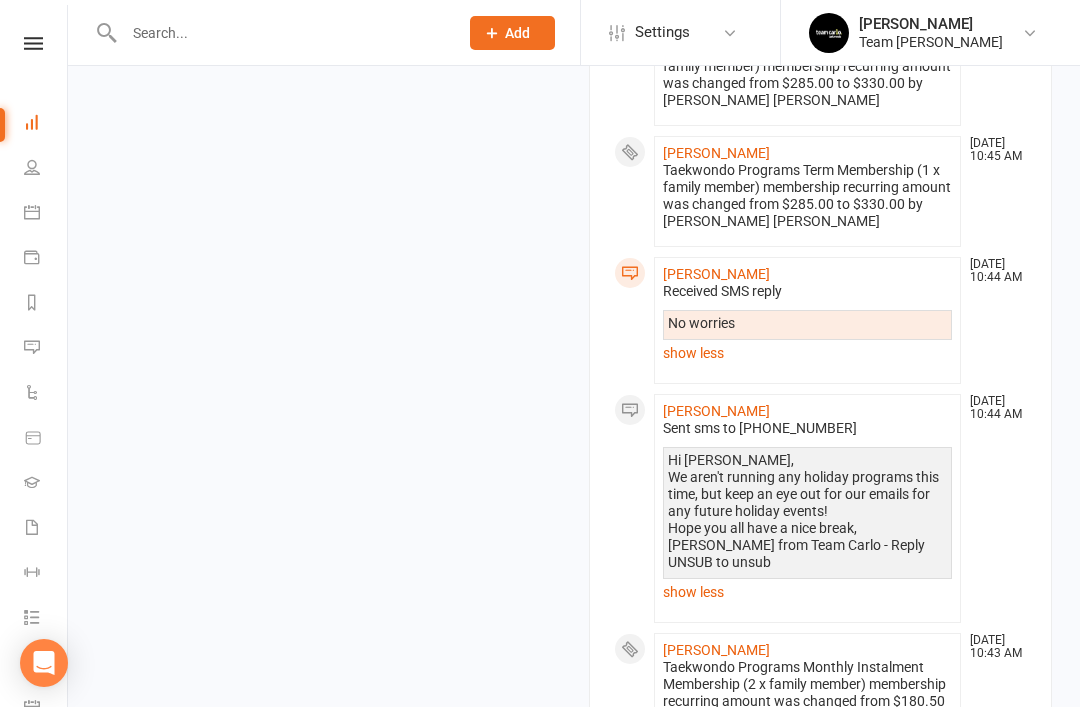 click on "Messages   1" at bounding box center (46, 349) 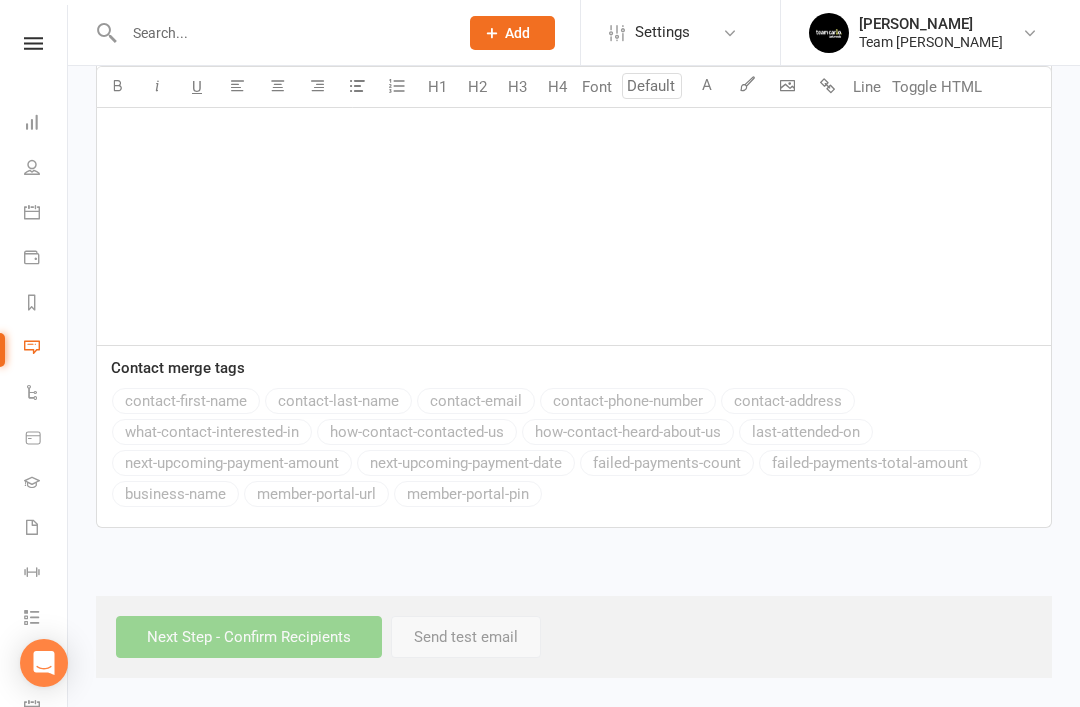 scroll, scrollTop: 0, scrollLeft: 0, axis: both 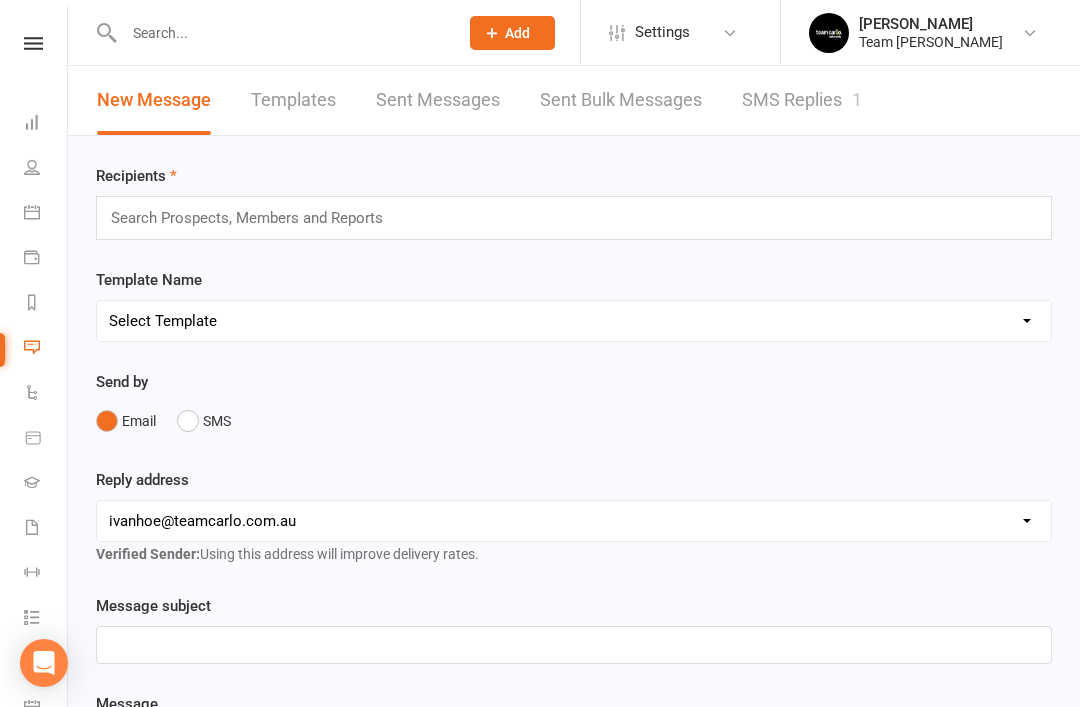 click on "SMS Replies  1" at bounding box center [802, 100] 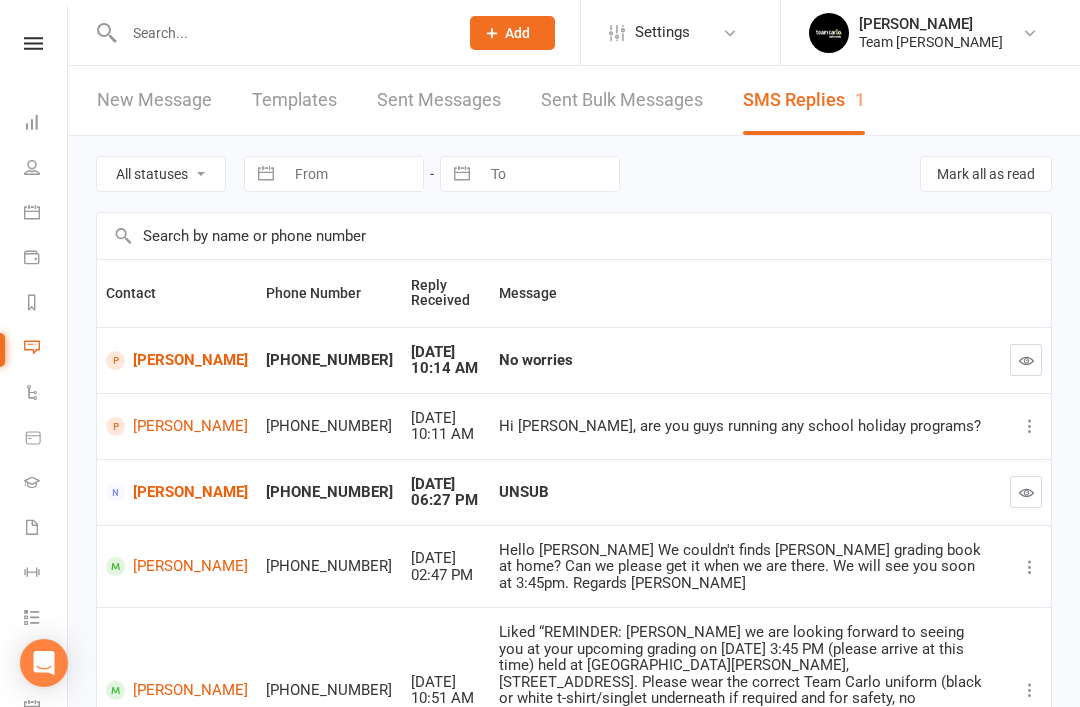 click at bounding box center [1026, 360] 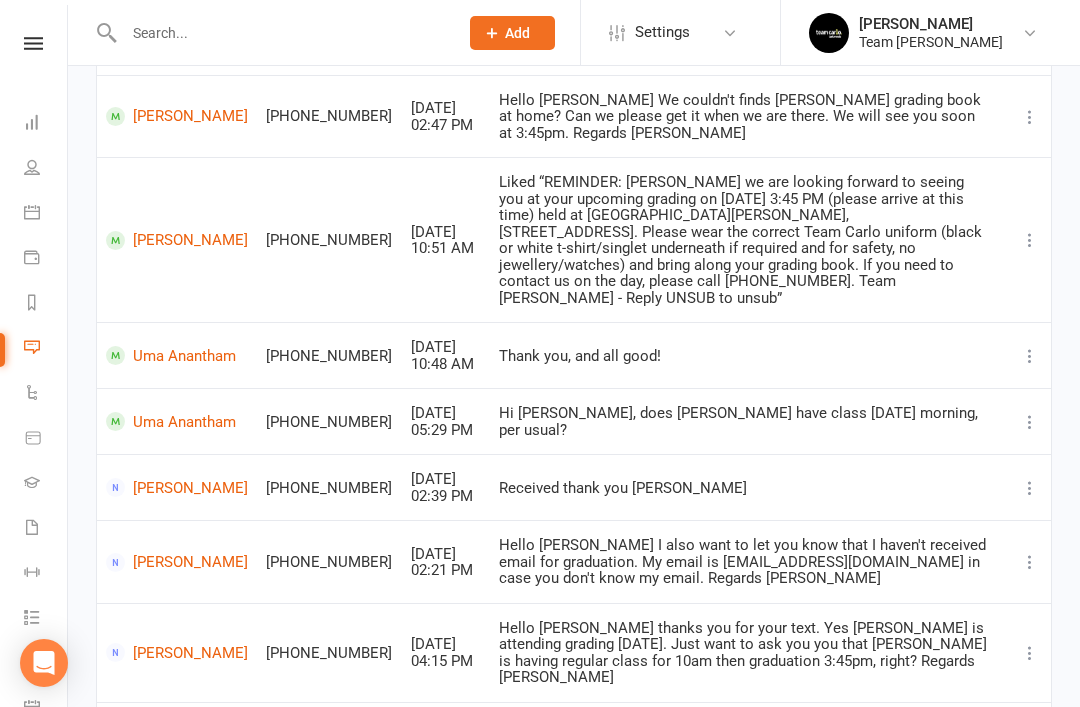 scroll, scrollTop: 484, scrollLeft: 0, axis: vertical 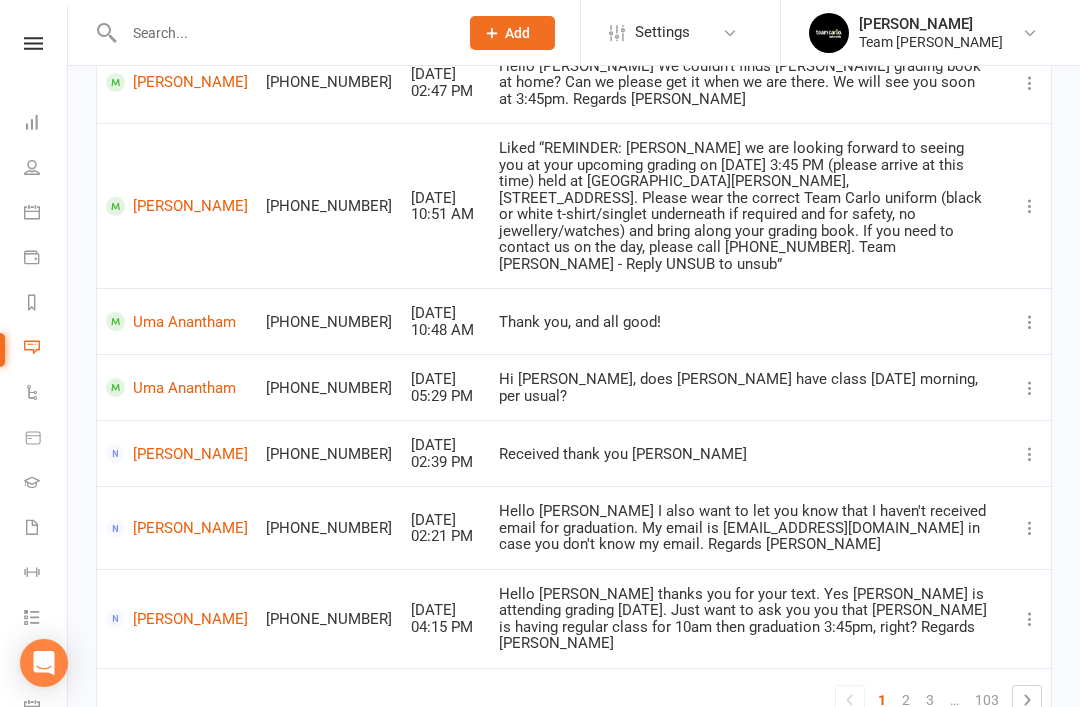 click on "[PERSON_NAME]" at bounding box center (177, 528) 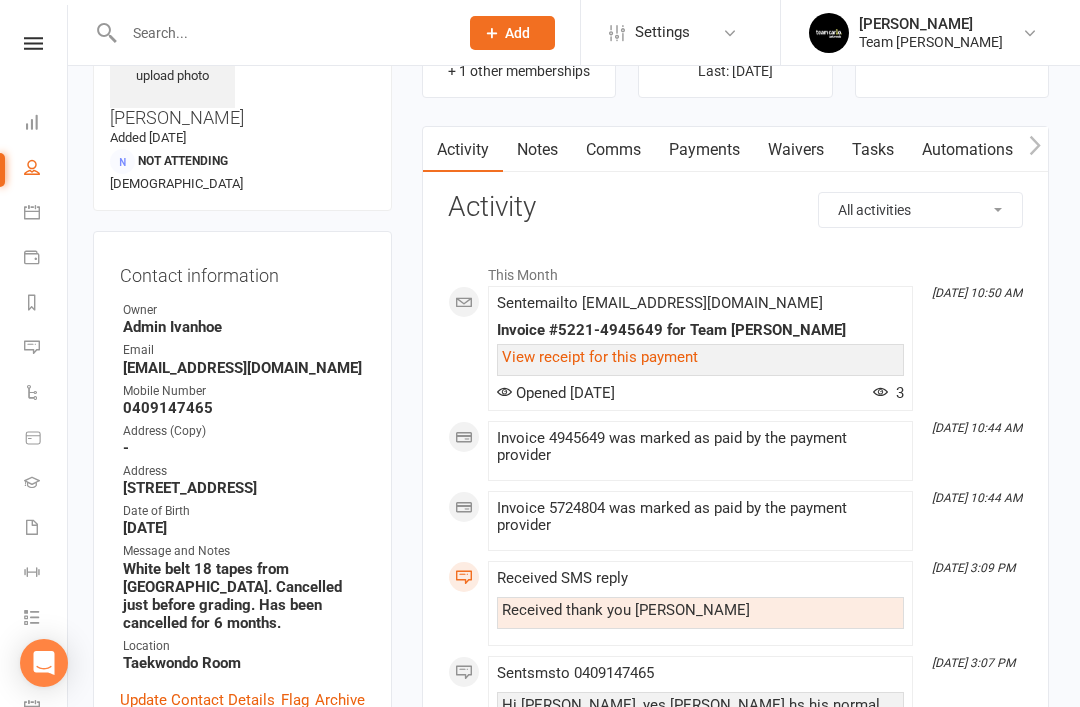 scroll, scrollTop: 0, scrollLeft: 3, axis: horizontal 